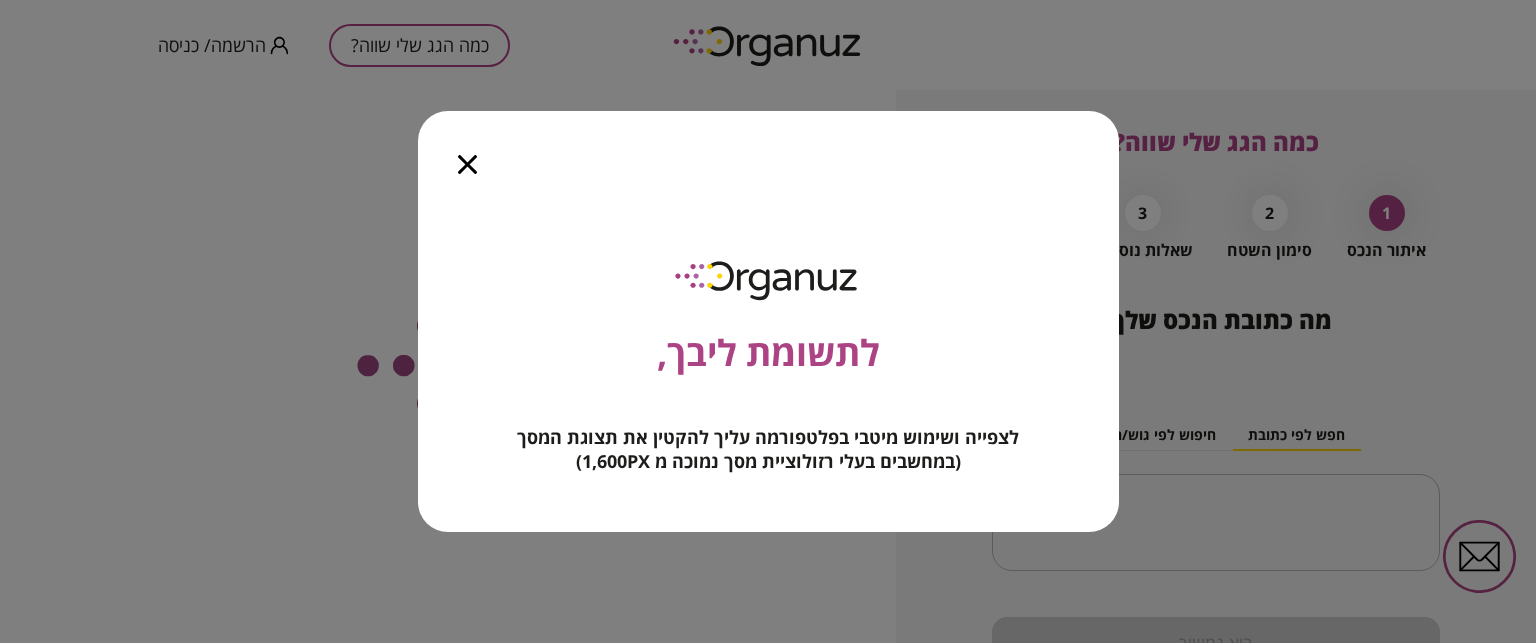 scroll, scrollTop: 0, scrollLeft: 0, axis: both 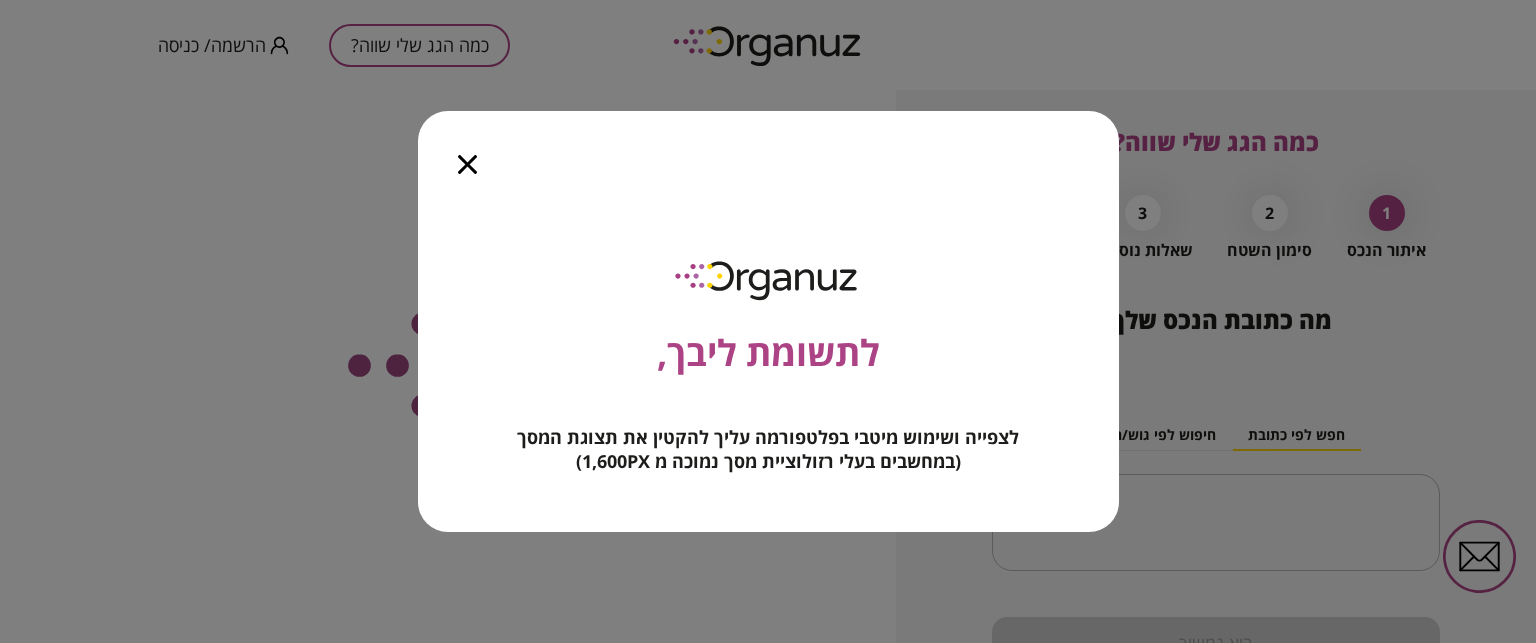 click 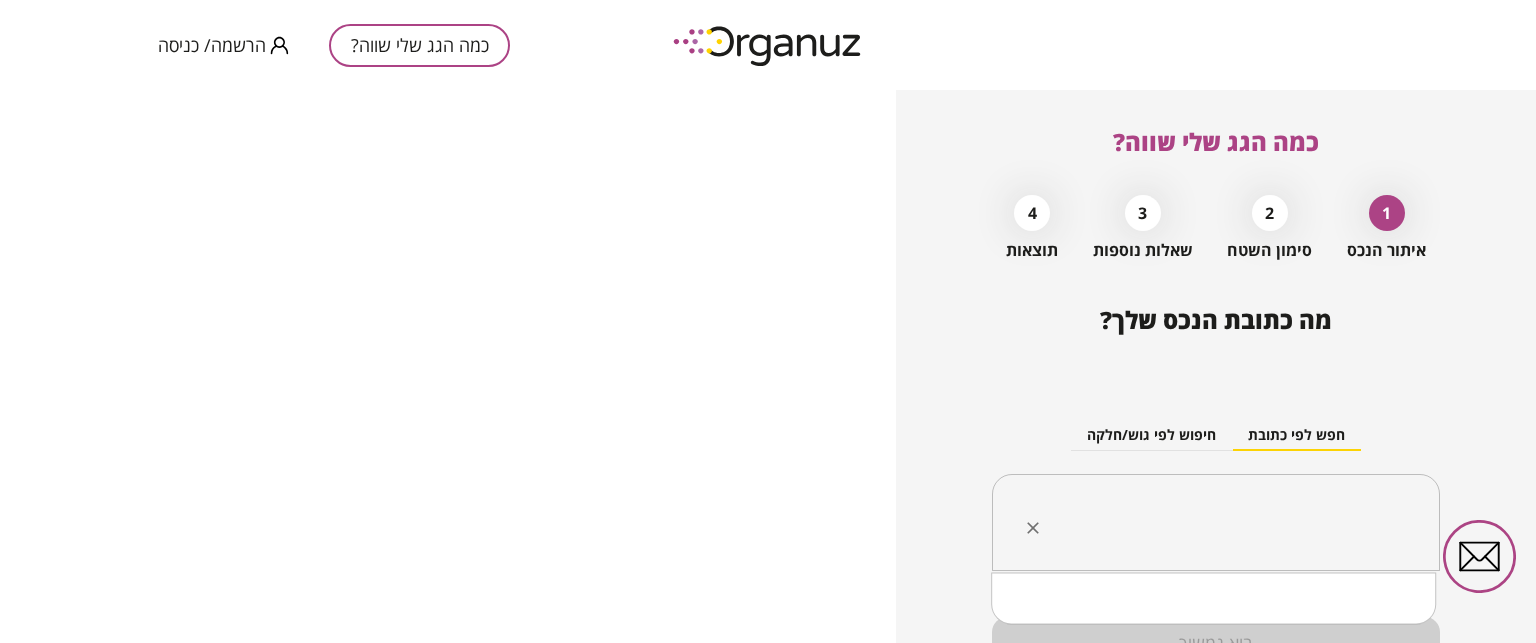 click at bounding box center (1223, 523) 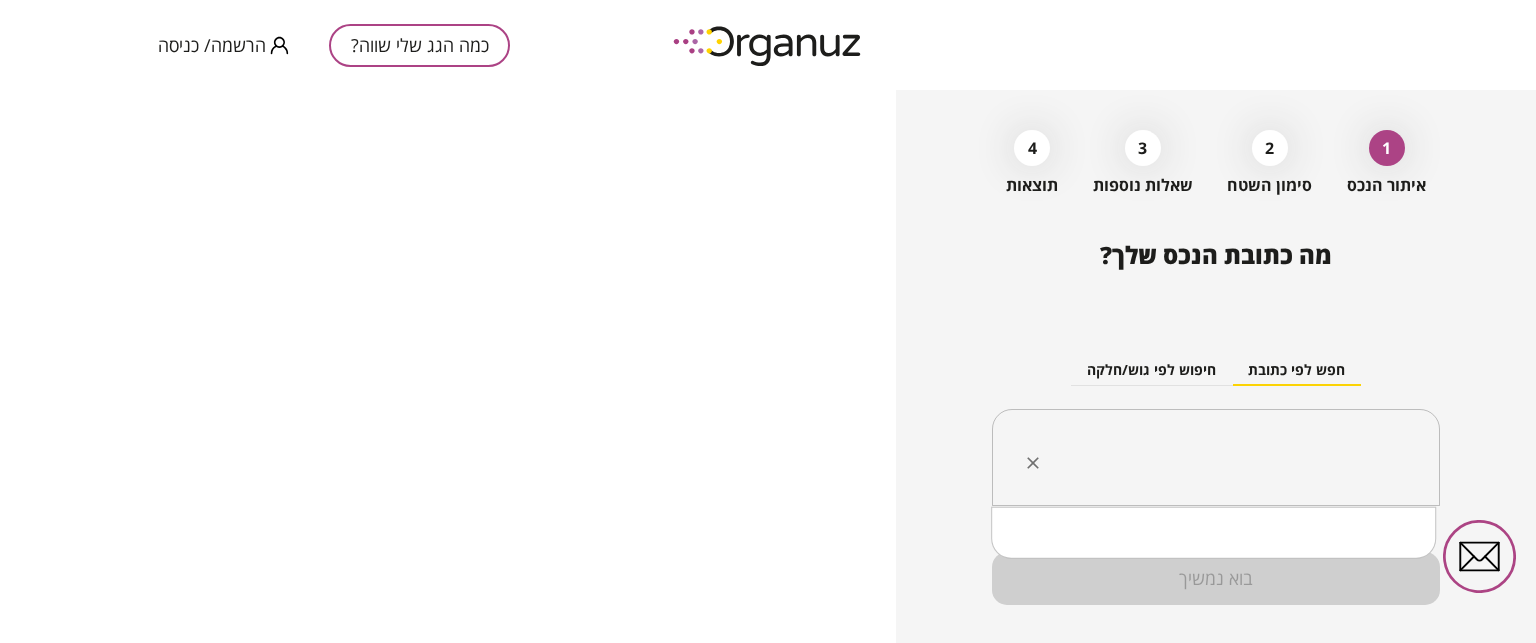 scroll, scrollTop: 104, scrollLeft: 0, axis: vertical 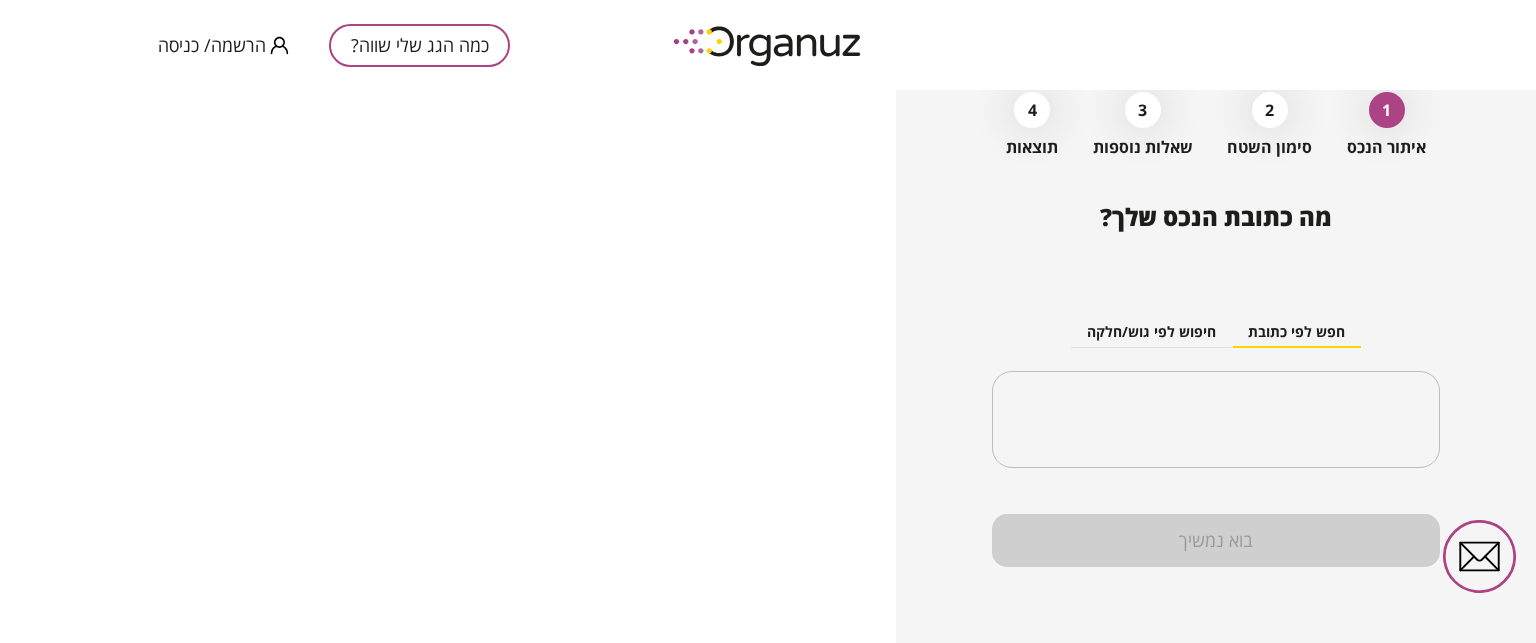click on "חפש לפי כתובת חיפוש לפי גוש/חלקה ​" at bounding box center (1216, 376) 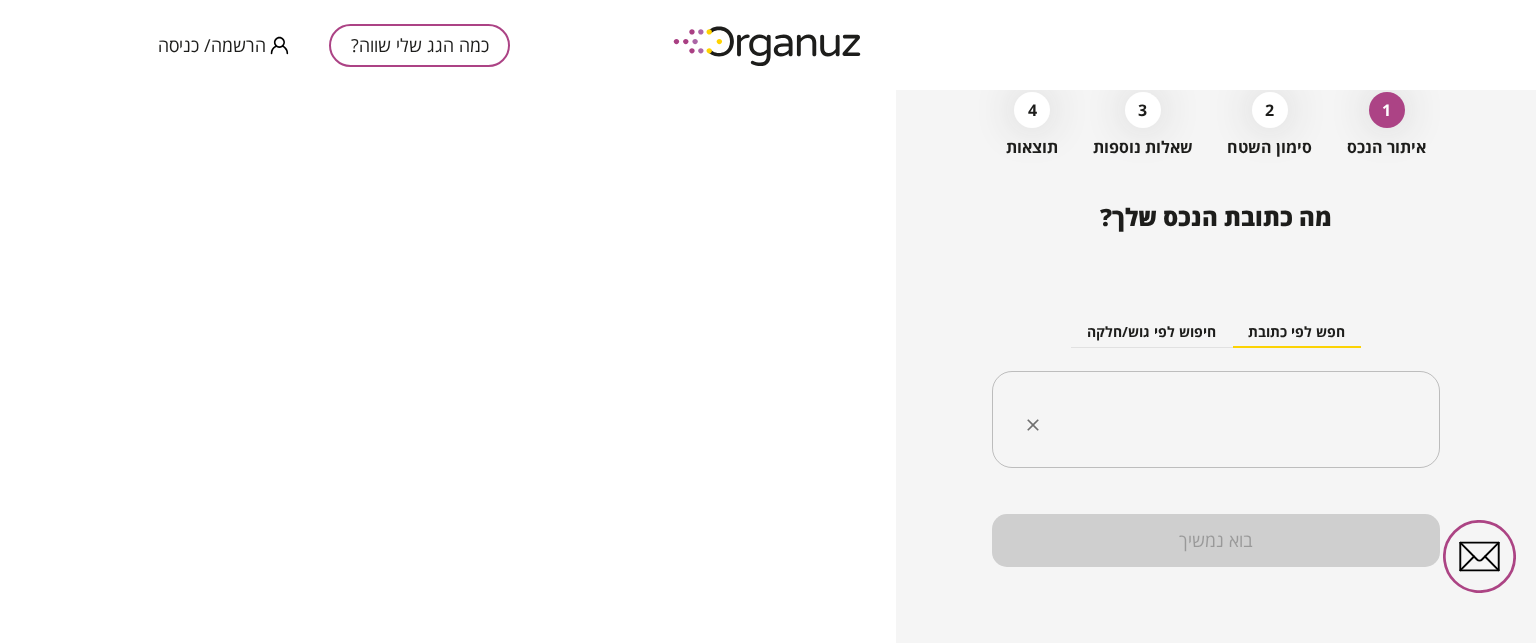 click at bounding box center (1223, 420) 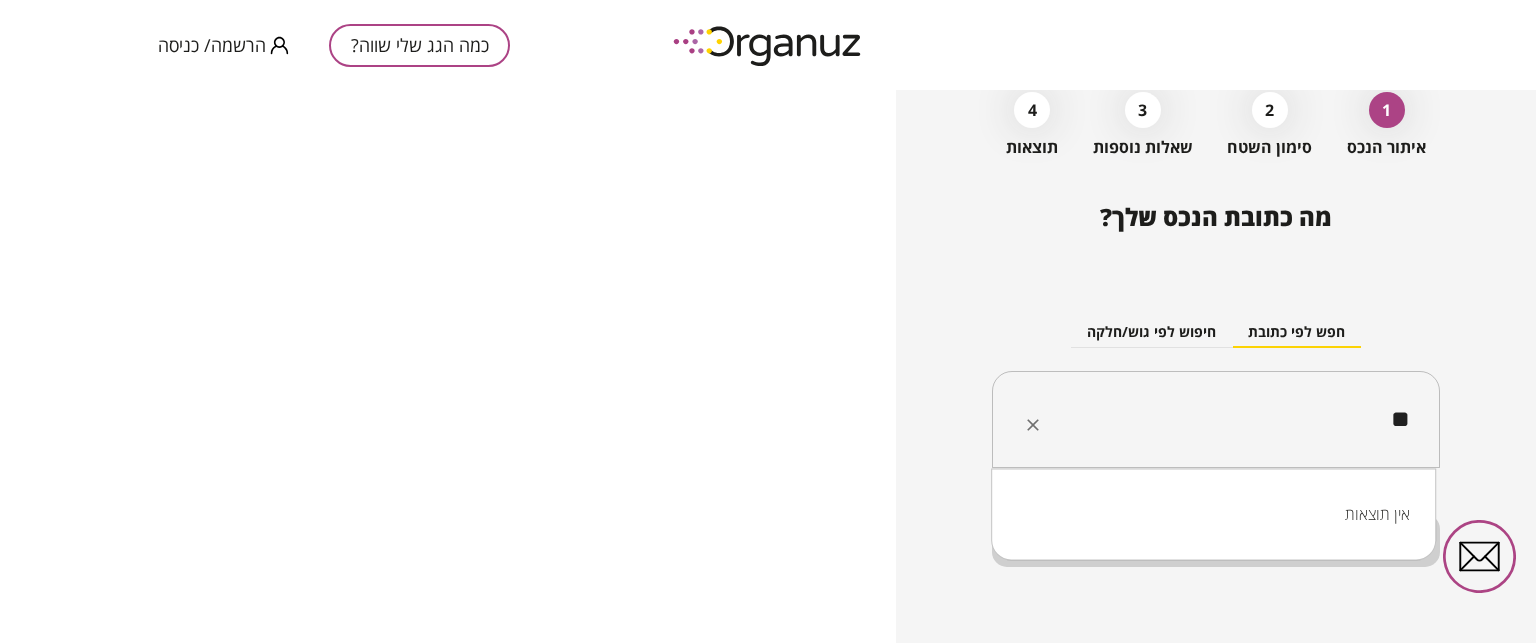 type on "*" 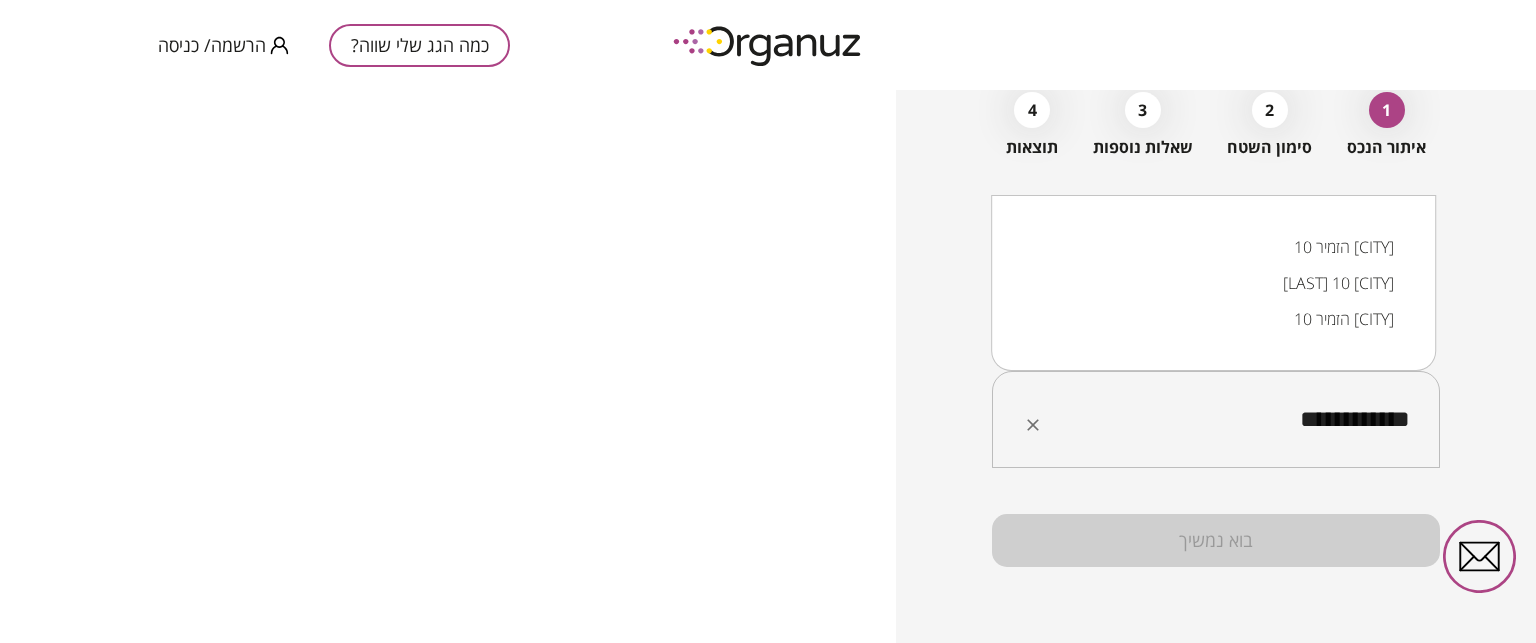 click on "[LAST] 10 [CITY]" at bounding box center [1213, 283] 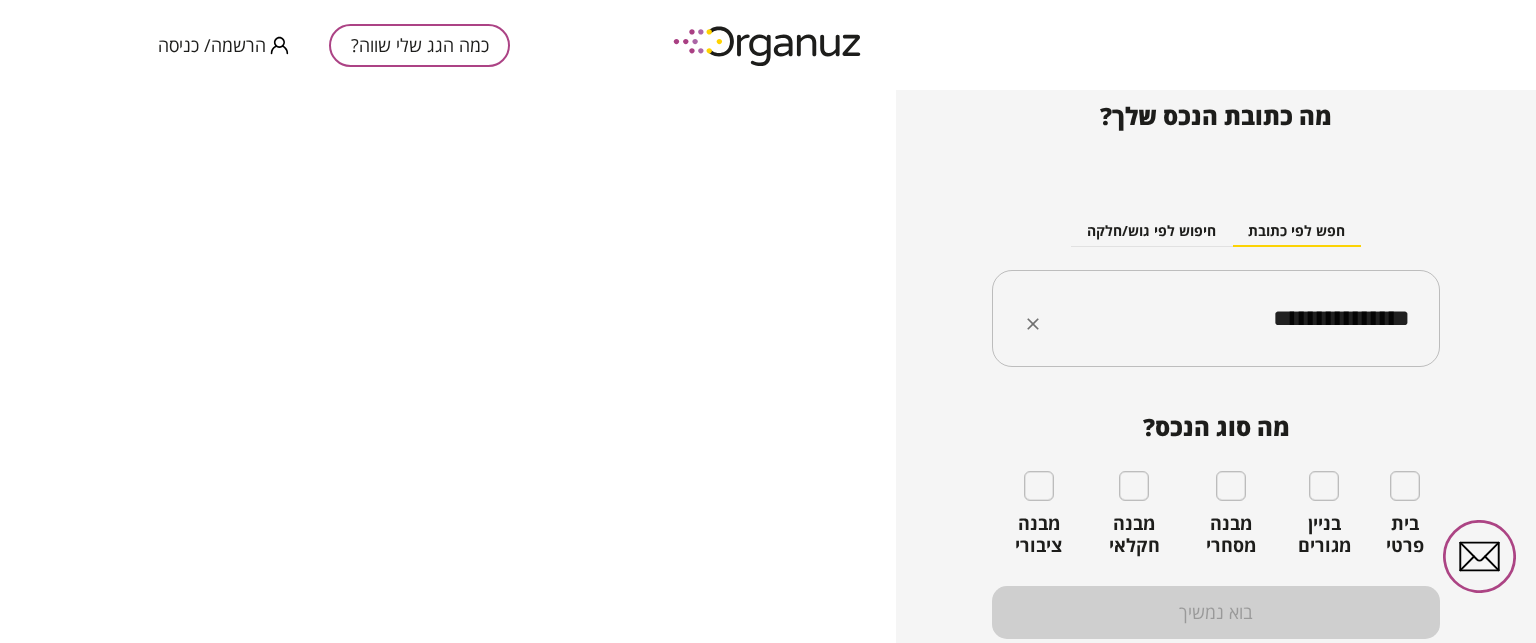 scroll, scrollTop: 216, scrollLeft: 0, axis: vertical 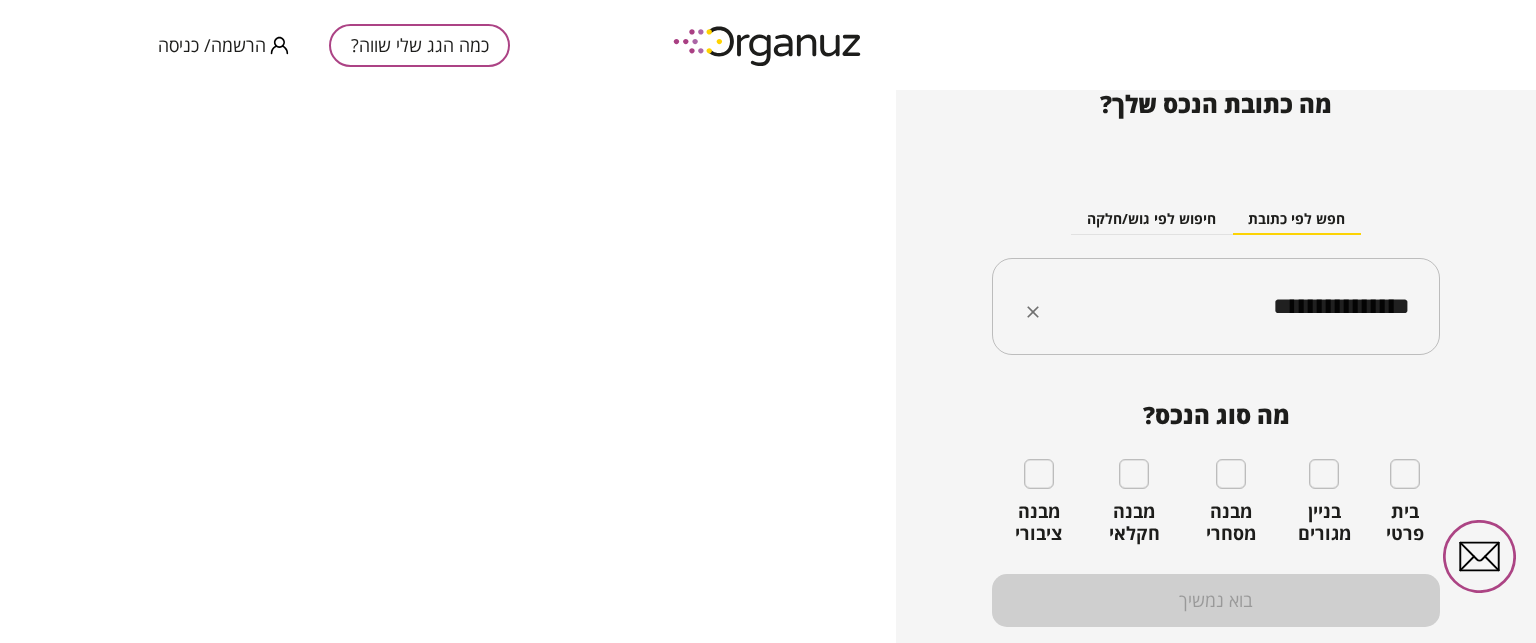 type on "**********" 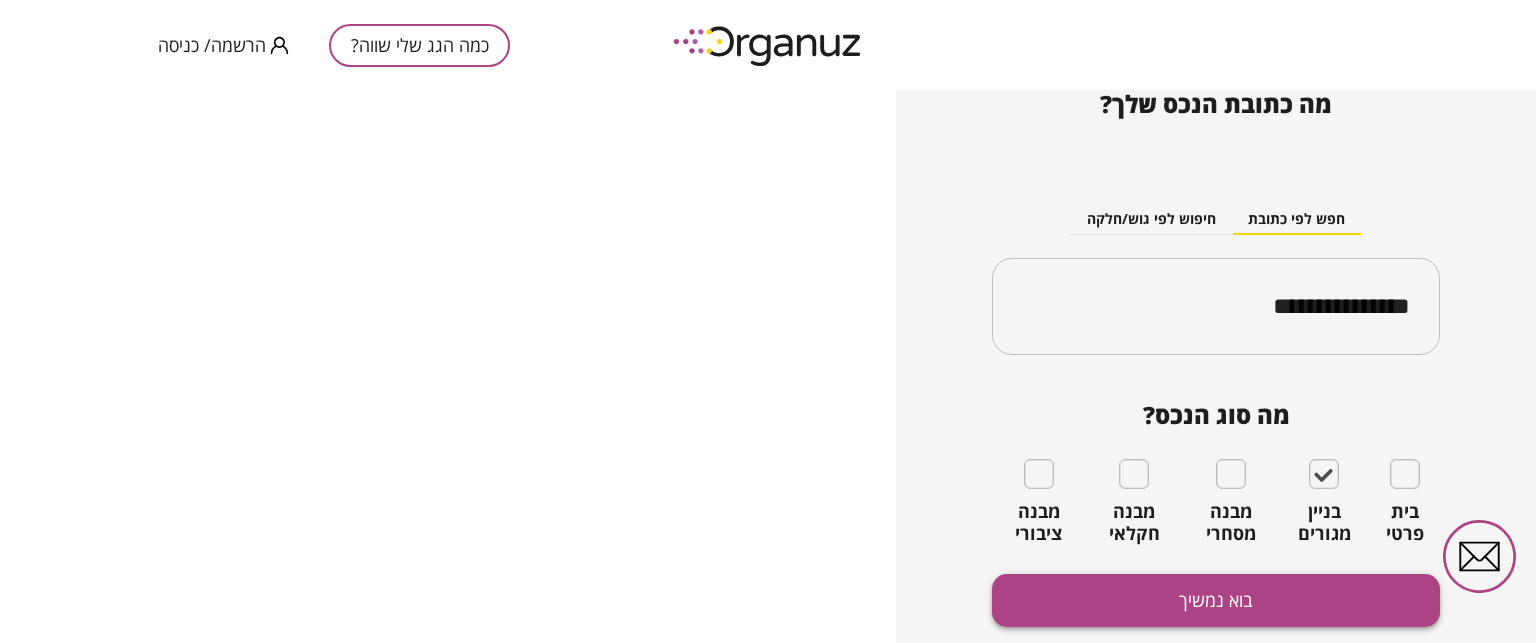 click on "בוא נמשיך" at bounding box center [1216, 600] 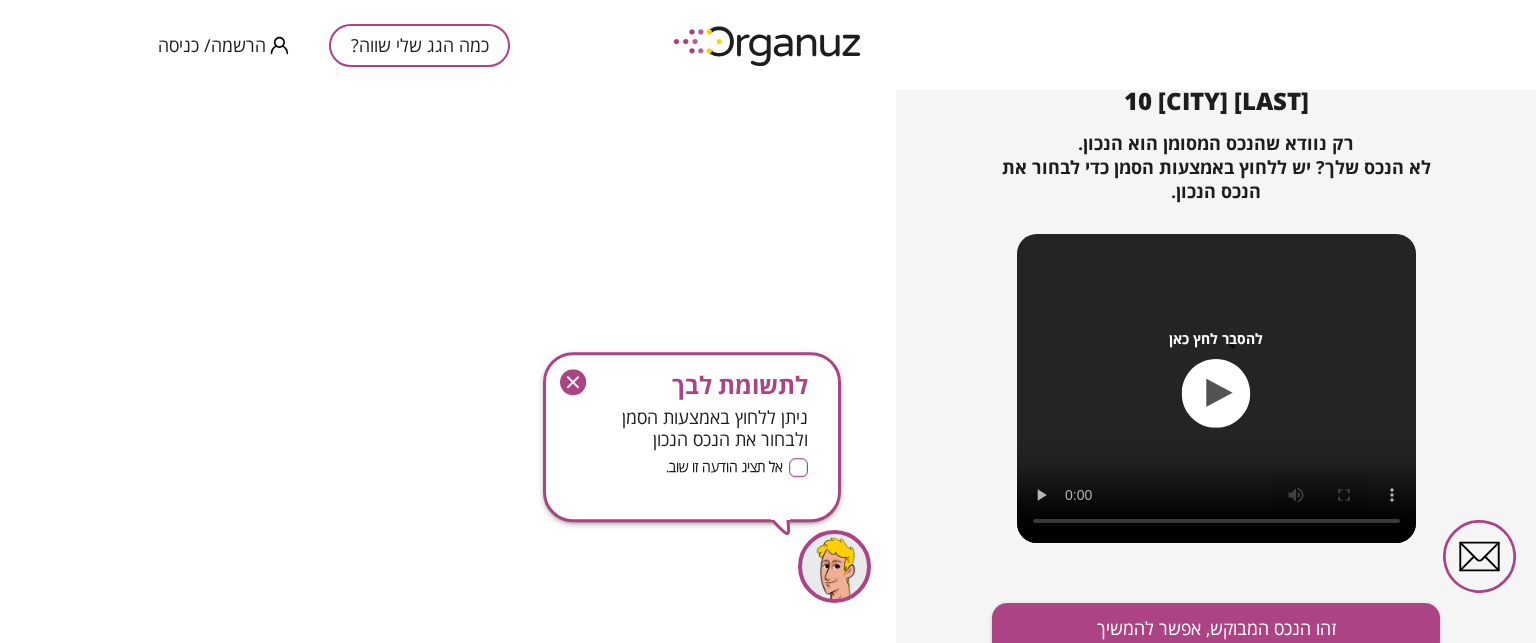 scroll, scrollTop: 261, scrollLeft: 0, axis: vertical 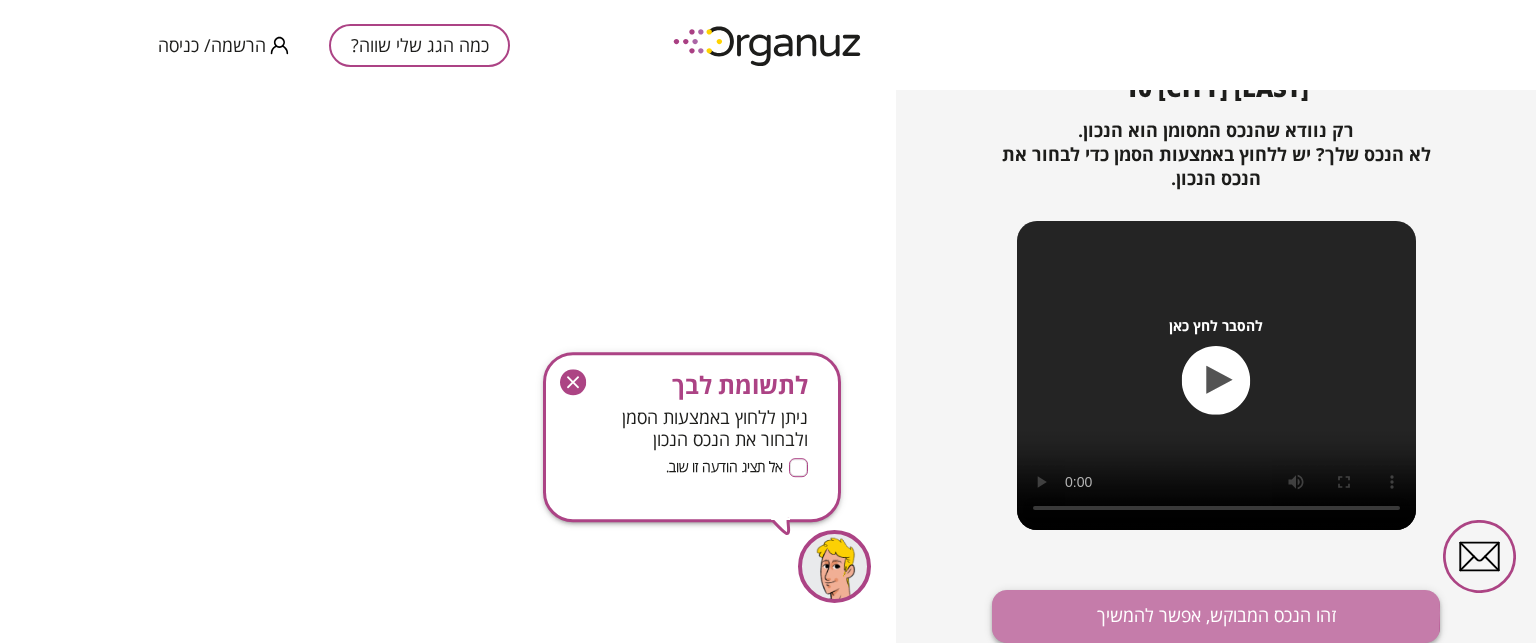 click on "זהו הנכס המבוקש, אפשר להמשיך" at bounding box center [1216, 616] 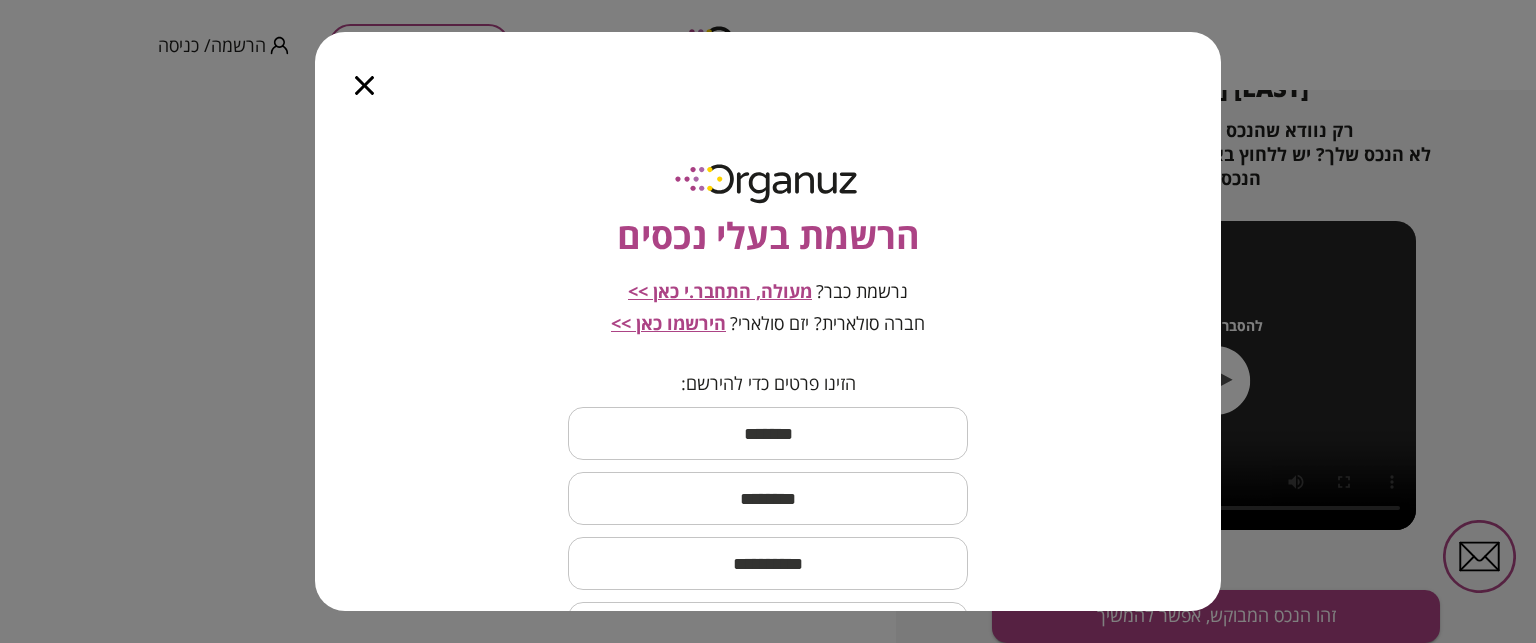 click at bounding box center (768, 433) 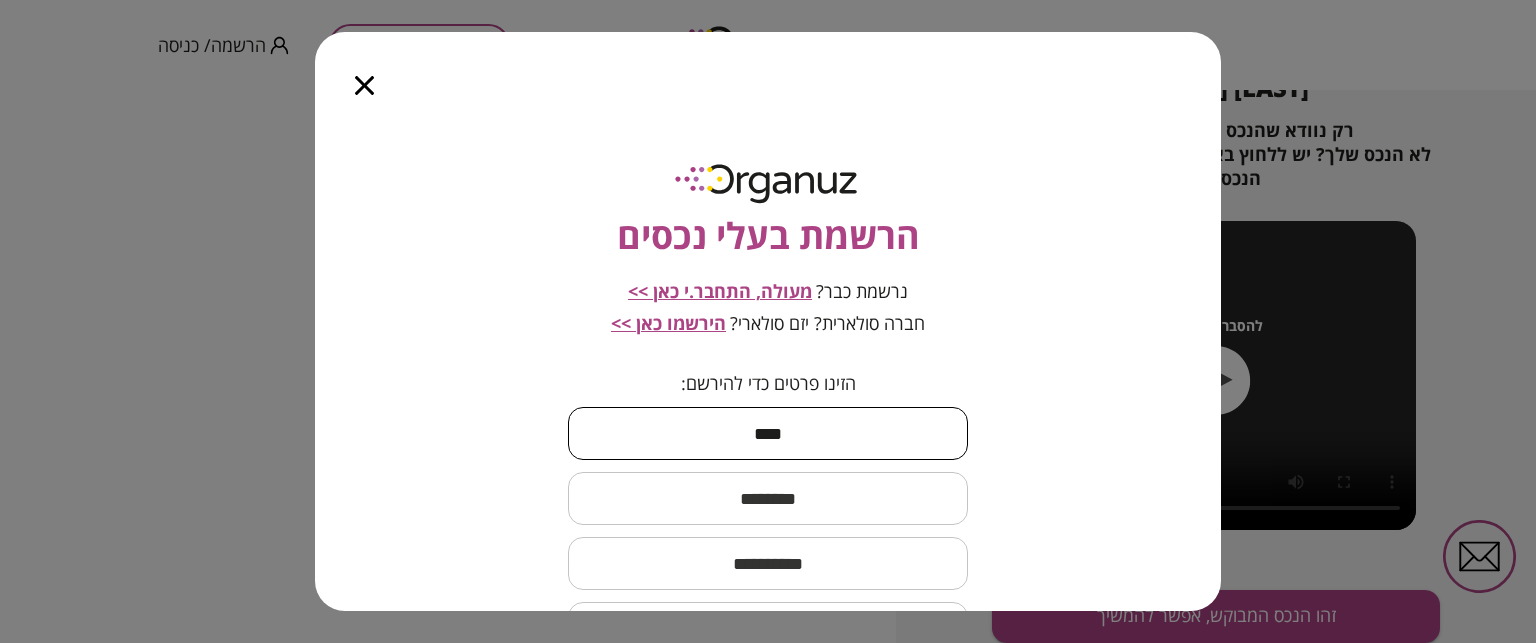 type on "****" 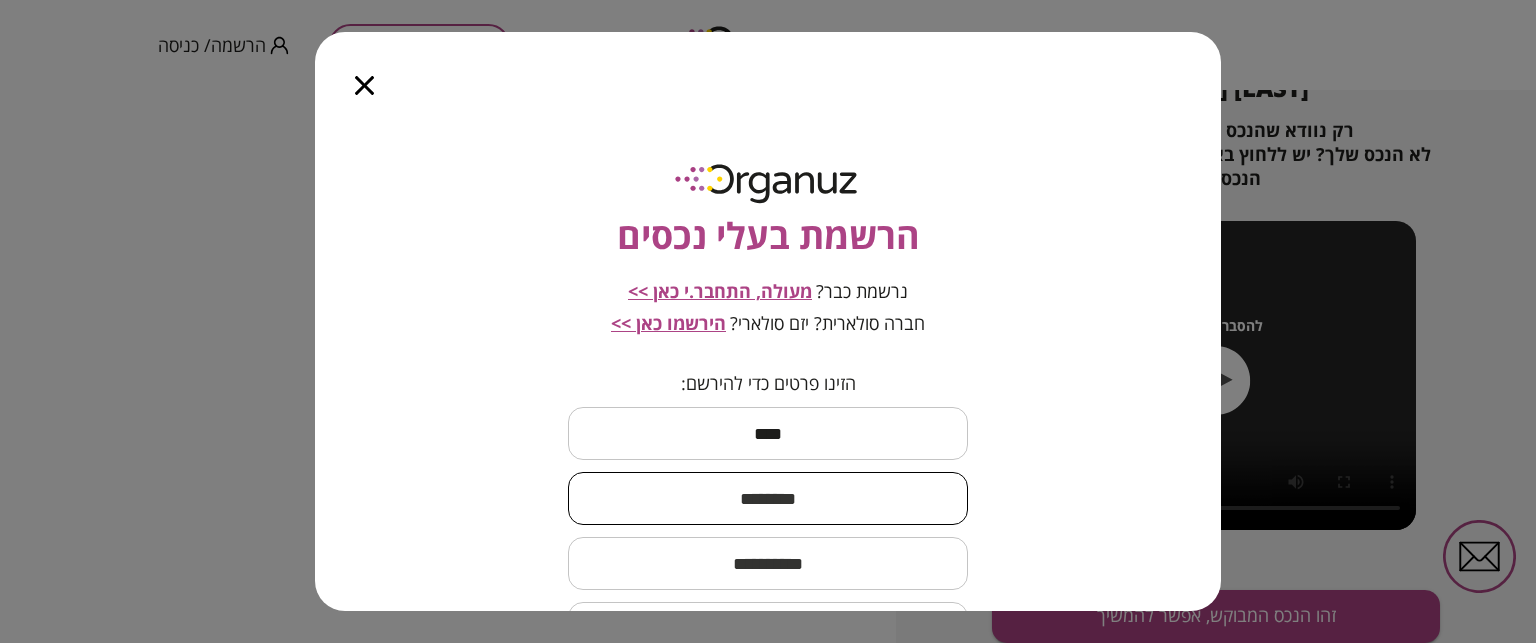 click at bounding box center (768, 498) 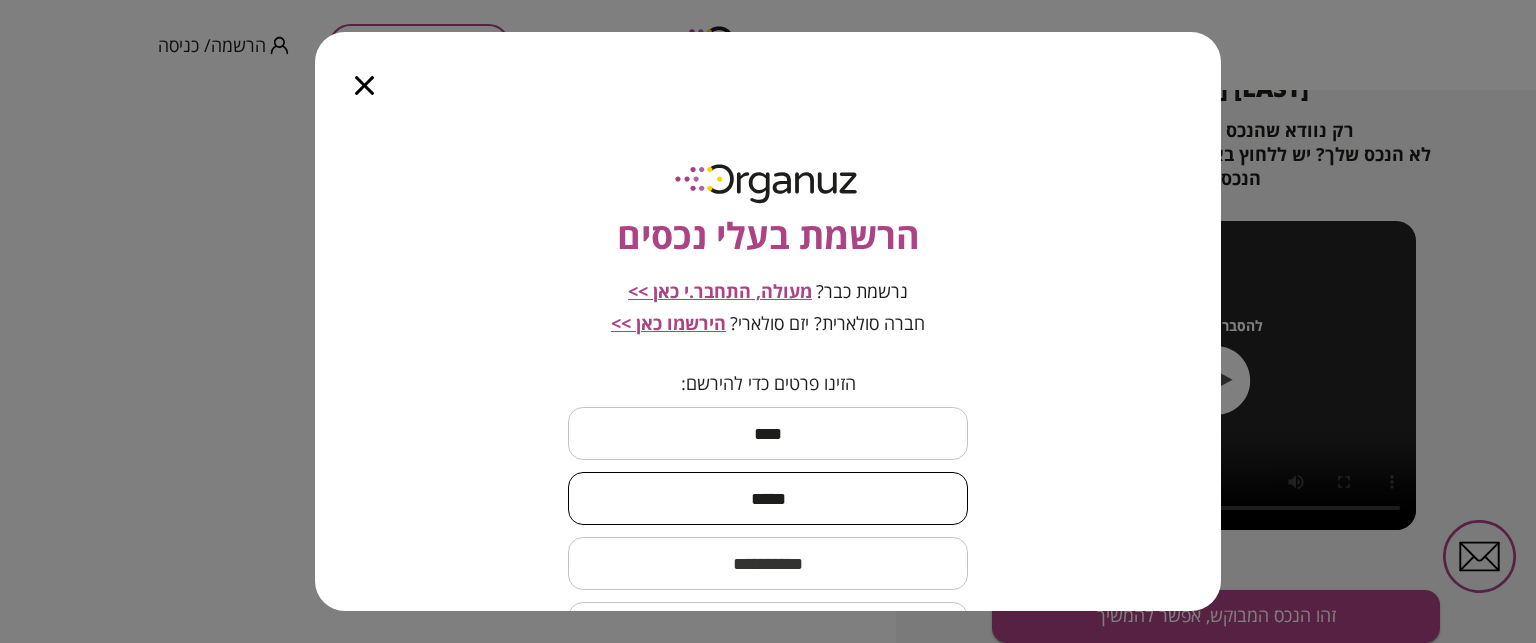 type on "*****" 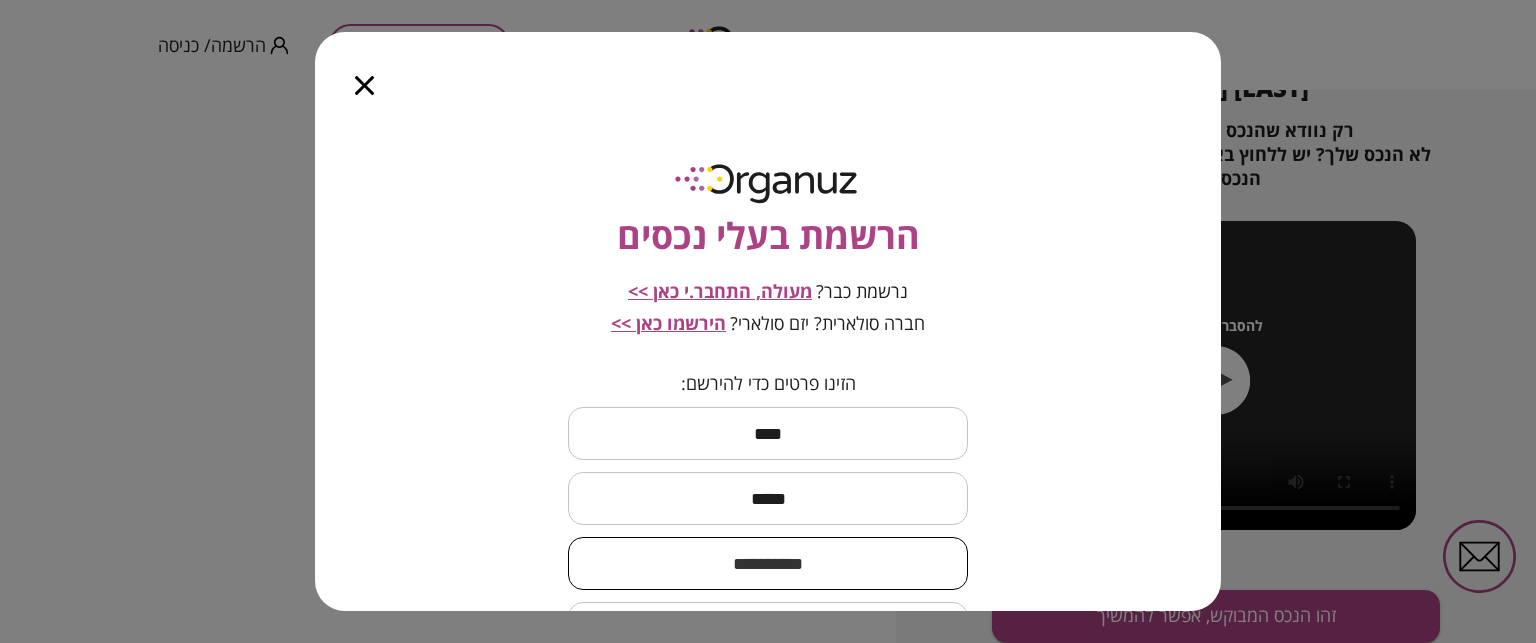 click at bounding box center (768, 563) 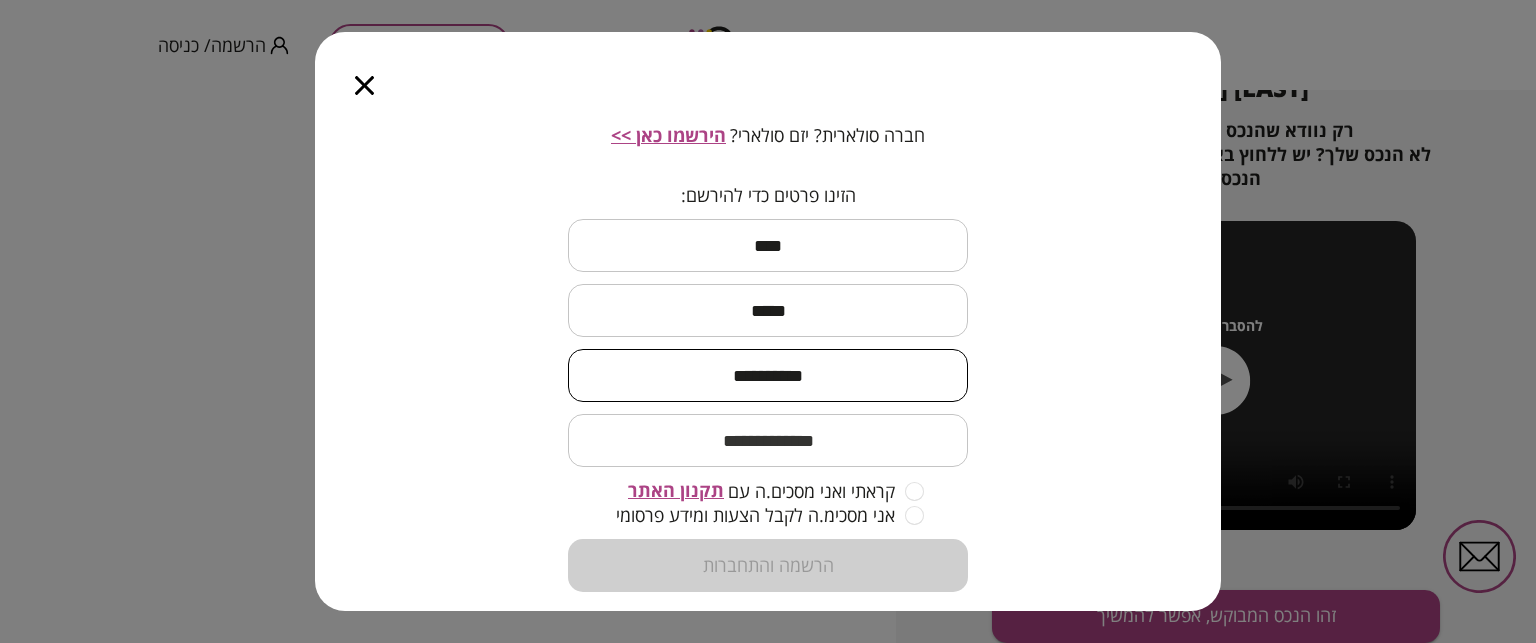 scroll, scrollTop: 220, scrollLeft: 0, axis: vertical 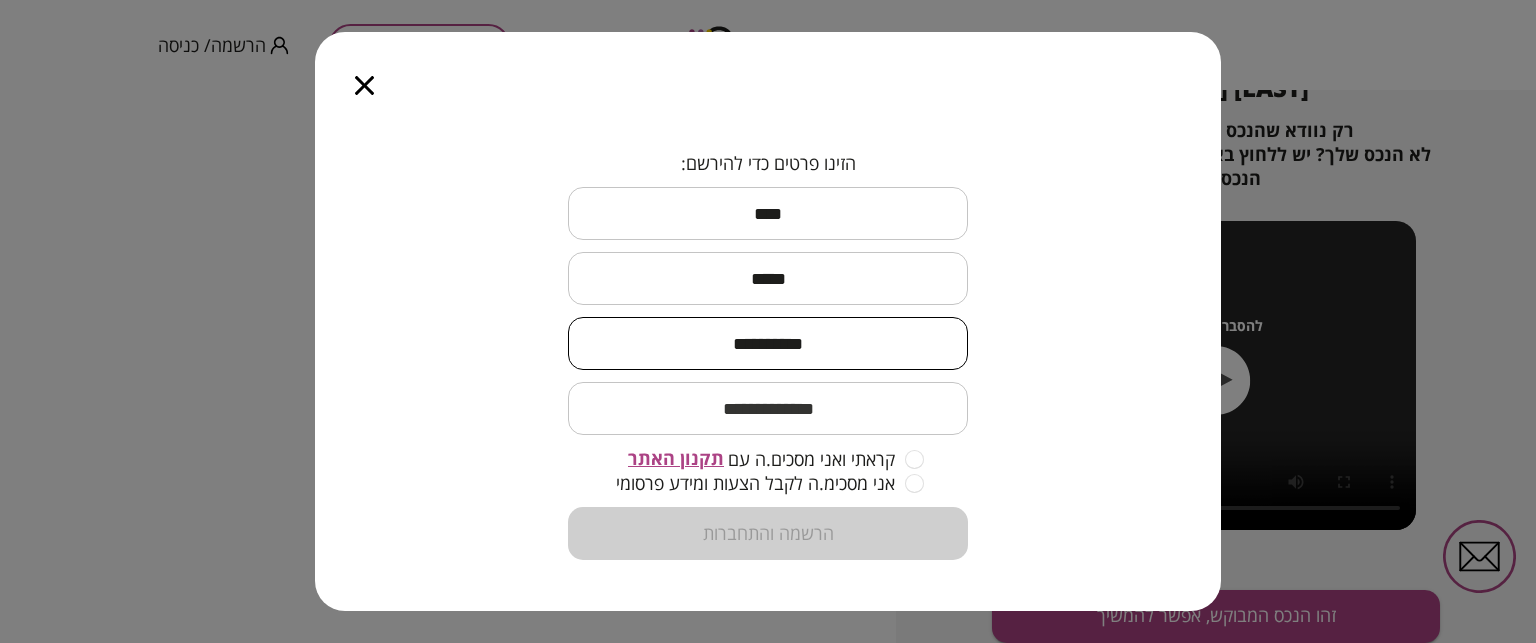type on "**********" 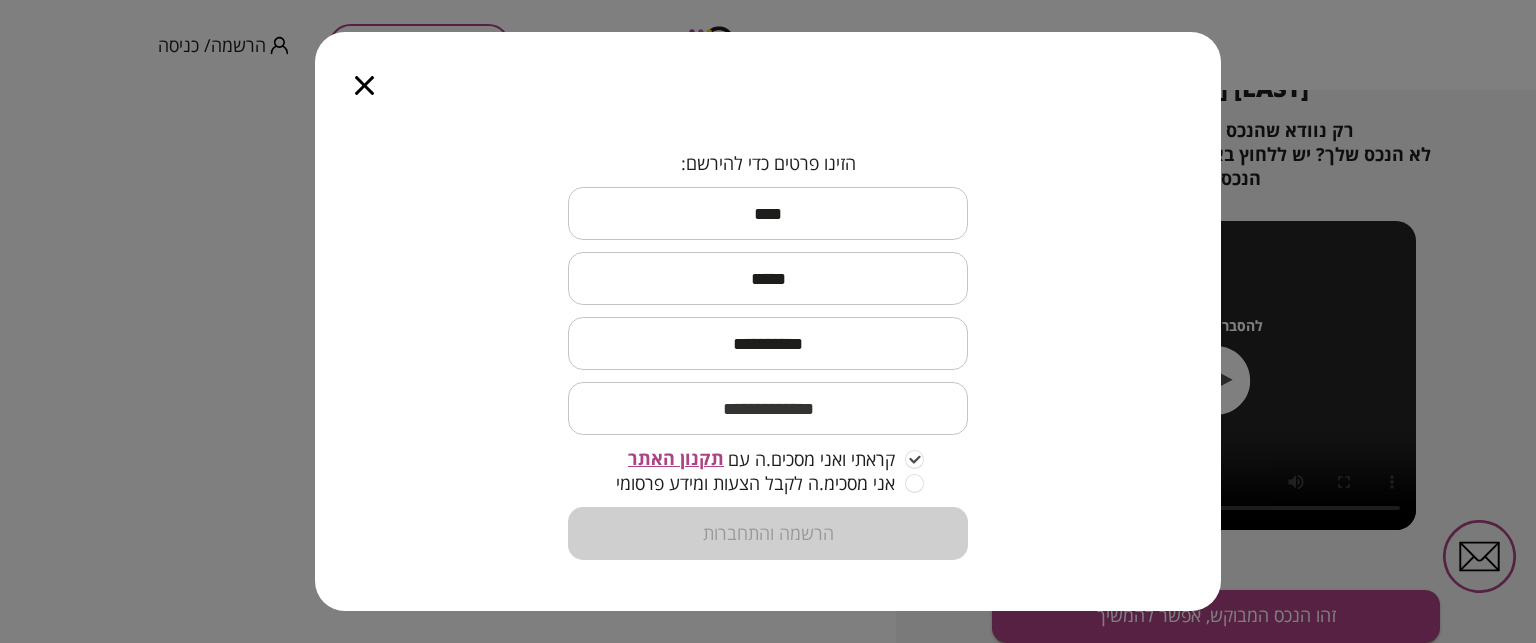 click at bounding box center [768, 408] 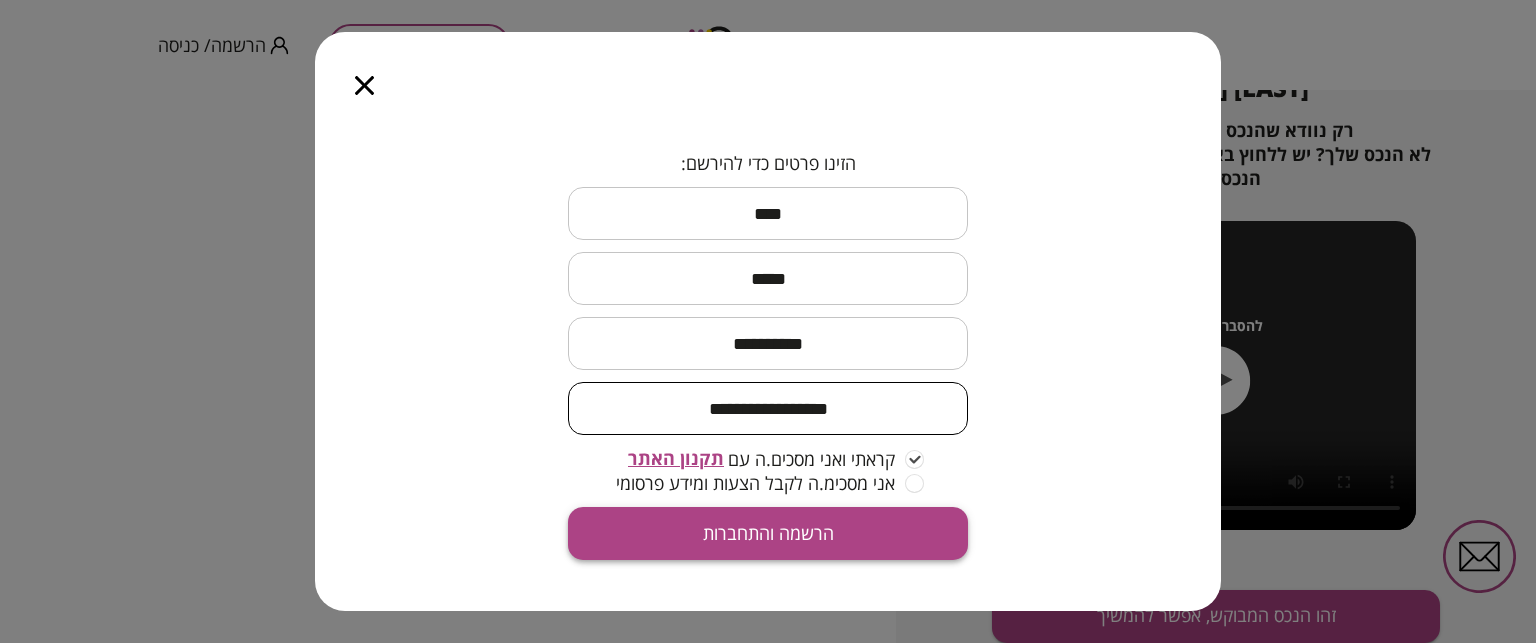 type on "**********" 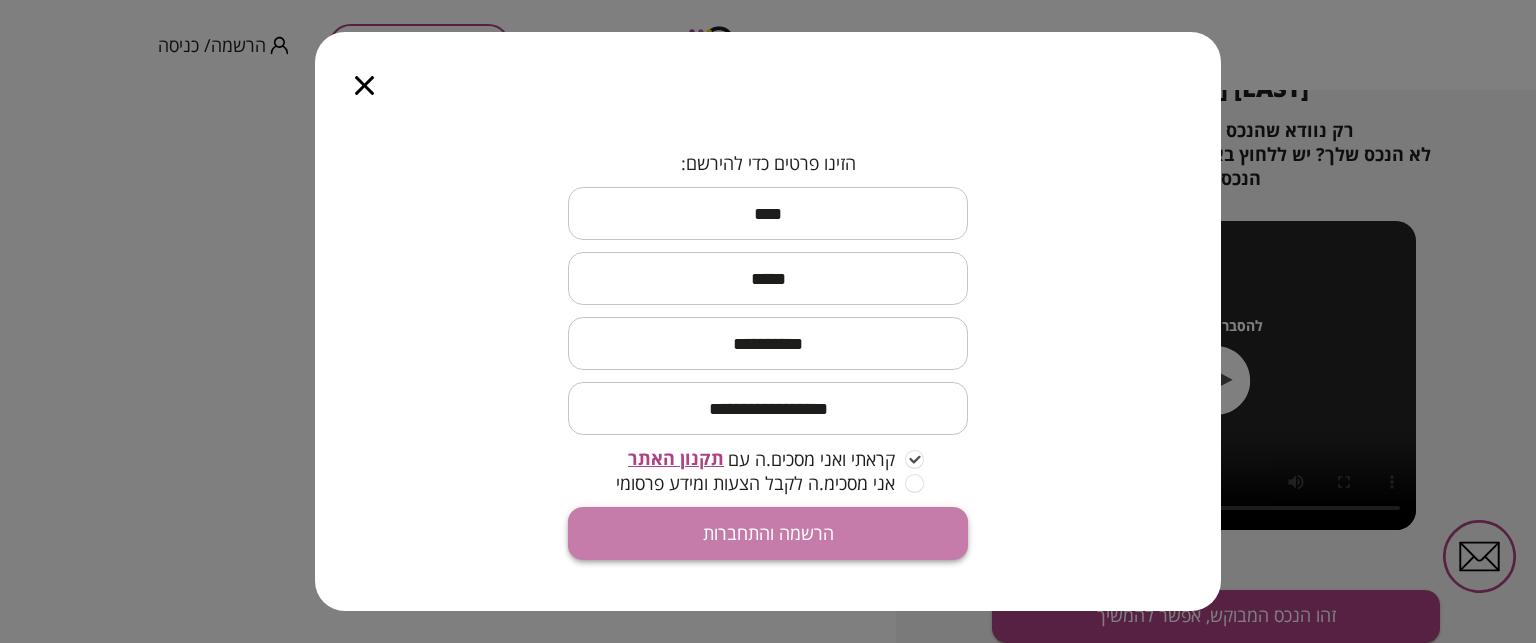 click on "הרשמה והתחברות" at bounding box center (768, 533) 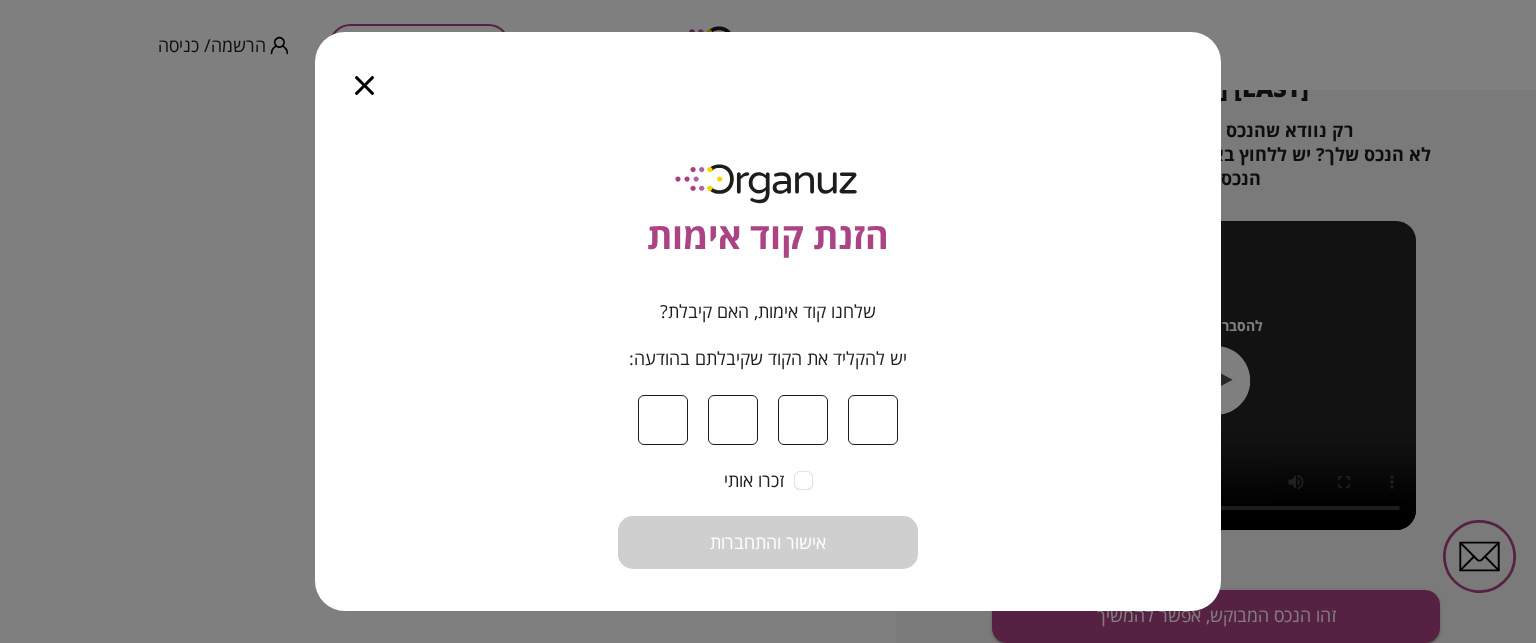 type on "*" 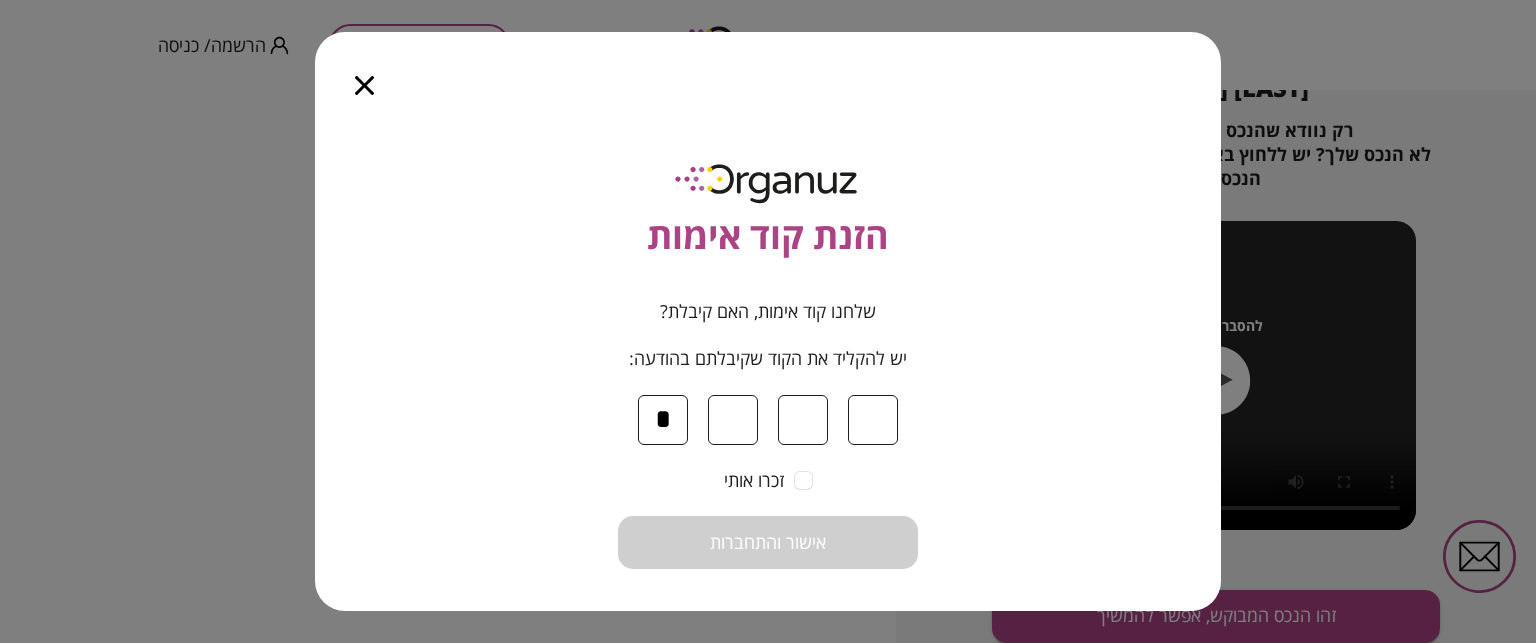 type on "*" 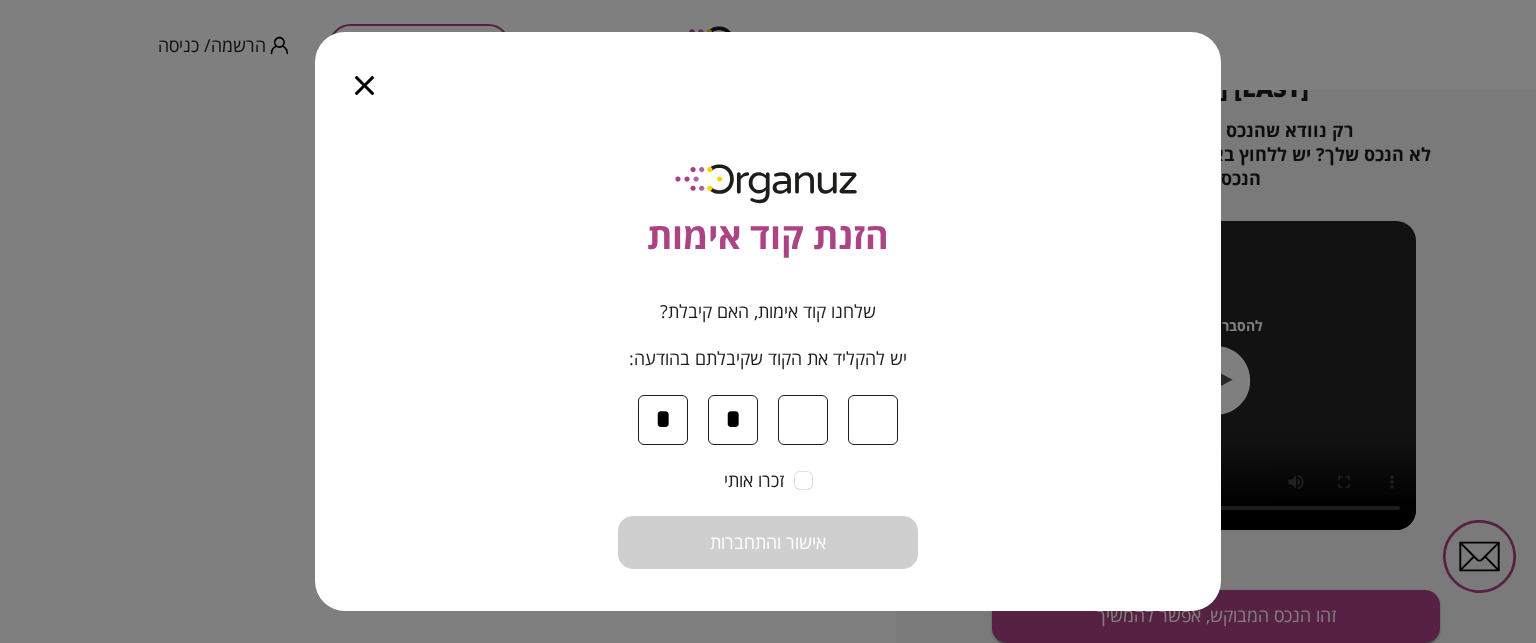 type on "*" 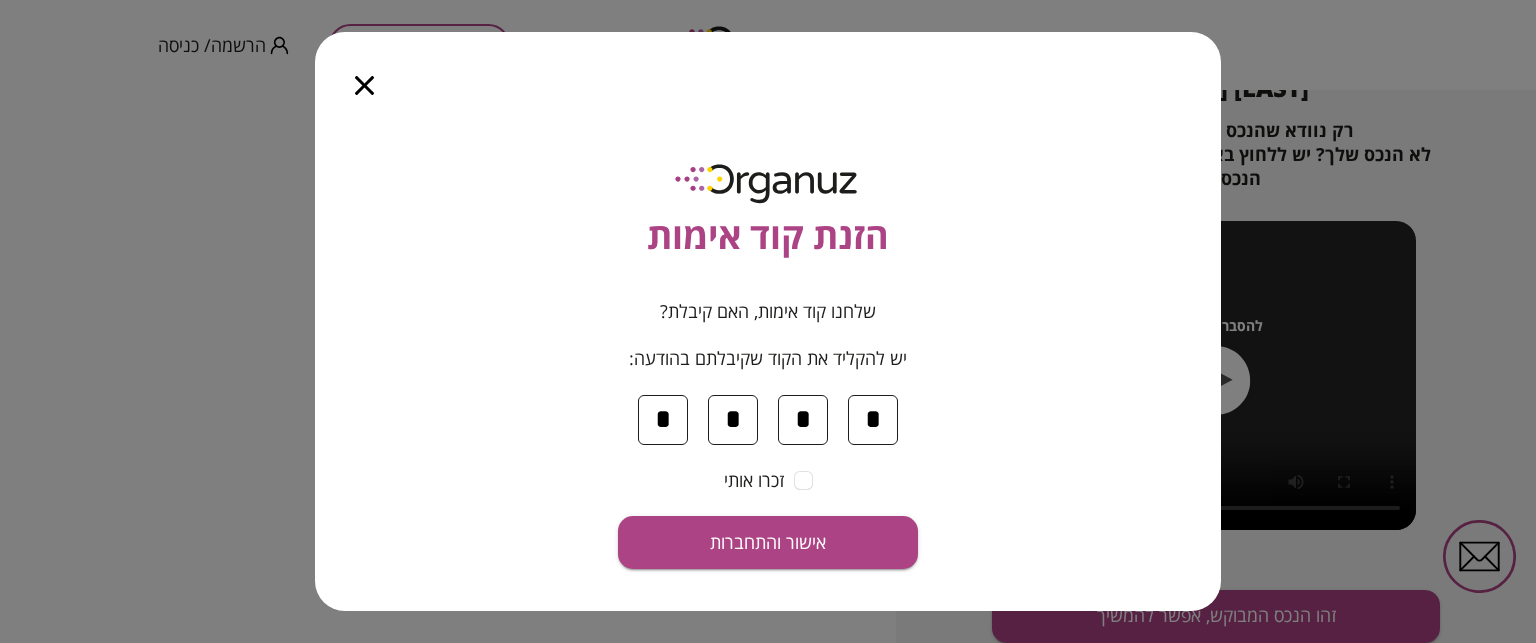 type on "*" 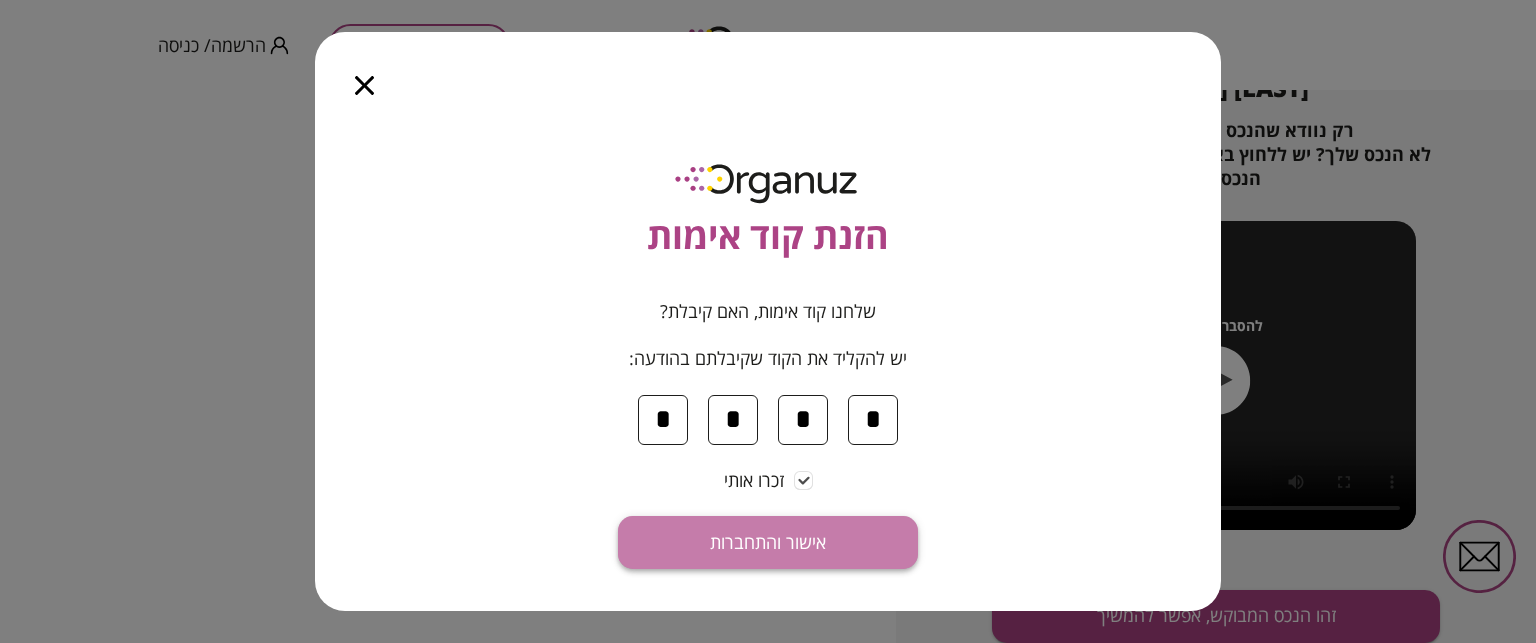 click on "אישור והתחברות" at bounding box center [768, 543] 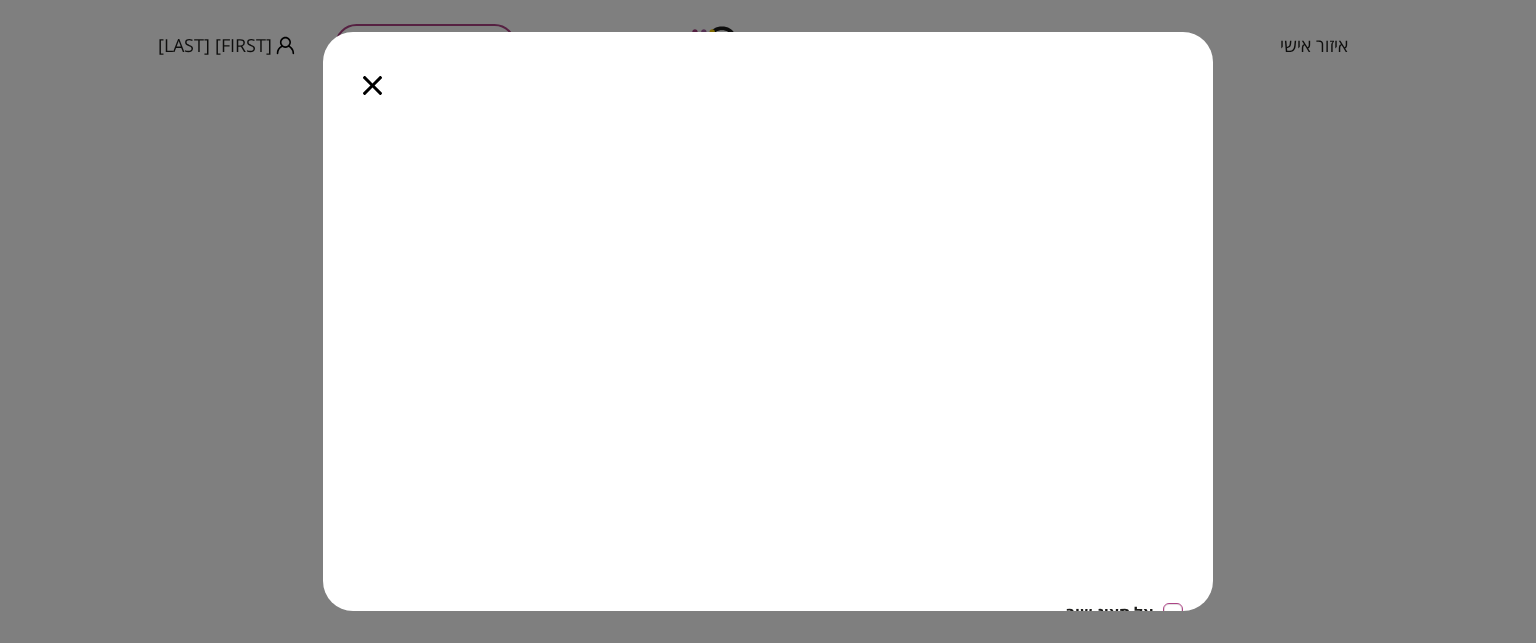 scroll, scrollTop: 223, scrollLeft: 0, axis: vertical 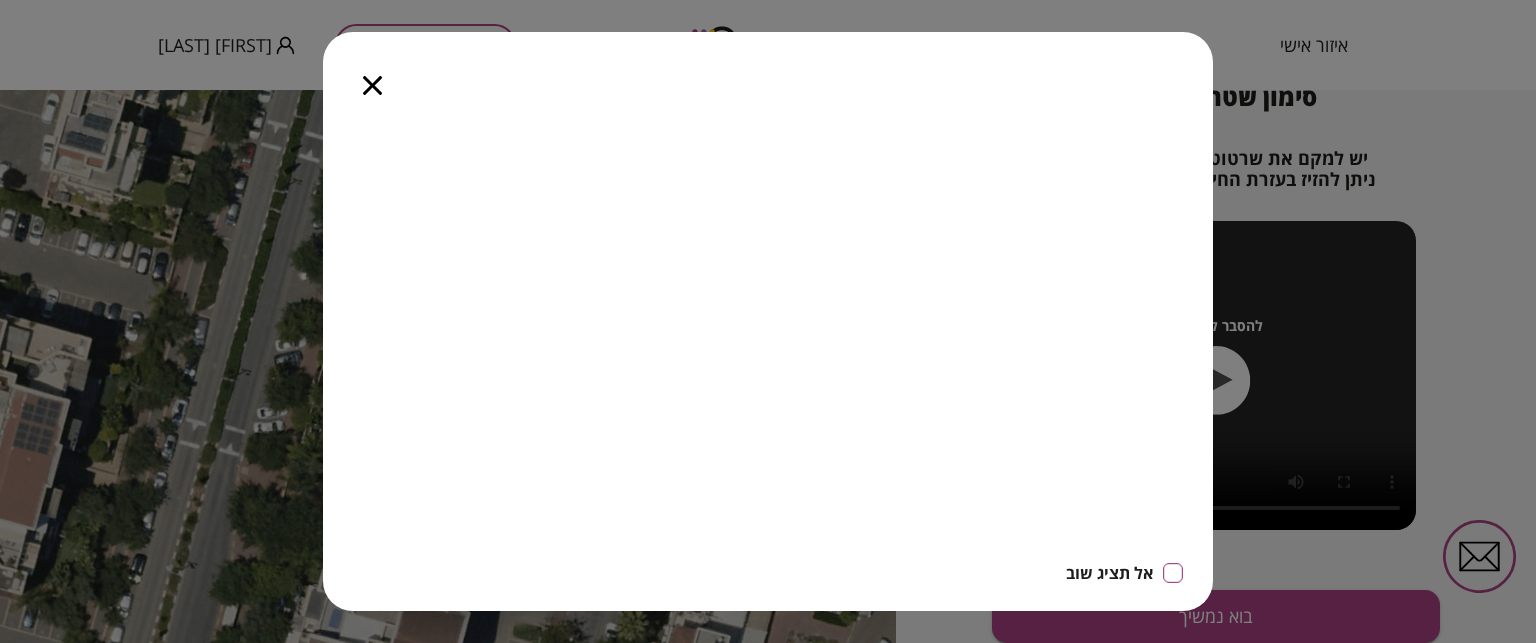click 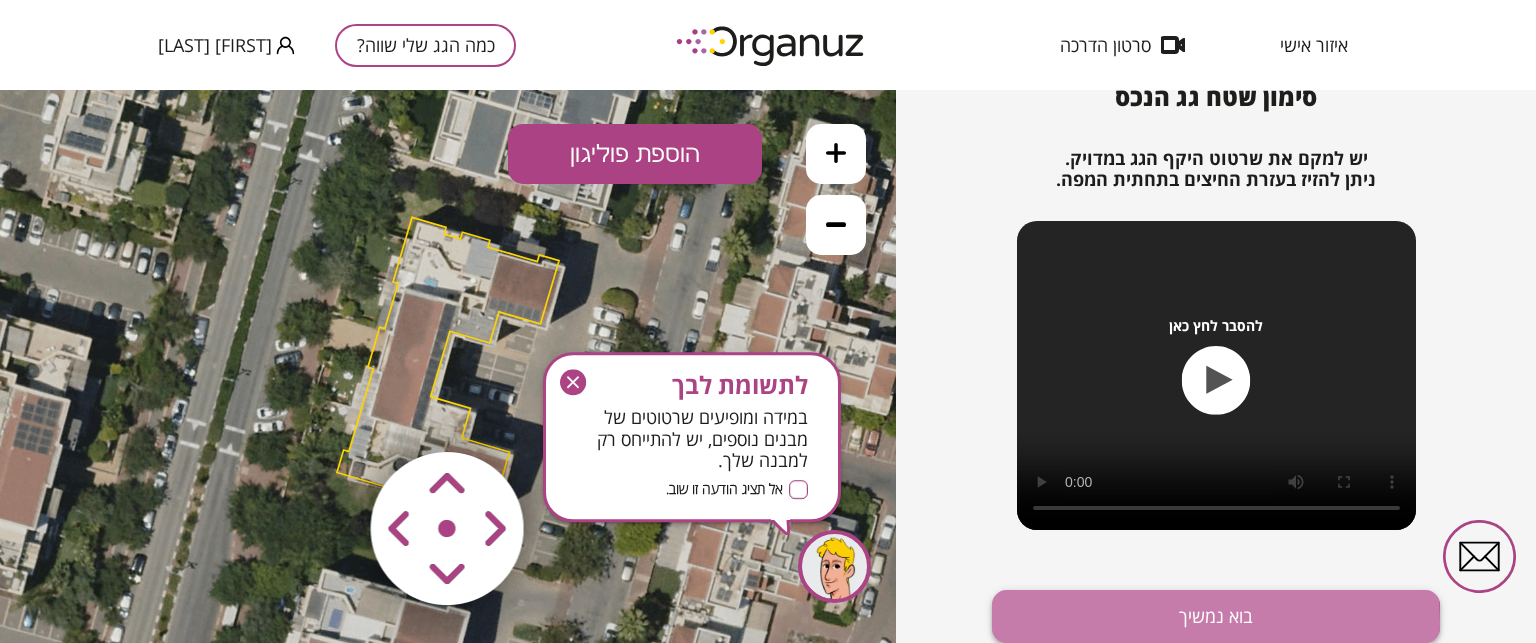 click on "בוא נמשיך" at bounding box center (1216, 616) 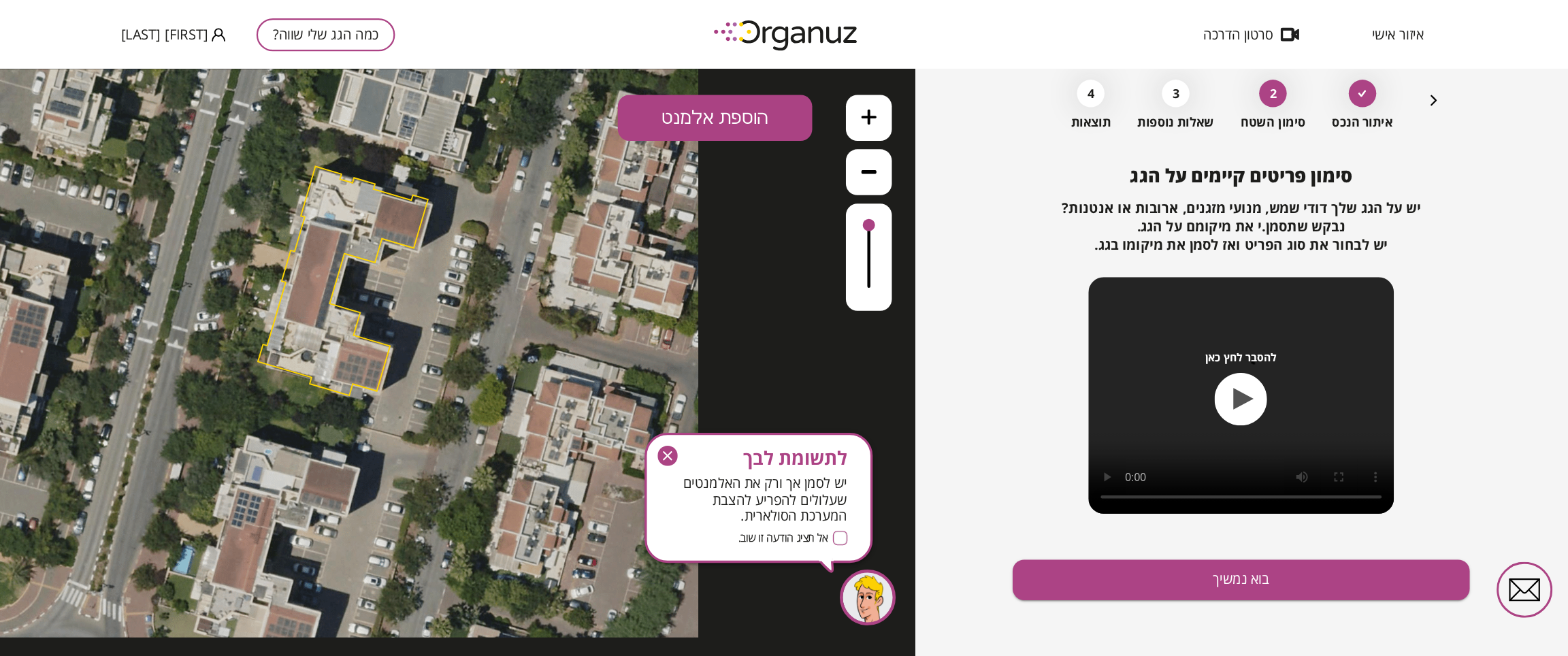 scroll, scrollTop: 0, scrollLeft: 0, axis: both 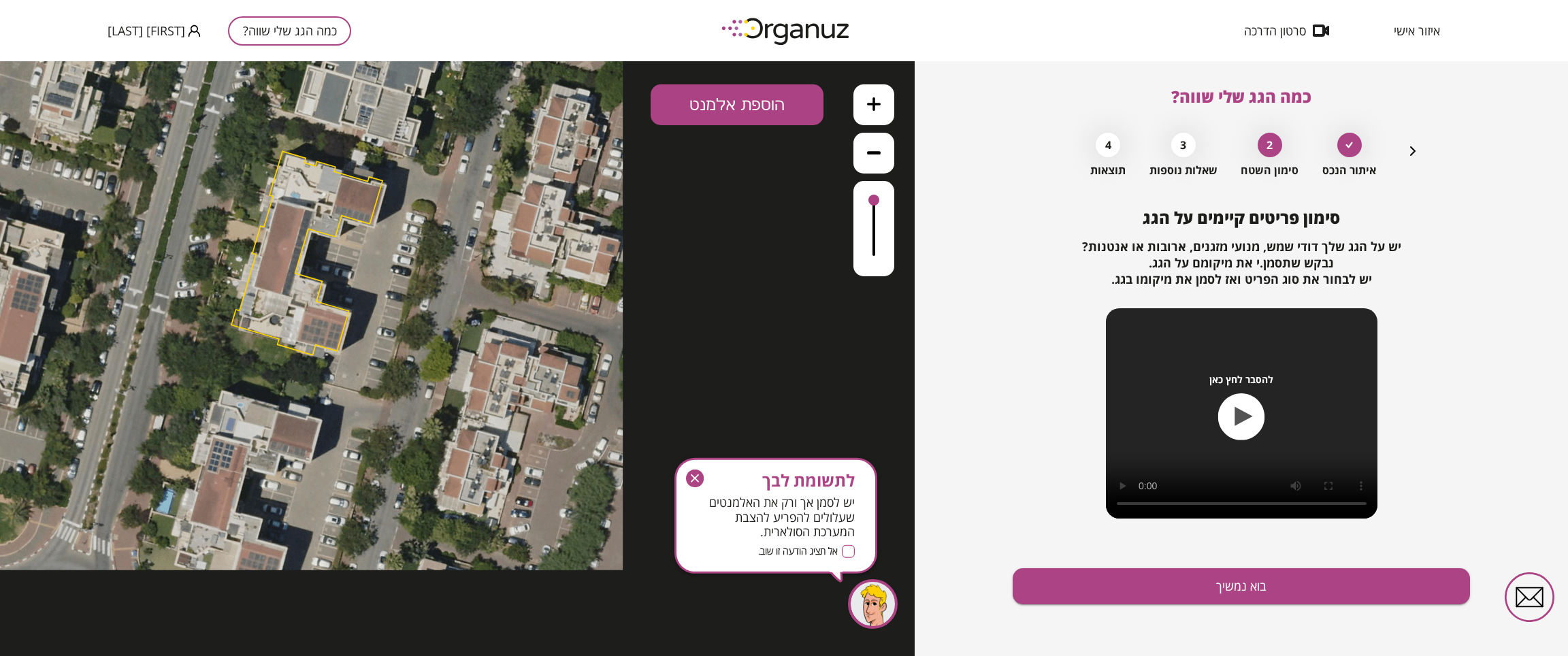 drag, startPoint x: 279, startPoint y: 146, endPoint x: 295, endPoint y: 161, distance: 21.93171 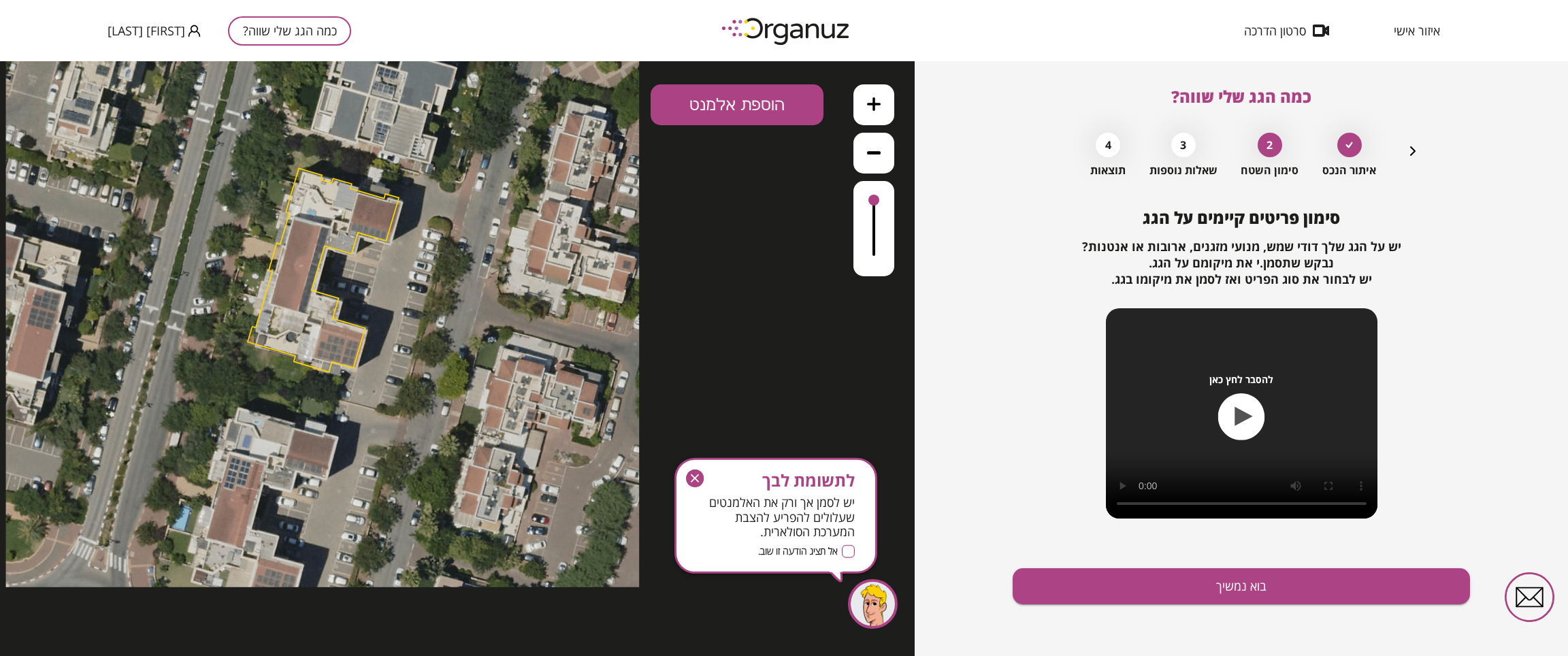 drag, startPoint x: 356, startPoint y: 190, endPoint x: 355, endPoint y: 199, distance: 9.055385 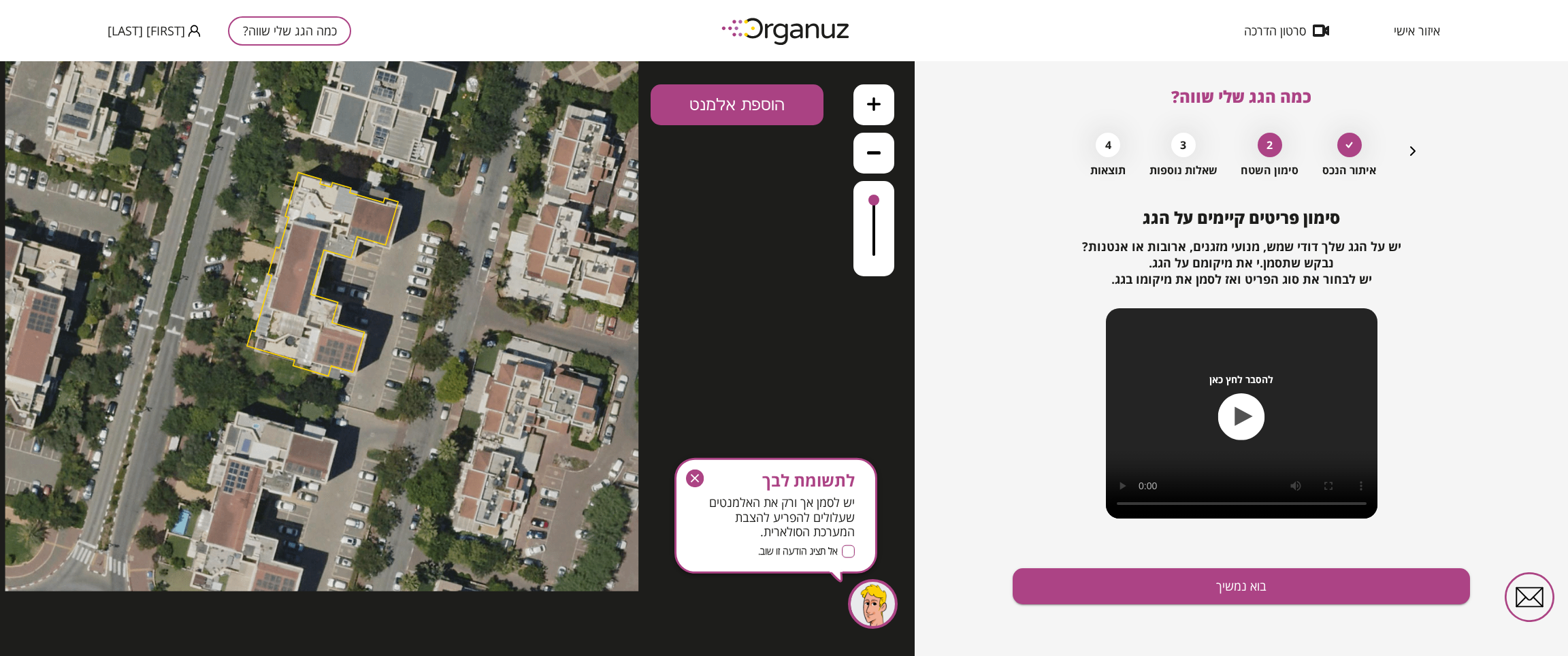 click 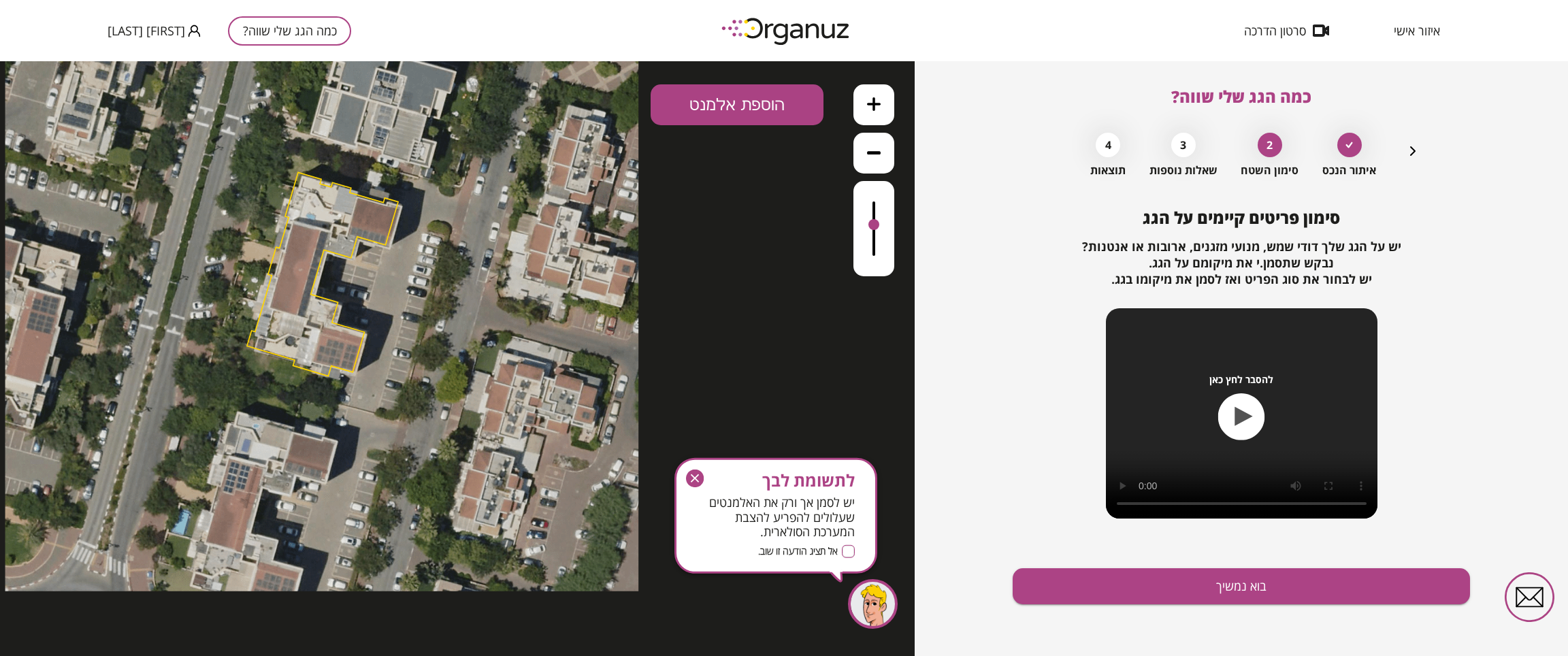 drag, startPoint x: 879, startPoint y: 203, endPoint x: 880, endPoint y: 226, distance: 23.021729 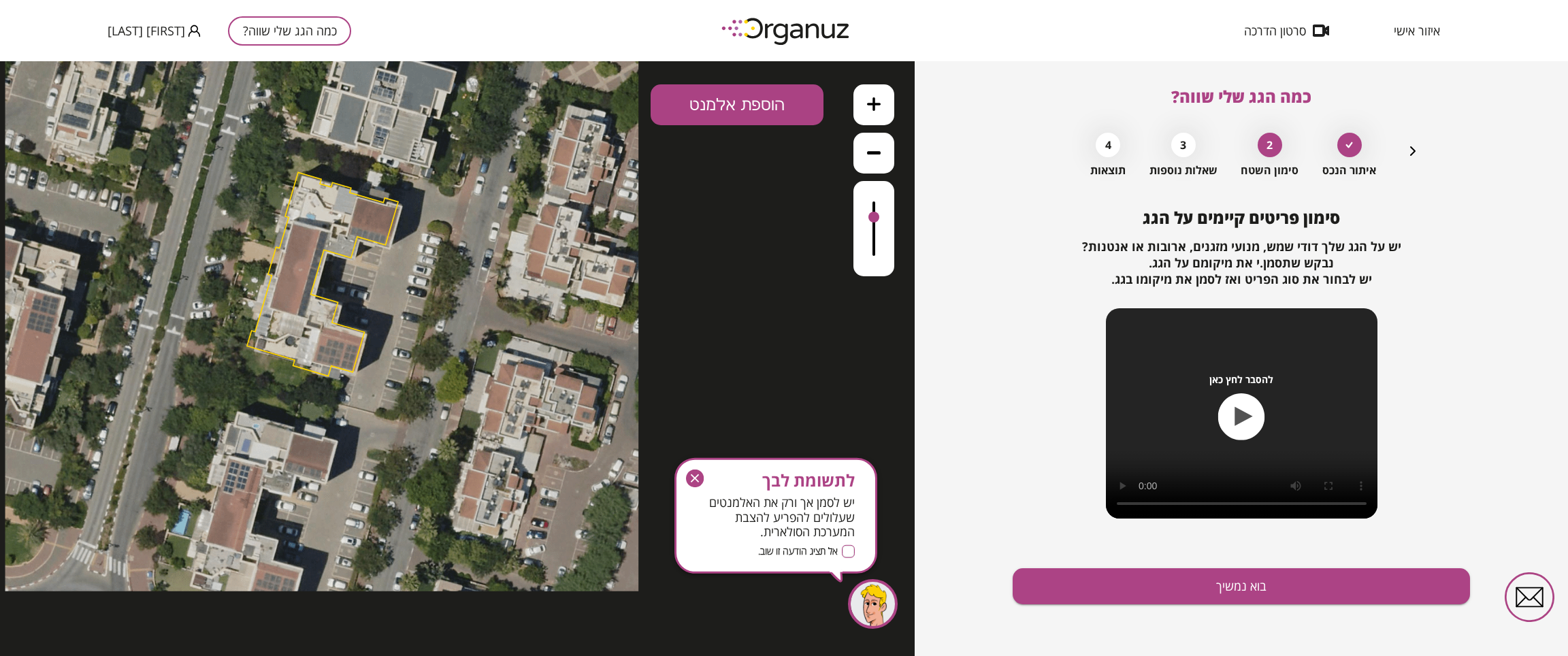 drag, startPoint x: 879, startPoint y: 227, endPoint x: 877, endPoint y: 218, distance: 9.219544 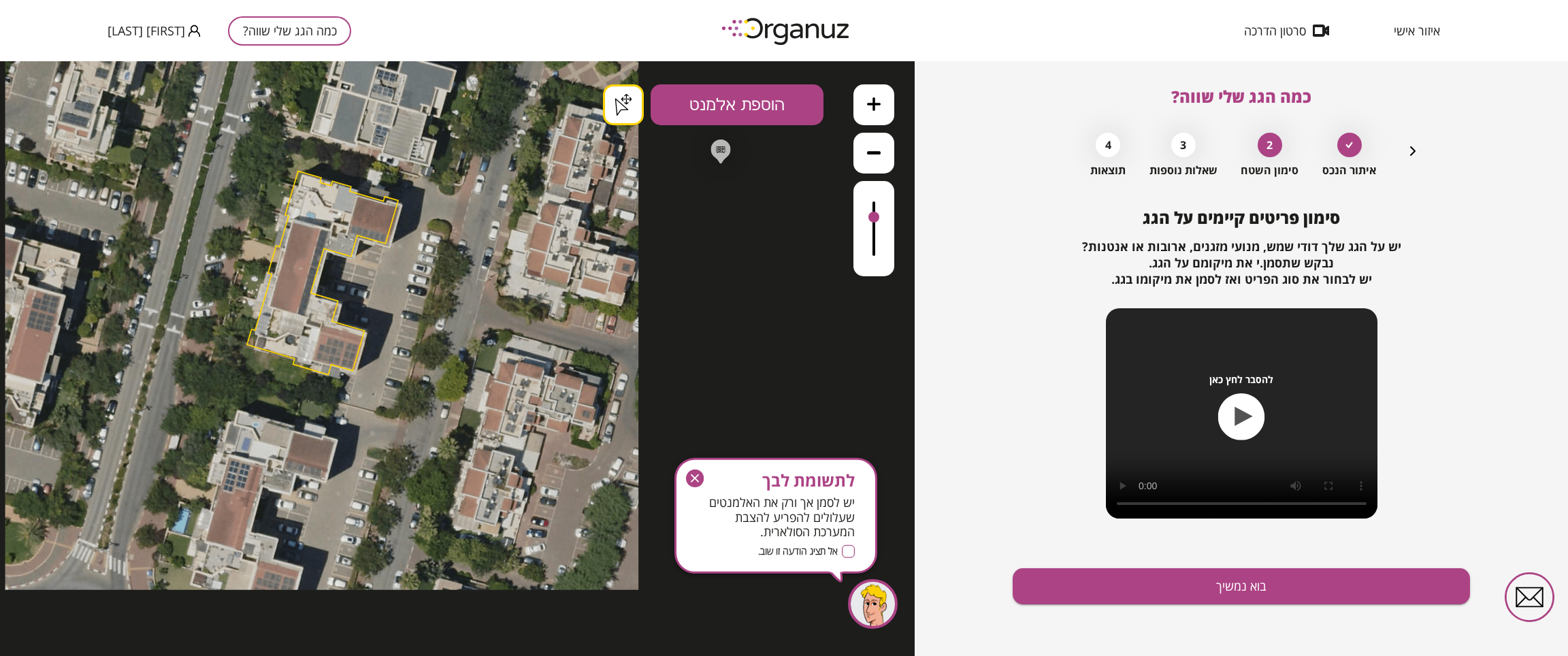 click on ".st0 {
fill: #FFFFFF;
}
.st0 {
fill: #FFFFFF;
}" at bounding box center (457, 359) 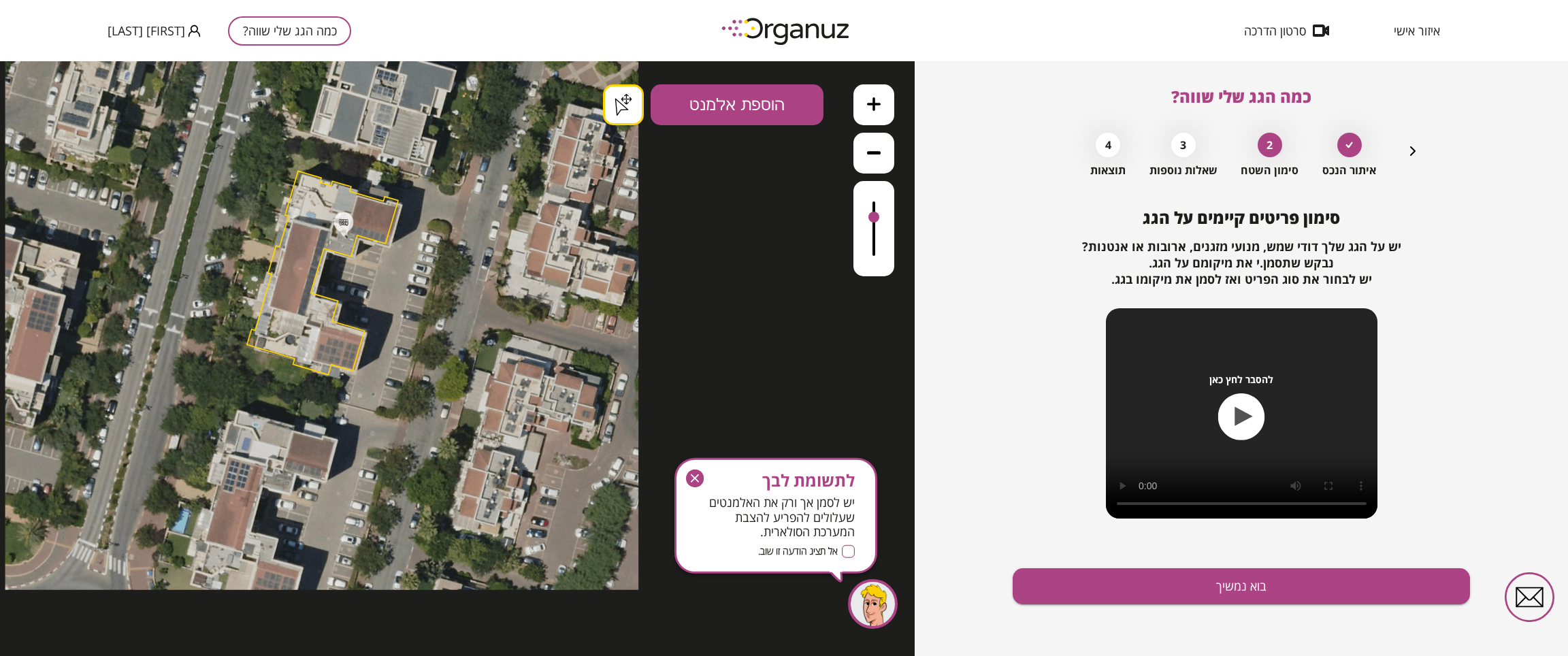 click on ".st0 {
fill: #FFFFFF;
}
.st0 {
fill: #FFFFFF;
}" at bounding box center (322, 592) 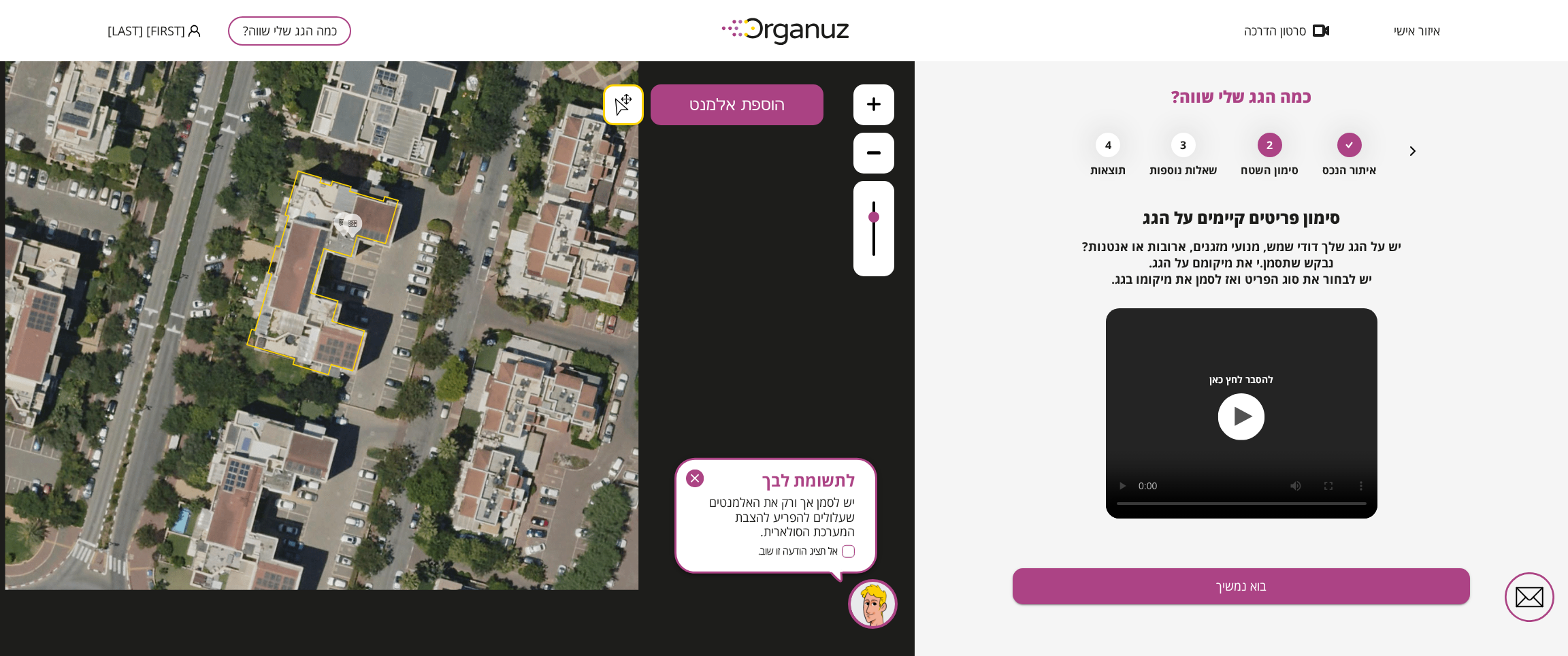 click on ".st0 {
fill: #FFFFFF;
}
.st0 {
fill: #FFFFFF;
}
.st0 {
fill: #FFFFFF;
}" at bounding box center [322, 592] 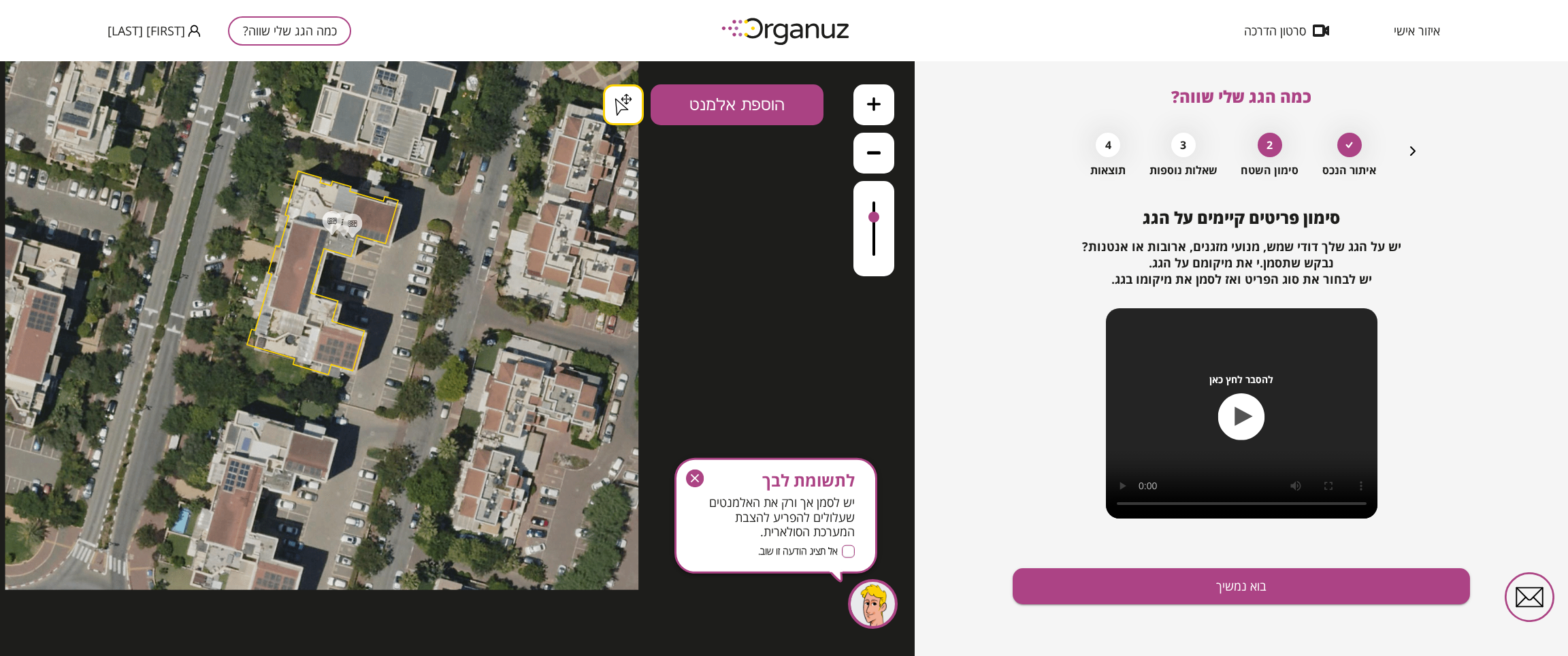click on ".st0 {
fill: #FFFFFF;
}
.st0 {
fill: #FFFFFF;
}
.st0 {
fill: #FFFFFF;
}" at bounding box center (322, 592) 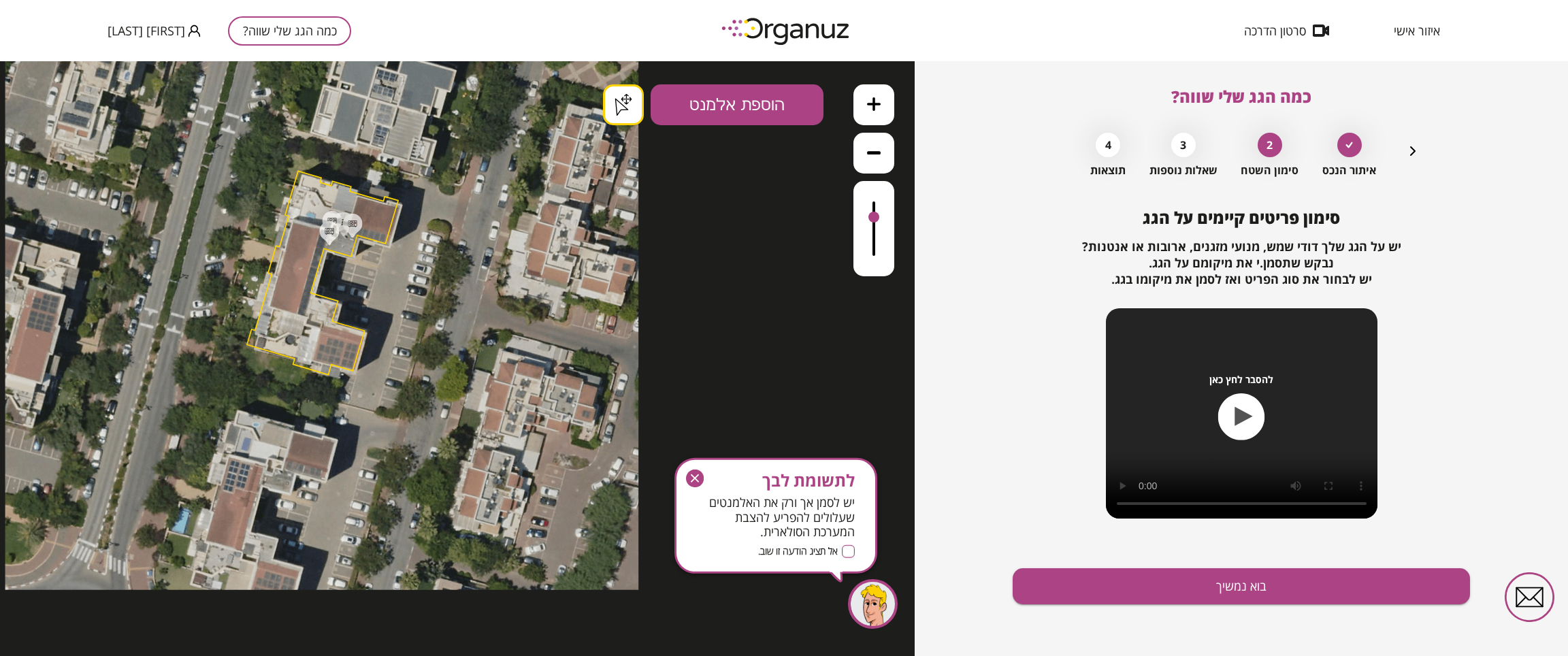 click on ".st0 {
fill: #FFFFFF;
}
.st0 {
fill: #FFFFFF;
}
.st0 {
fill: #FFFFFF;
}" at bounding box center [322, 592] 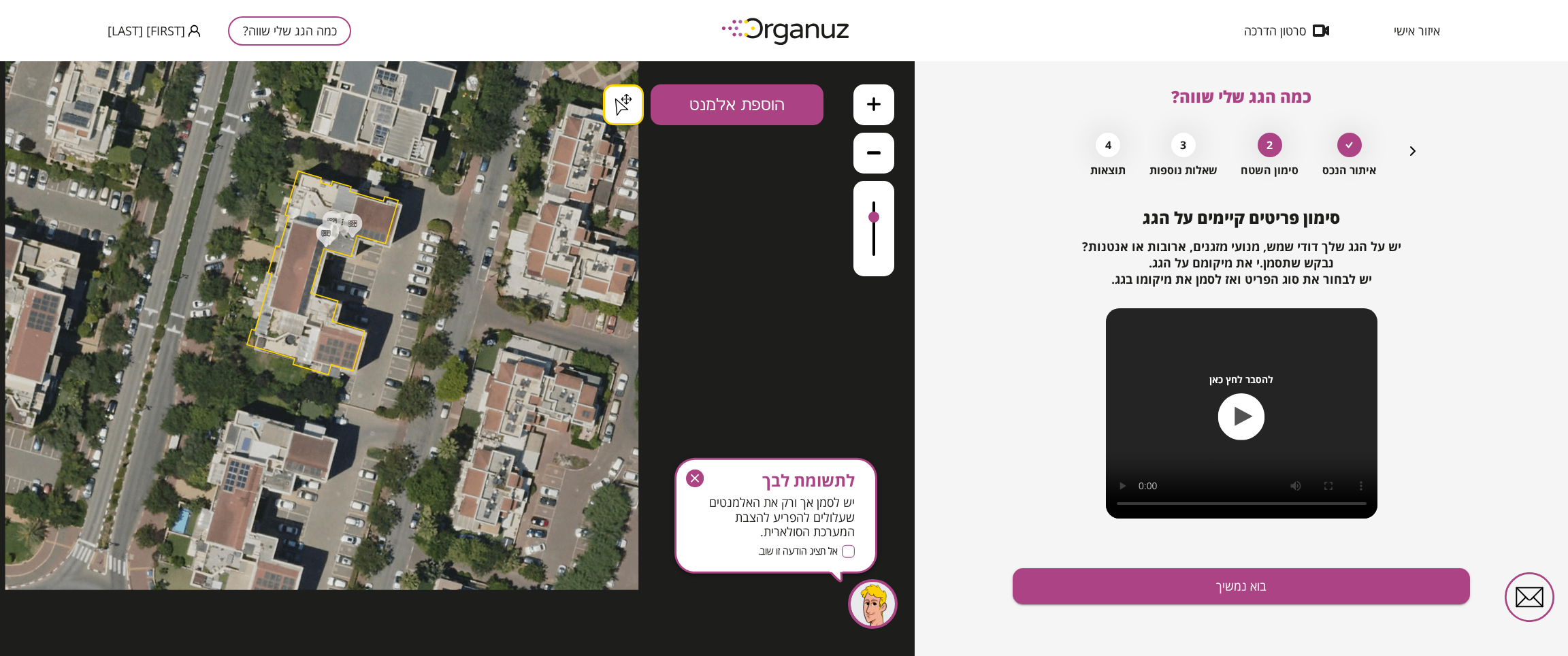 click on ".st0 {
fill: #FFFFFF;
}
.st0 {
fill: #FFFFFF;
}
.st0 {
fill: #FFFFFF;
}" at bounding box center [322, 592] 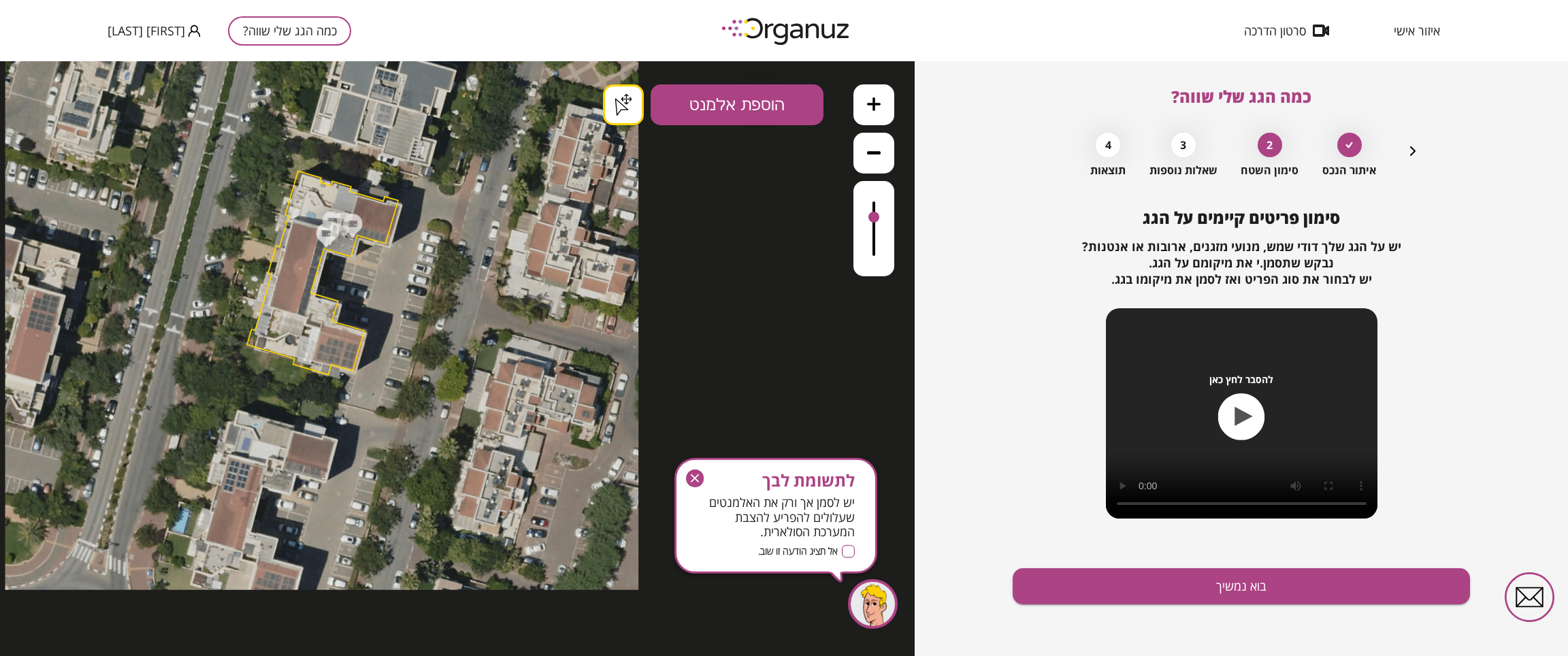 click on "הוספת אלמנט" at bounding box center [737, 105] 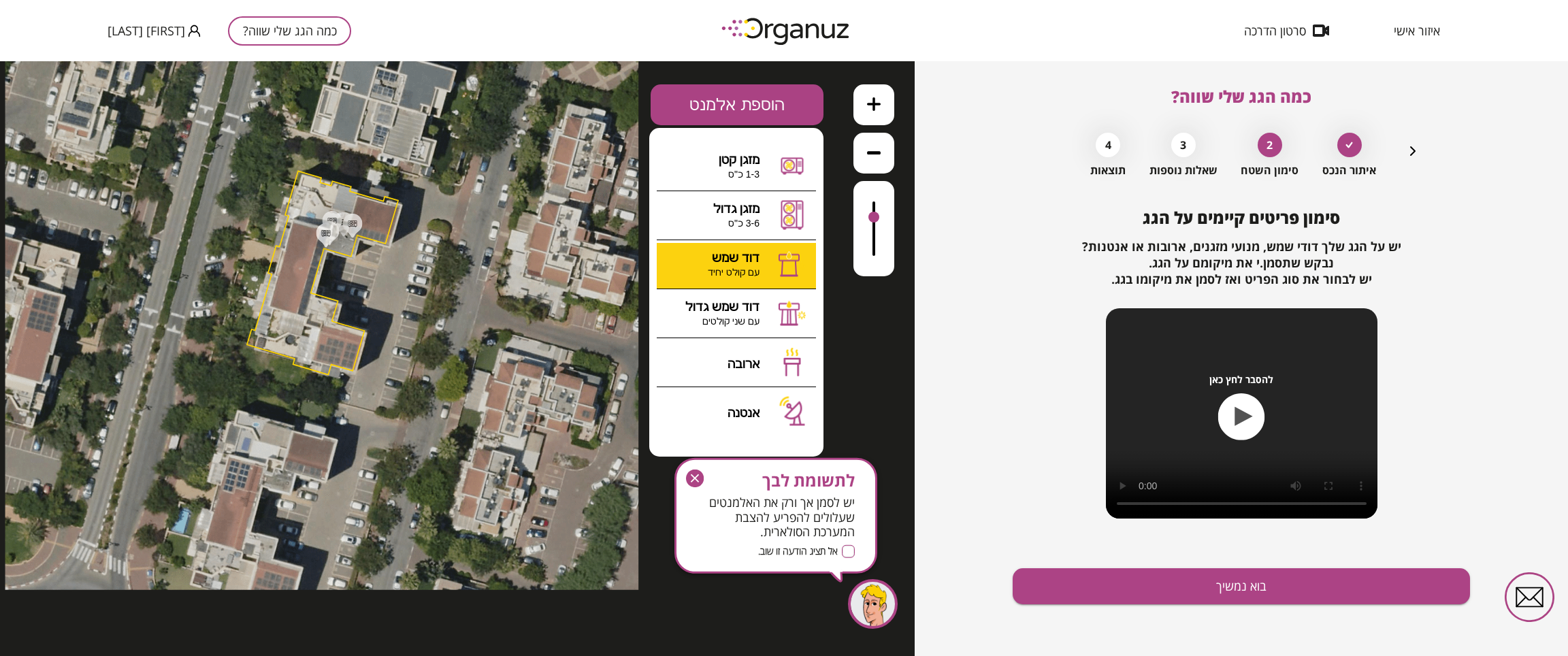 click on ".st0 {
fill: #FFFFFF;
}
.st0 {
fill: #FFFFFF;
}" at bounding box center [457, 359] 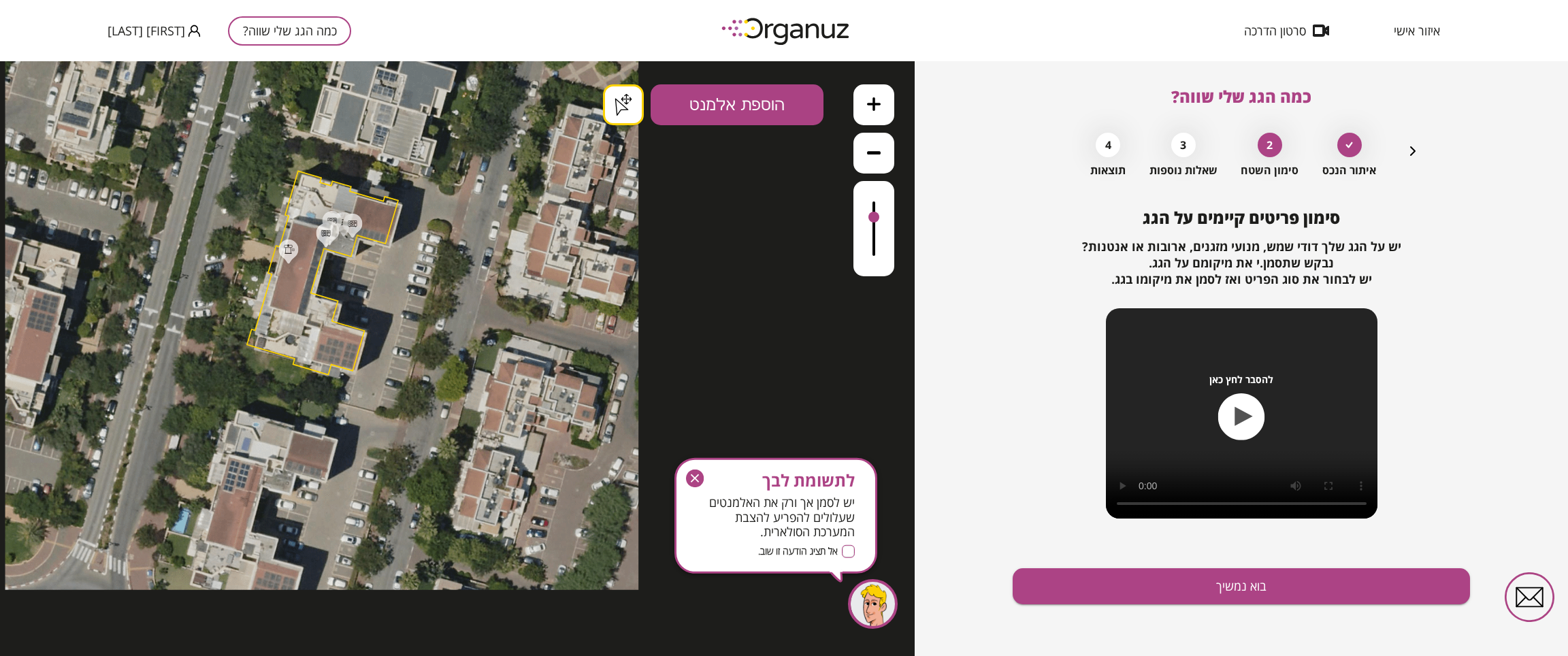 click on ".st0 {
fill: #FFFFFF;
}
.st0 {
fill: #FFFFFF;
}
.st0 {
fill: #FFFFFF;
}" at bounding box center (322, 592) 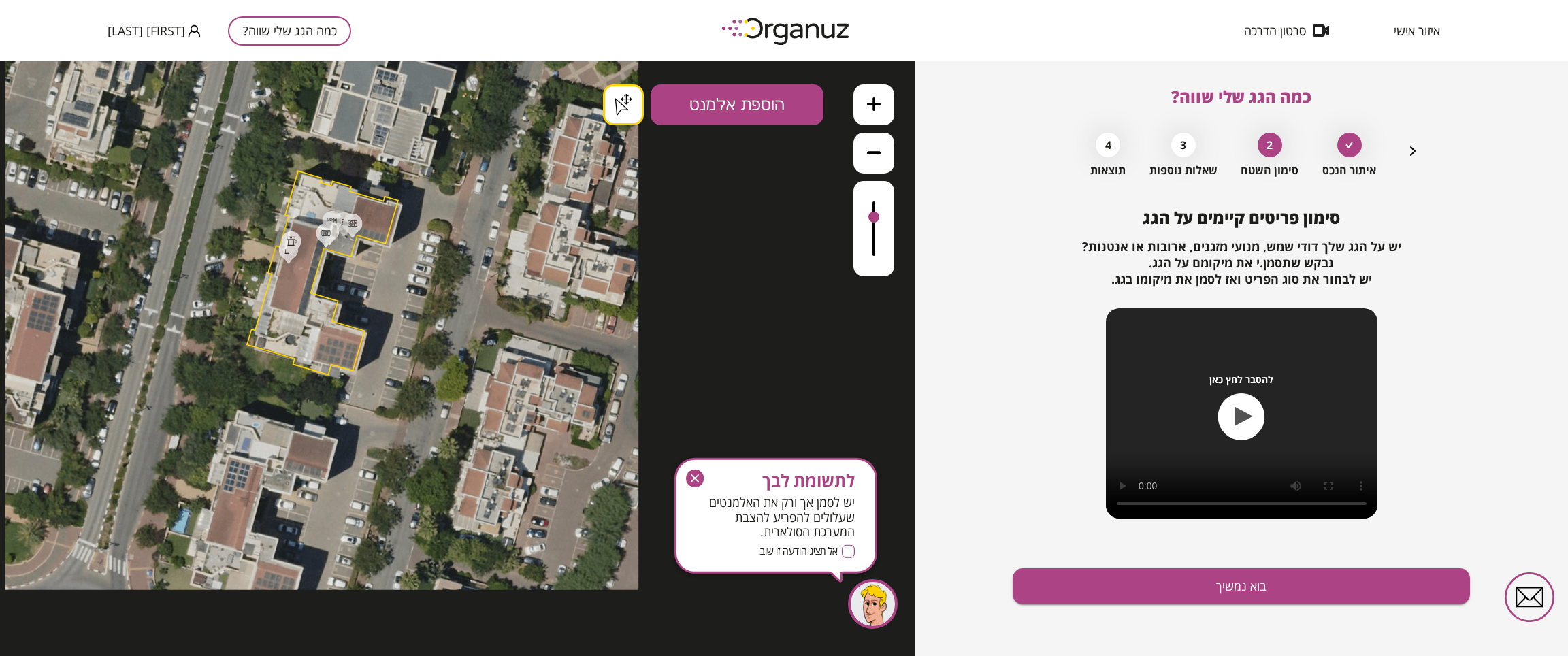click on ".st0 {
fill: #FFFFFF;
}
.st0 {
fill: #FFFFFF;
}
.st0 {
fill: #FFFFFF;
}" at bounding box center (322, 592) 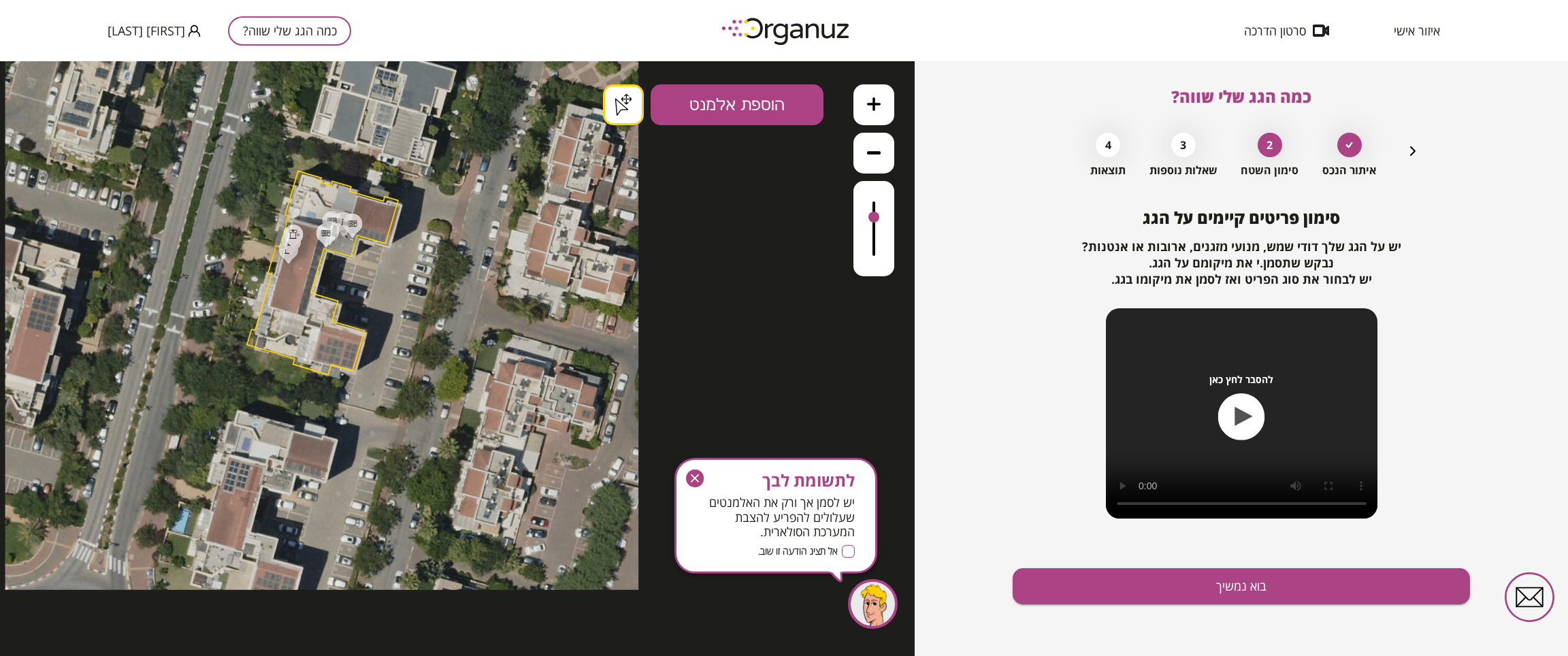 click on ".st0 {
fill: #FFFFFF;
}
.st0 {
fill: #FFFFFF;
}
.st0 {
fill: #FFFFFF;
}" at bounding box center [322, 592] 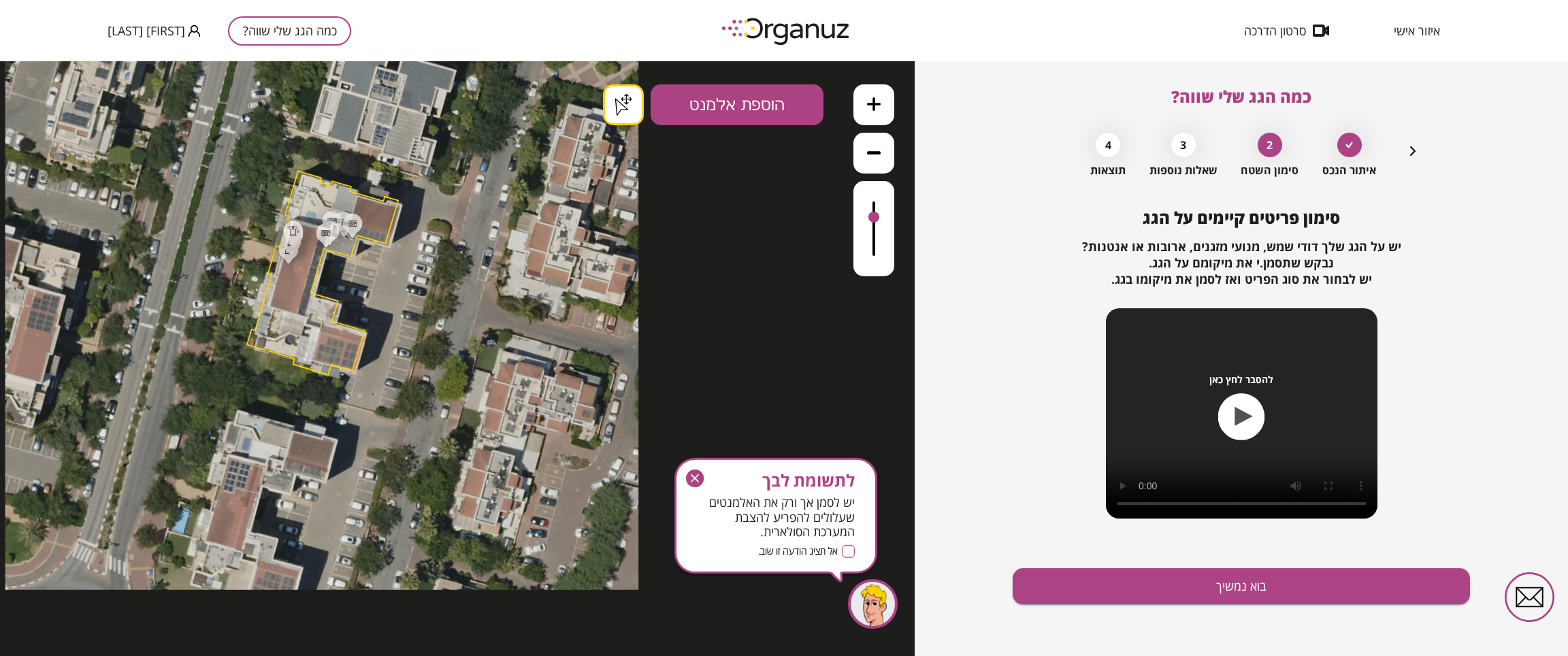 click on ".st0 {
fill: #FFFFFF;
}
.st0 {
fill: #FFFFFF;
}
.st0 {
fill: #FFFFFF;
}" at bounding box center (322, 592) 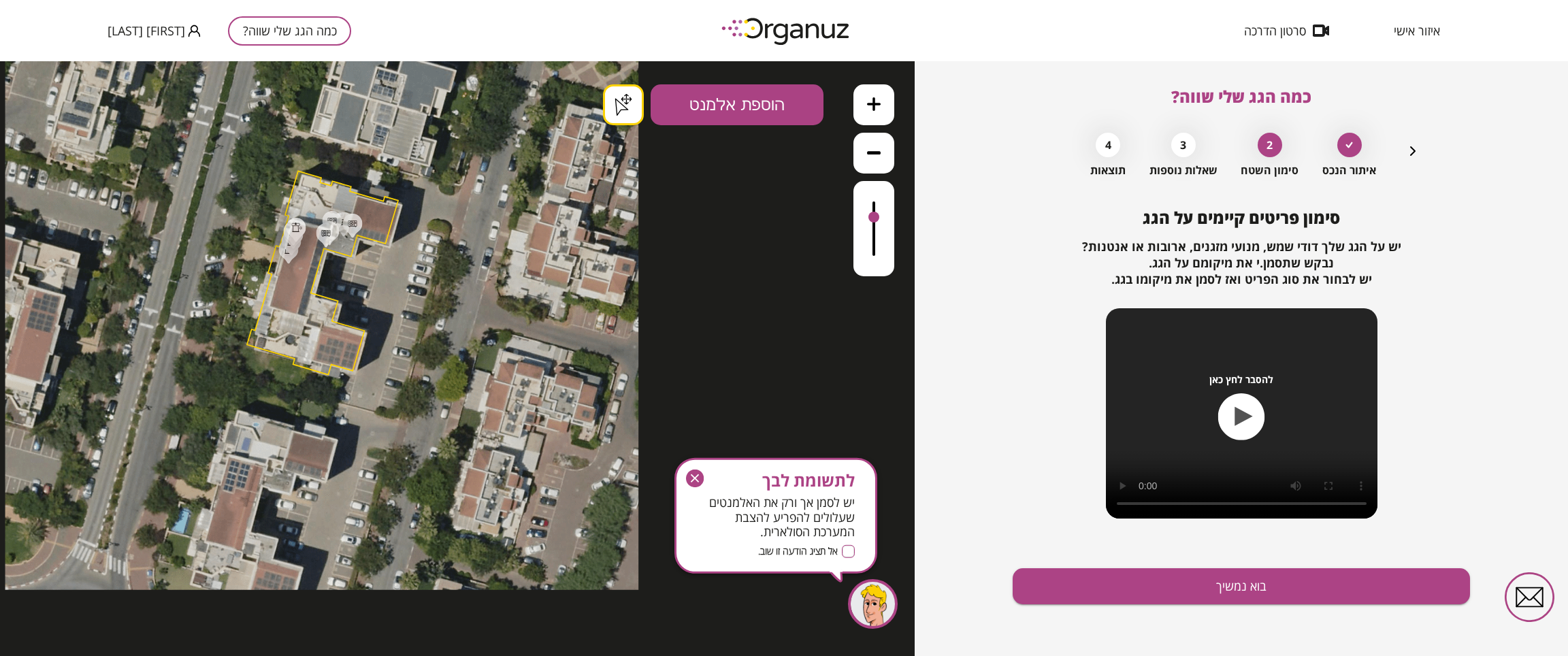 click on ".st0 {
fill: #FFFFFF;
}
.st0 {
fill: #FFFFFF;
}
.st0 {
fill: #FFFFFF;
}" at bounding box center [322, 592] 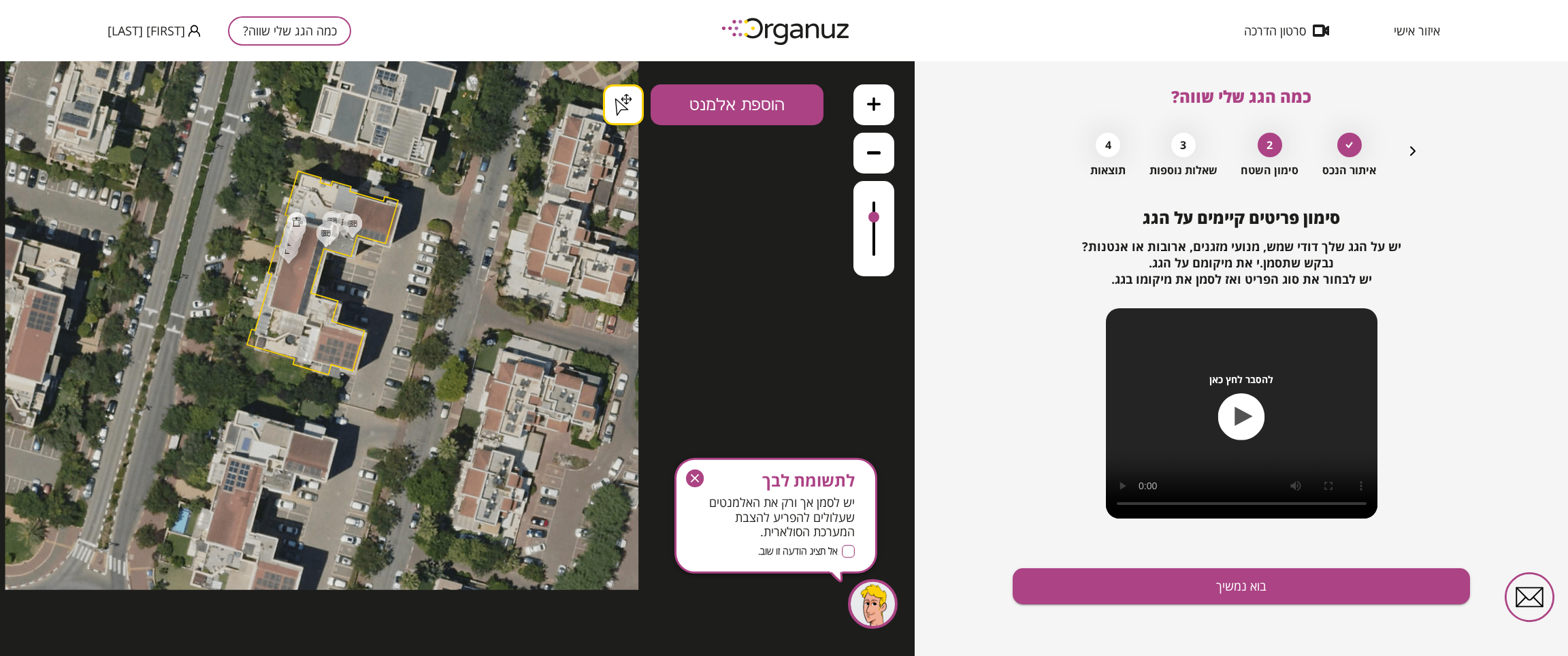 click on ".st0 {
fill: #FFFFFF;
}
.st0 {
fill: #FFFFFF;
}
.st0 {
fill: #FFFFFF;
}" at bounding box center (322, 592) 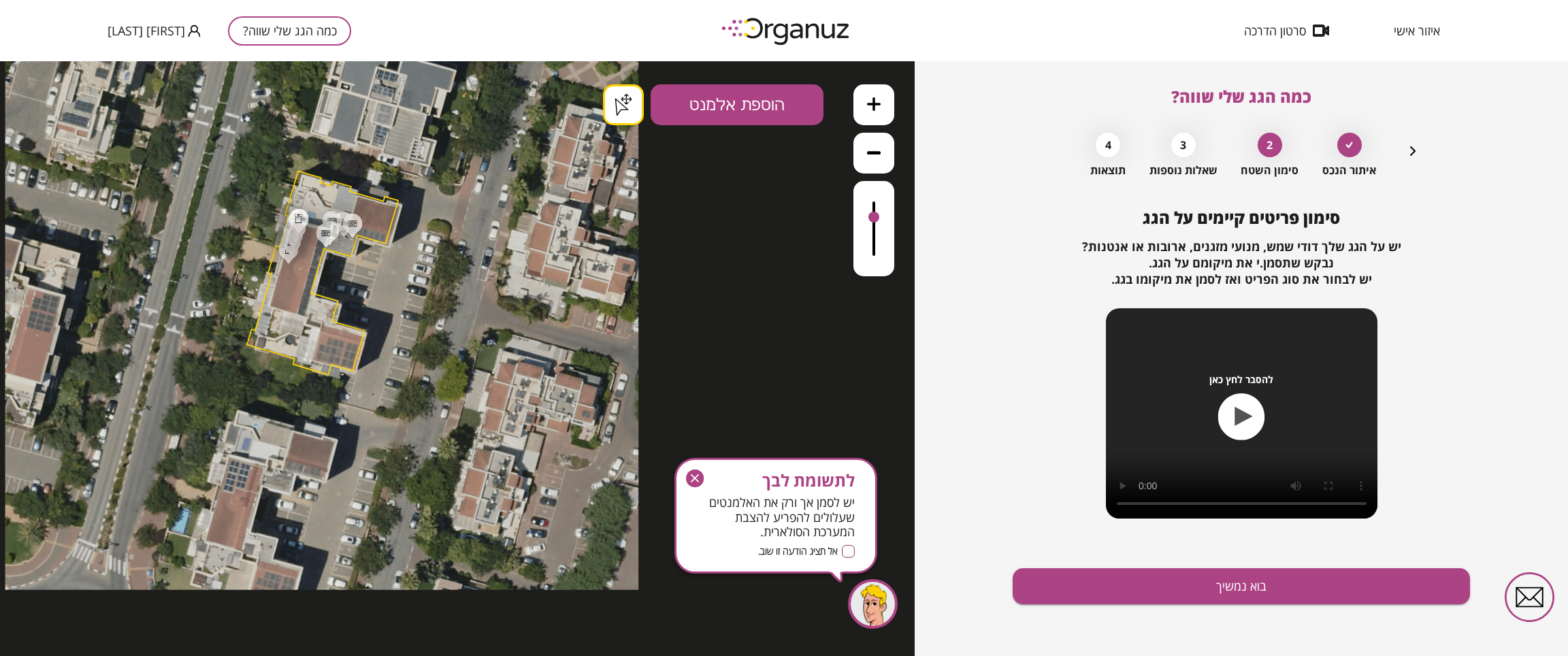click on ".st0 {
fill: #FFFFFF;
}
.st0 {
fill: #FFFFFF;
}
.st0 {
fill: #FFFFFF;
}" at bounding box center (322, 592) 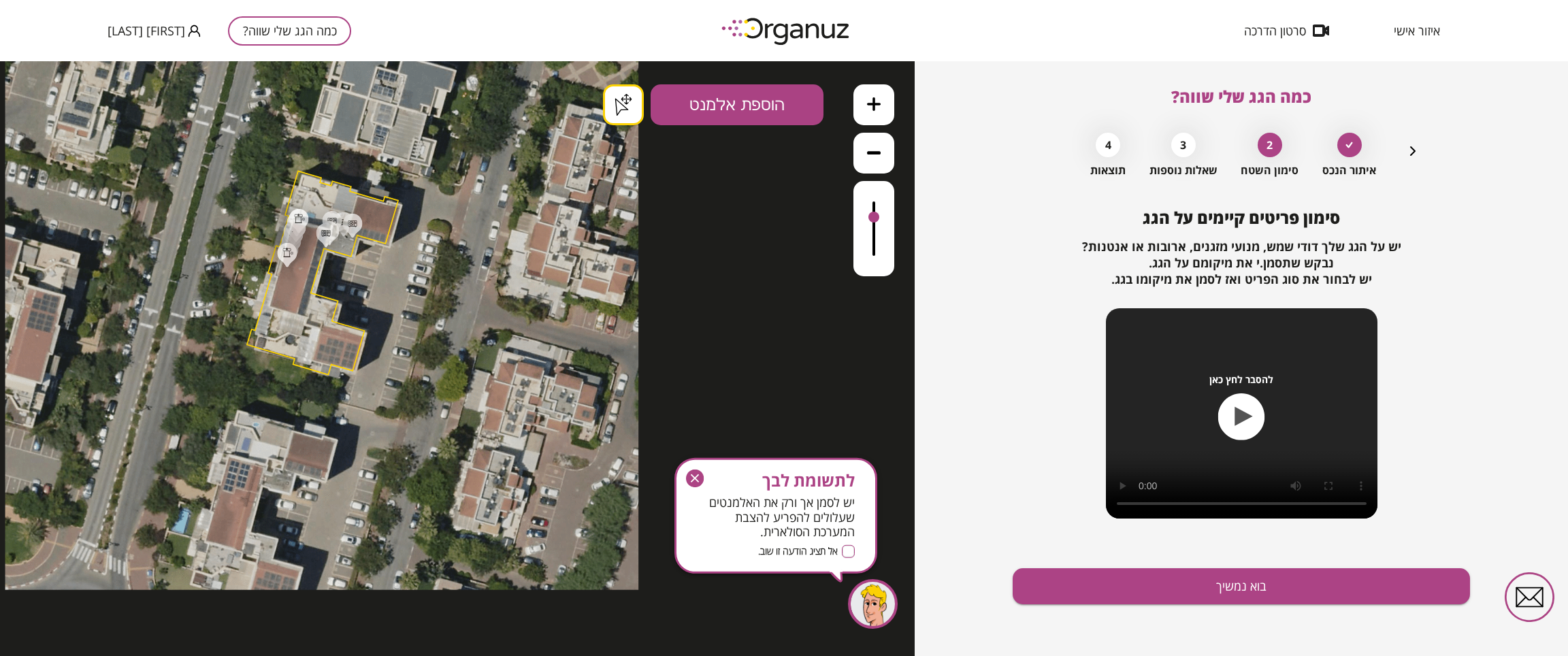 click on ".st0 {
fill: #FFFFFF;
}
.st0 {
fill: #FFFFFF;
}
.st0 {
fill: #FFFFFF;
}" at bounding box center (322, 592) 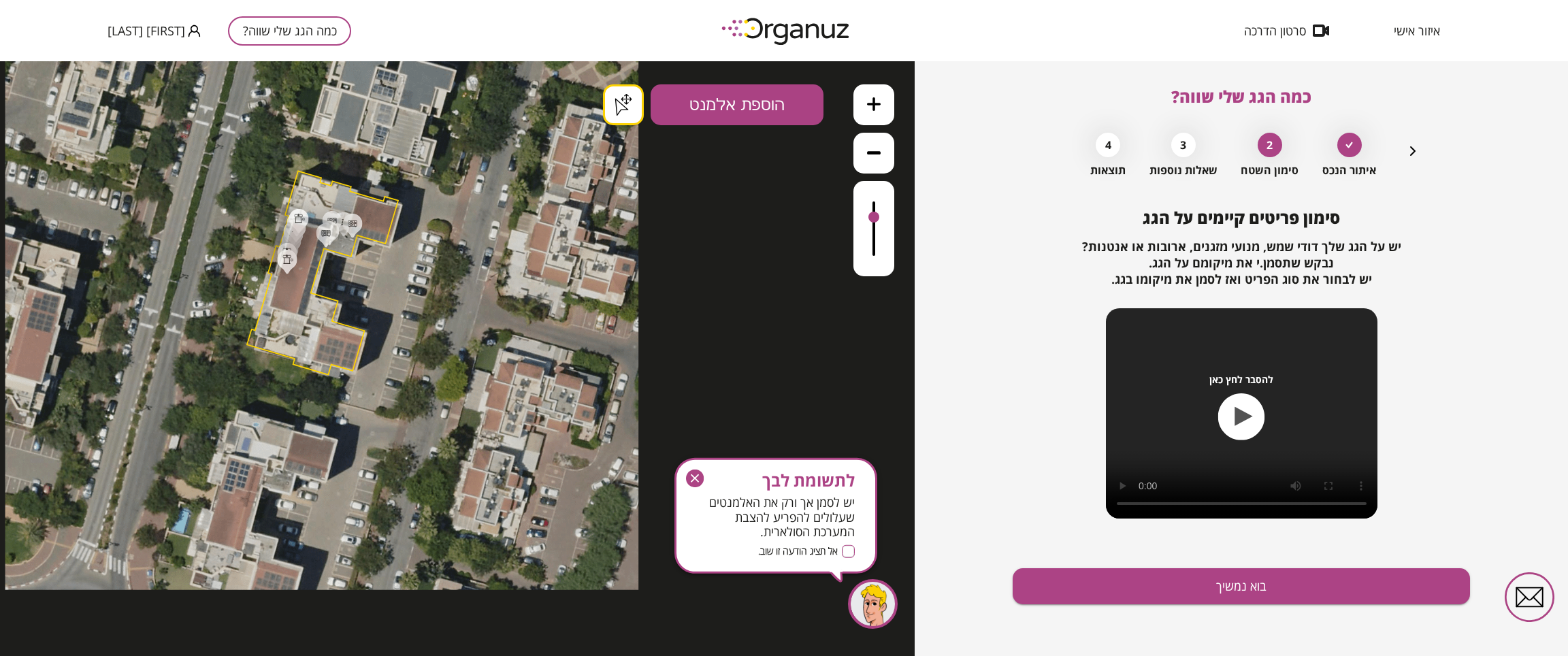 click on ".st0 {
fill: #FFFFFF;
}
.st0 {
fill: #FFFFFF;
}
.st0 {
fill: #FFFFFF;
}" at bounding box center (322, 592) 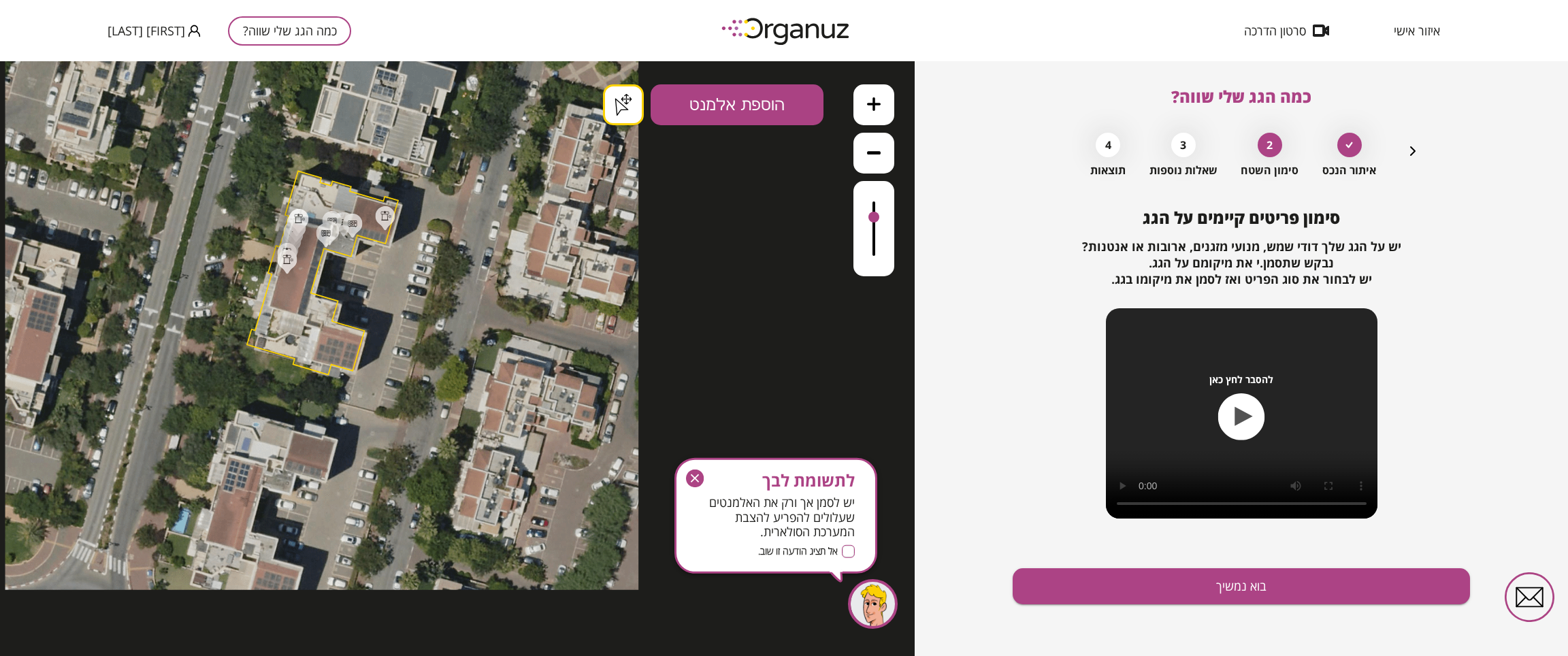 click on ".st0 {
fill: #FFFFFF;
}
.st0 {
fill: #FFFFFF;
}
.st0 {
fill: #FFFFFF;
}" at bounding box center [322, 592] 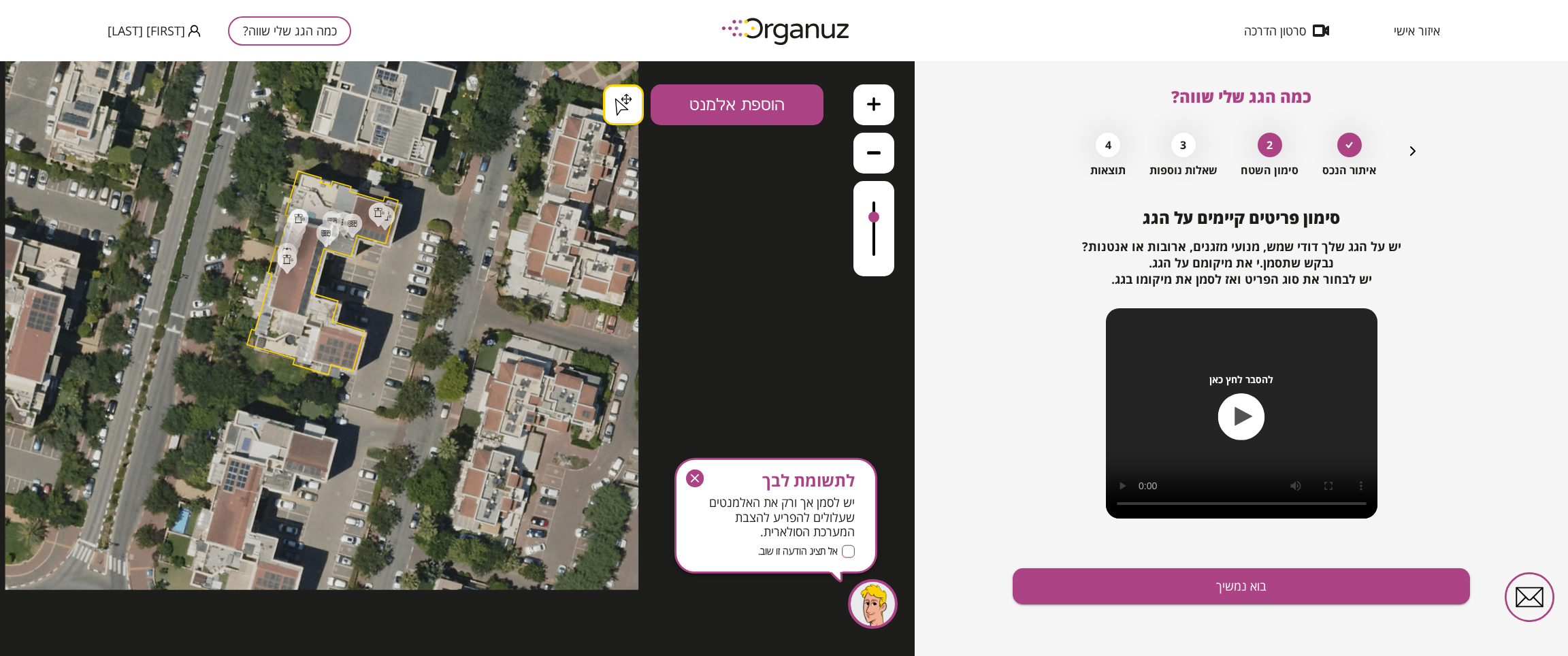 click on ".st0 {
fill: #FFFFFF;
}
.st0 {
fill: #FFFFFF;
}
.st0 {
fill: #FFFFFF;
}" at bounding box center (322, 592) 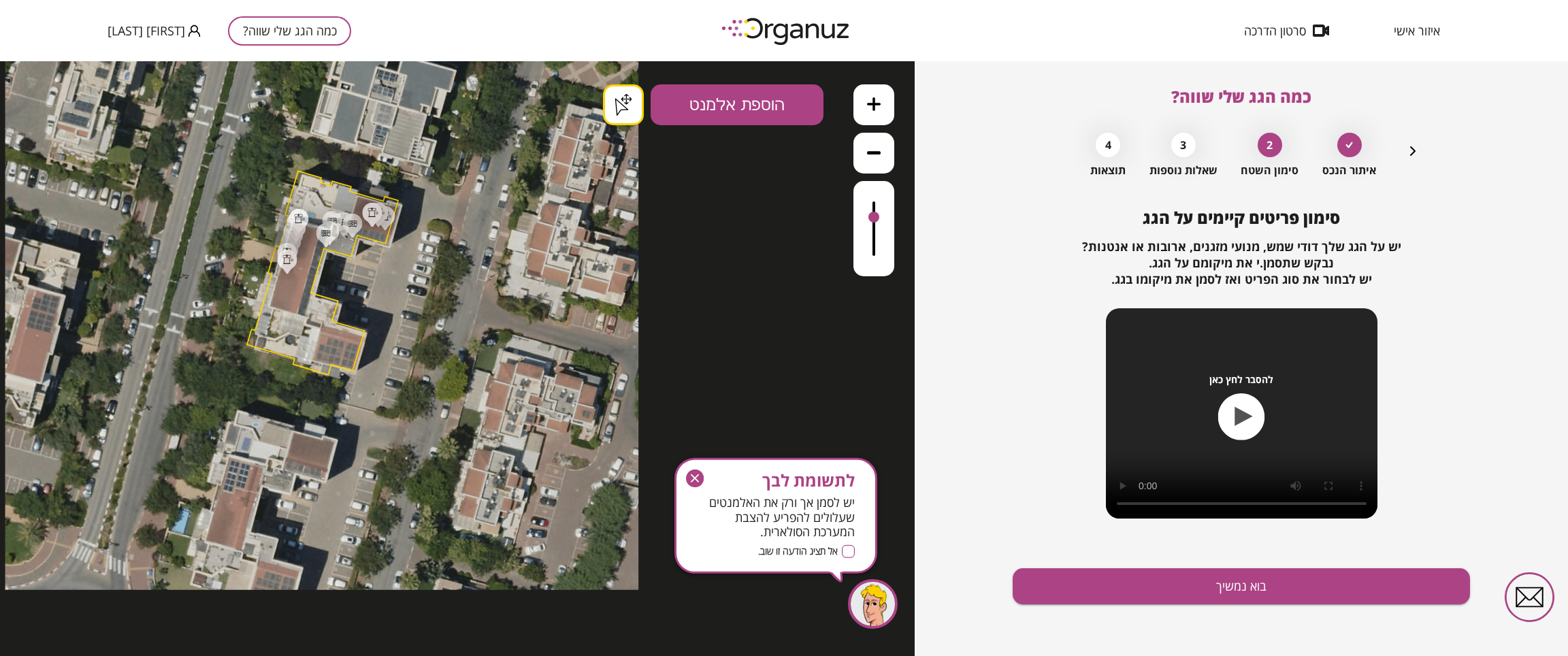 click on ".st0 {
fill: #FFFFFF;
}
.st0 {
fill: #FFFFFF;
}
.st0 {
fill: #FFFFFF;
}" at bounding box center (322, 592) 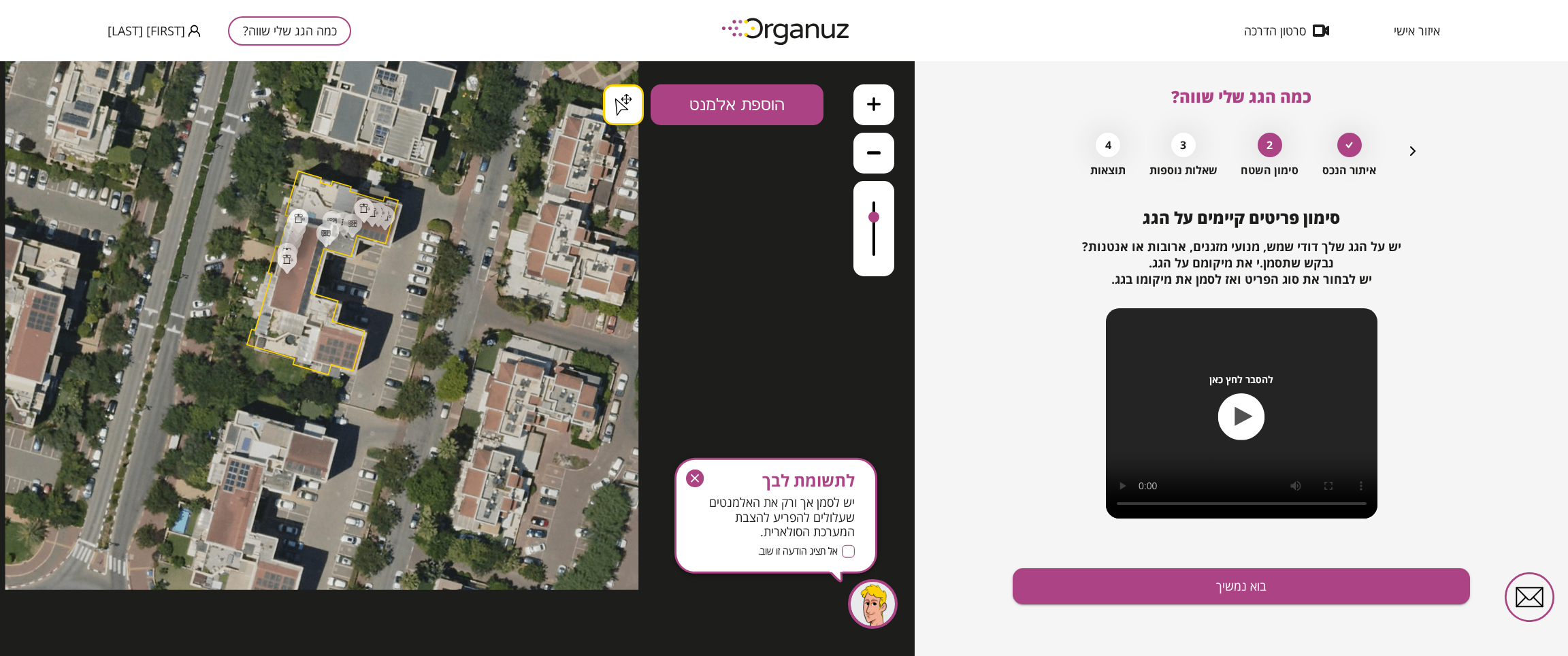 click on ".st0 {
fill: #FFFFFF;
}
.st0 {
fill: #FFFFFF;
}
.st0 {
fill: #FFFFFF;
}" at bounding box center (322, 592) 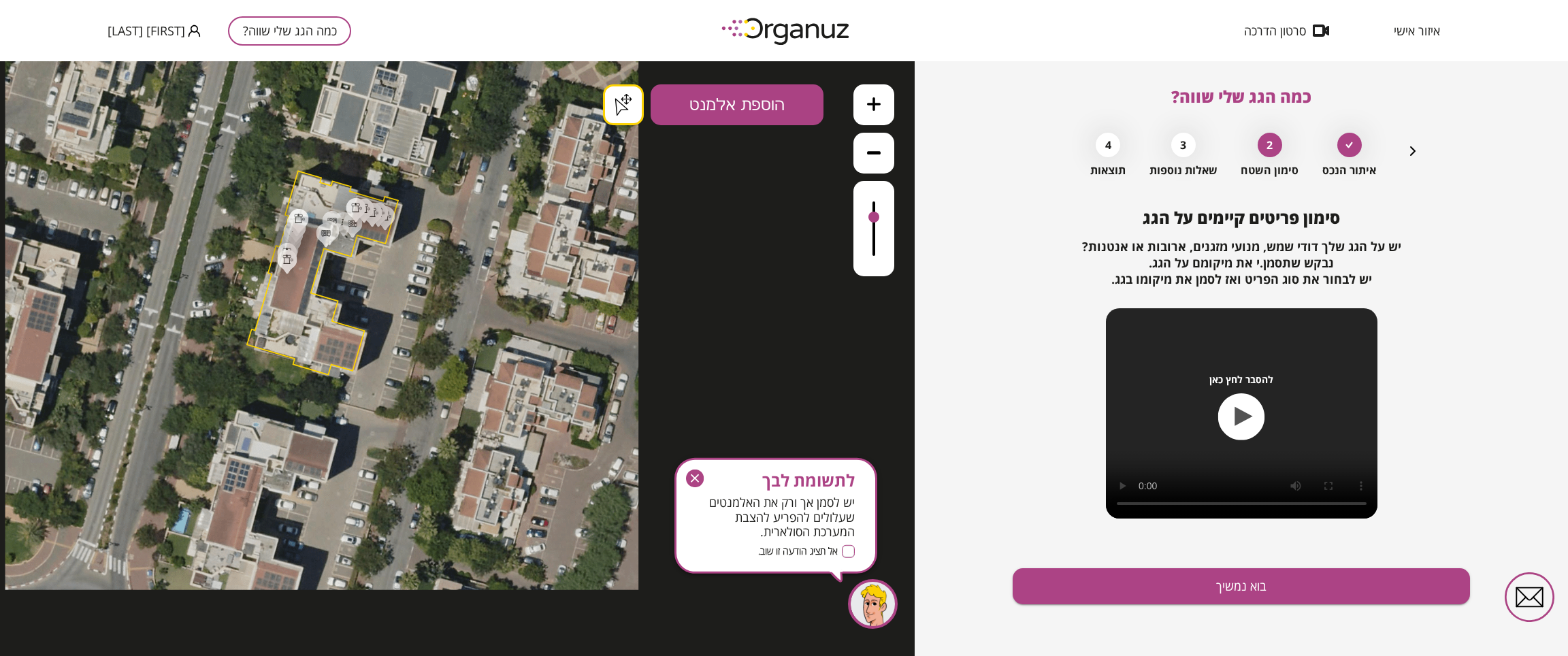 click on ".st0 {
fill: #FFFFFF;
}
.st0 {
fill: #FFFFFF;
}
.st0 {
fill: #FFFFFF;
}" at bounding box center [322, 592] 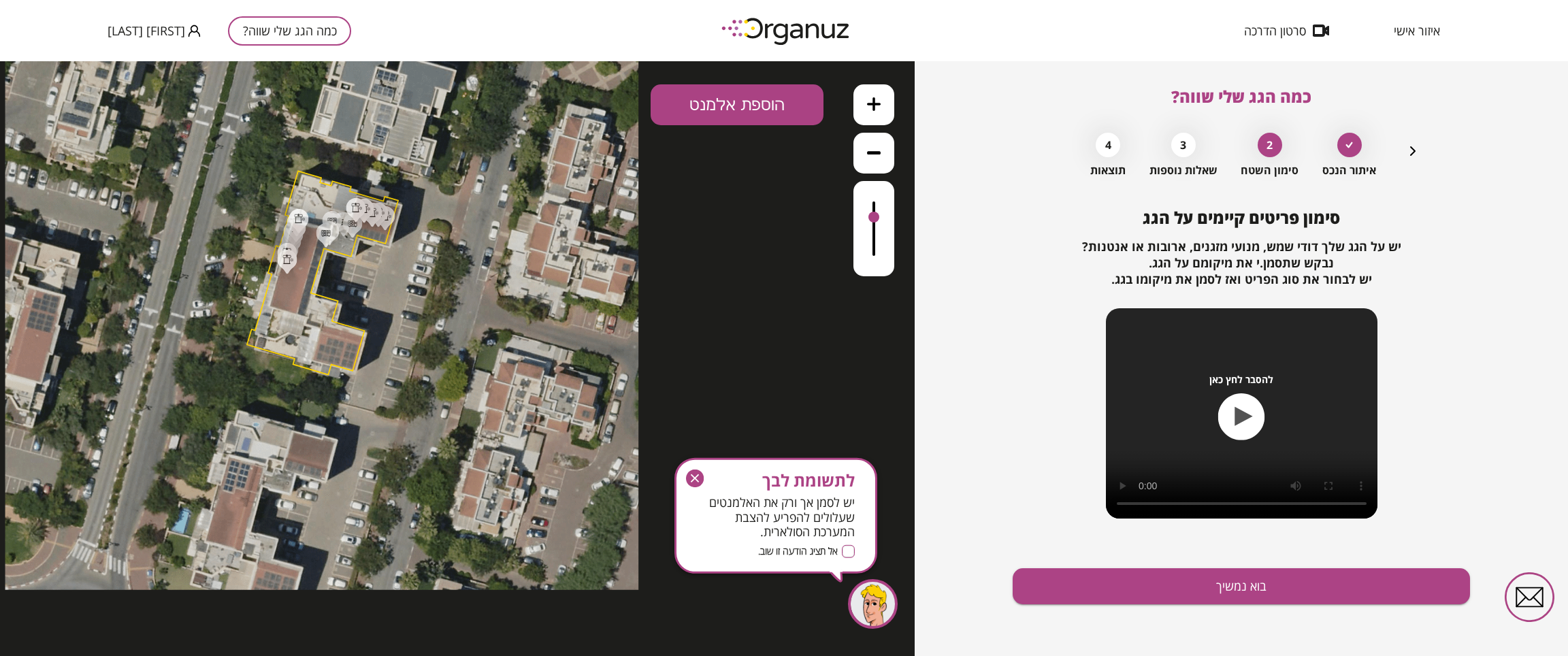 click on "הוספת אלמנט" at bounding box center (737, 105) 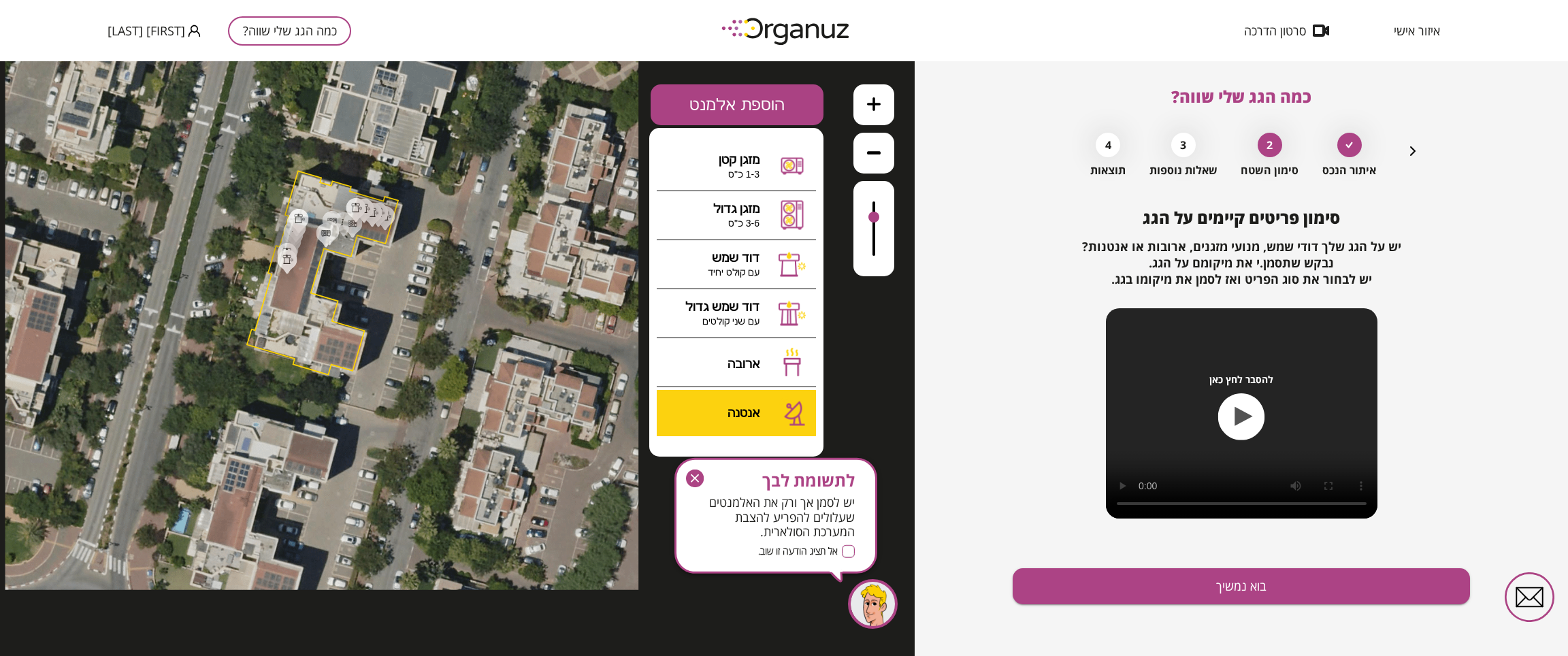 click on ".st0 {
fill: #FFFFFF;
}
.st0 {
fill: #FFFFFF;
}" at bounding box center (457, 359) 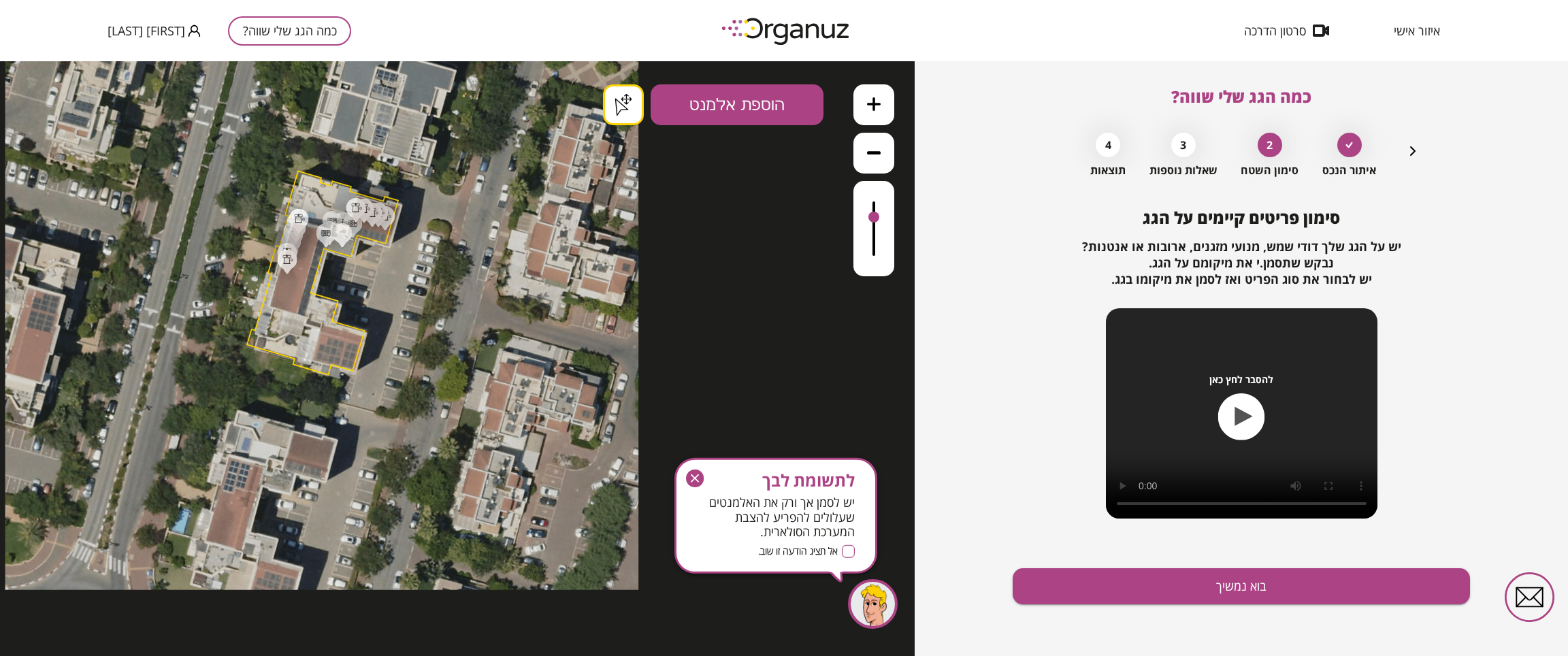 click on ".st0 {
fill: #FFFFFF;
}
.st0 {
fill: #FFFFFF;
}
.st0 {
fill: #FFFFFF;
}" at bounding box center (322, 592) 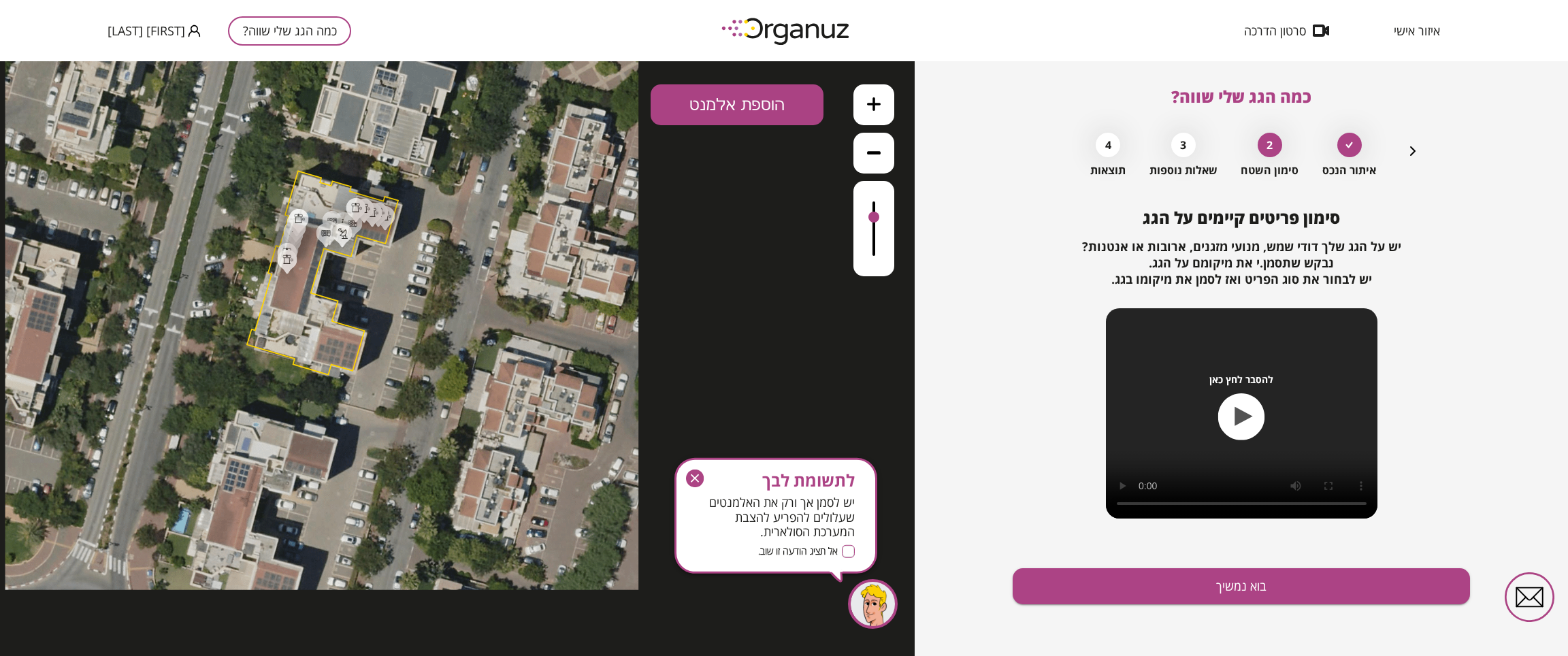 click on "הוספת אלמנט" at bounding box center [737, 105] 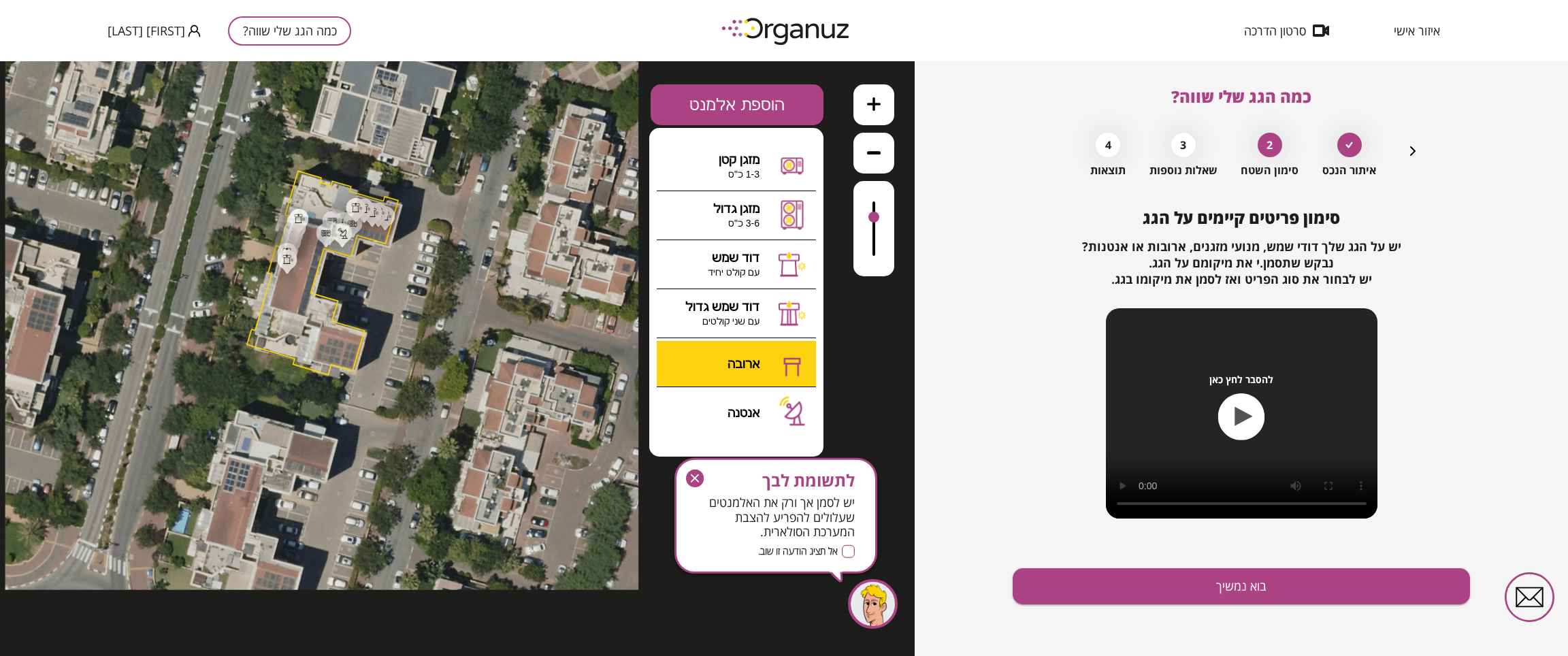 click on ".st0 {
fill: #FFFFFF;
}
.st0 {
fill: #FFFFFF;
}" at bounding box center (457, 359) 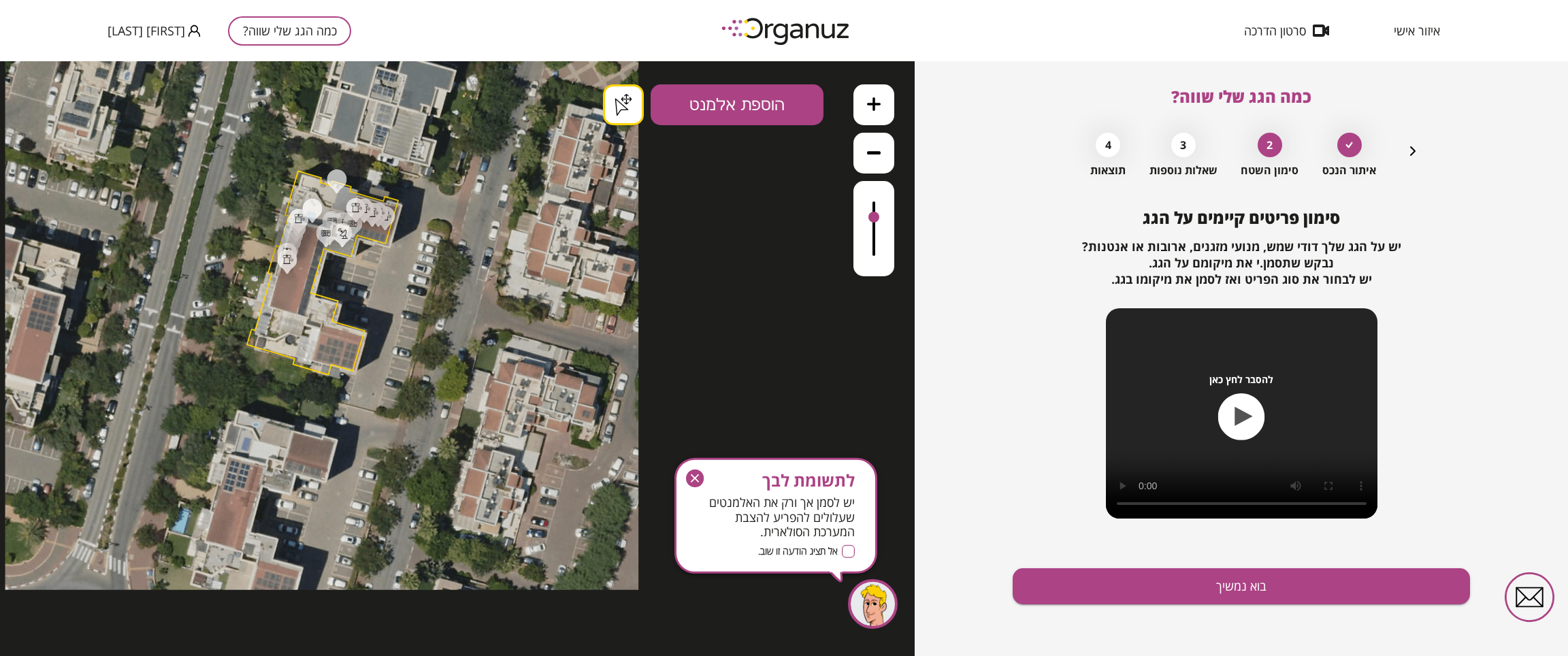 drag, startPoint x: 337, startPoint y: 191, endPoint x: 312, endPoint y: 220, distance: 38.2884 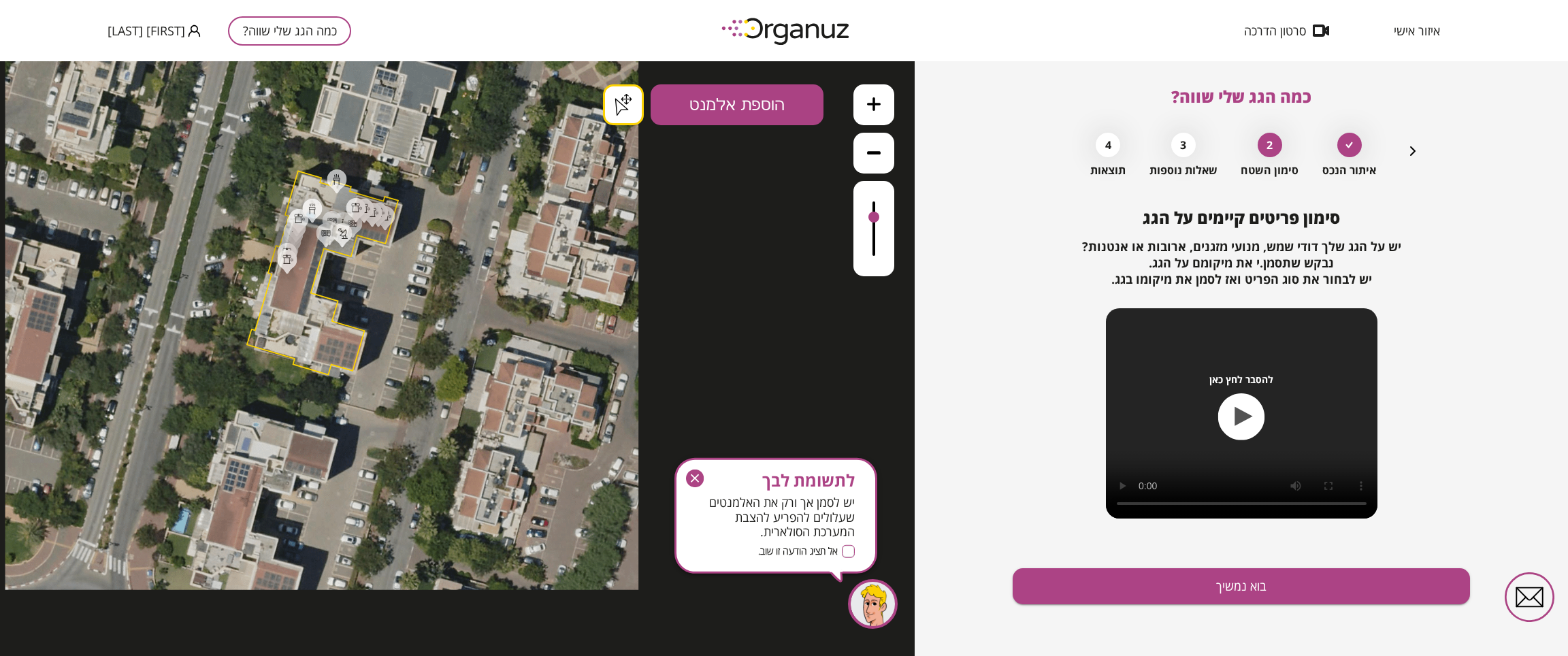 click on ".st0 {
fill: #FFFFFF;
}
.st0 {
fill: #FFFFFF;
}
.st0 {
fill: #FFFFFF;
}" at bounding box center [322, 592] 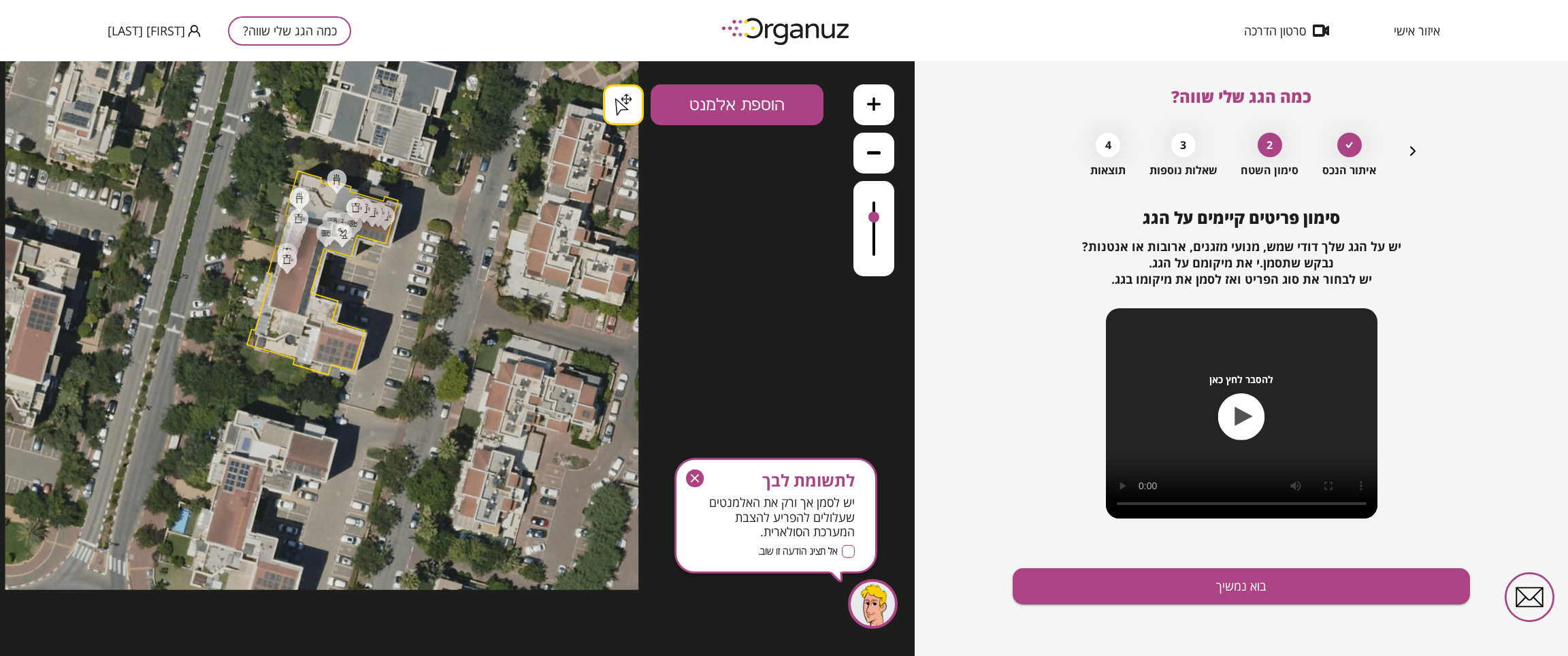 click on ".st0 {
fill: #FFFFFF;
}
.st0 {
fill: #FFFFFF;
}
.st0 {
fill: #FFFFFF;
}" at bounding box center [322, 592] 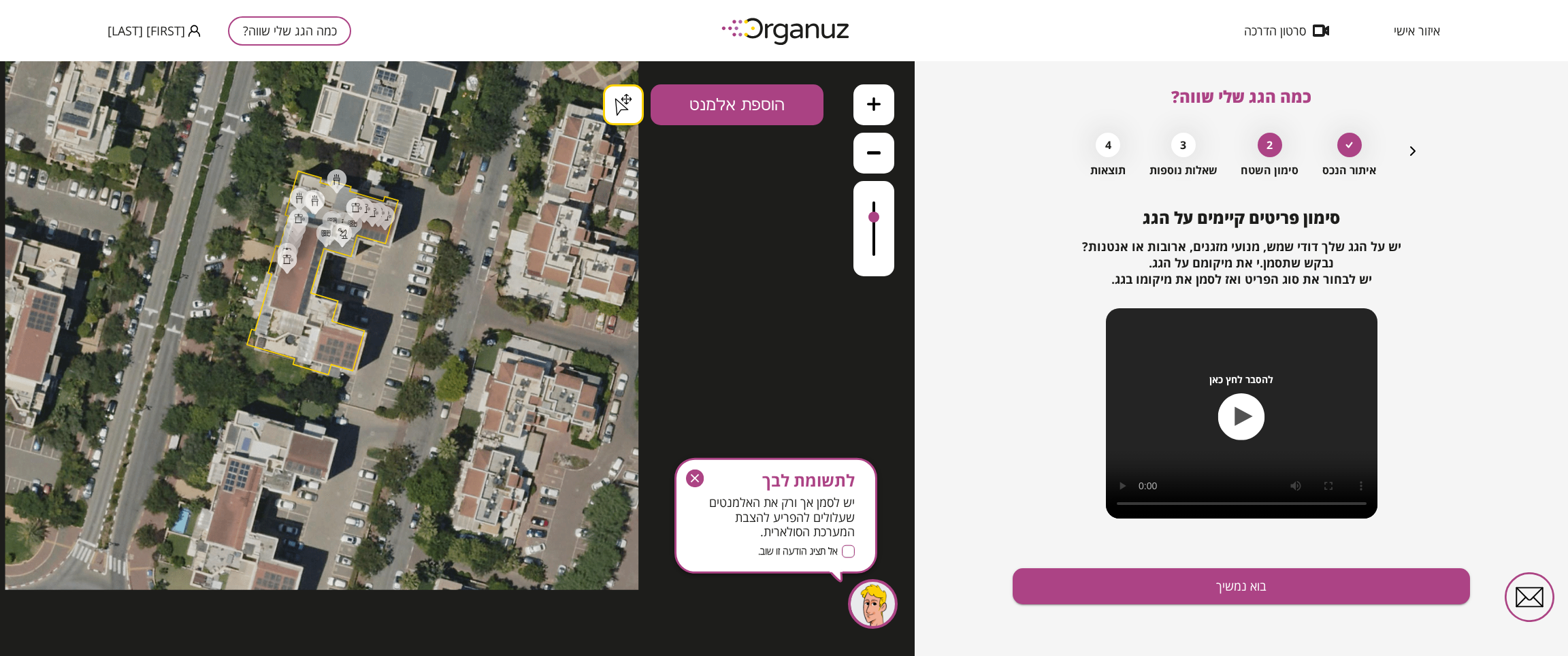 click on ".st0 {
fill: #FFFFFF;
}
.st0 {
fill: #FFFFFF;
}
.st0 {
fill: #FFFFFF;
}" at bounding box center [322, 592] 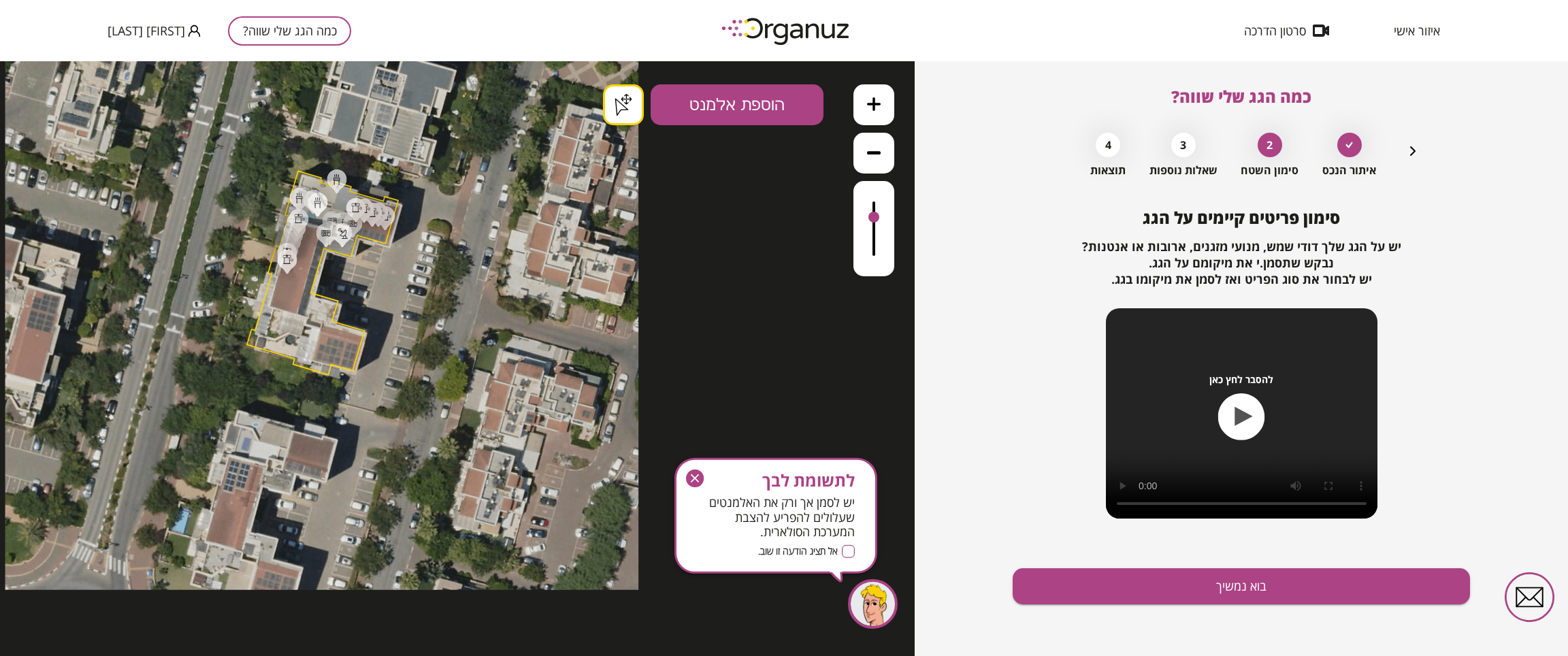 click on ".st0 {
fill: #FFFFFF;
}
.st0 {
fill: #FFFFFF;
}
.st0 {
fill: #FFFFFF;
}" at bounding box center [322, 592] 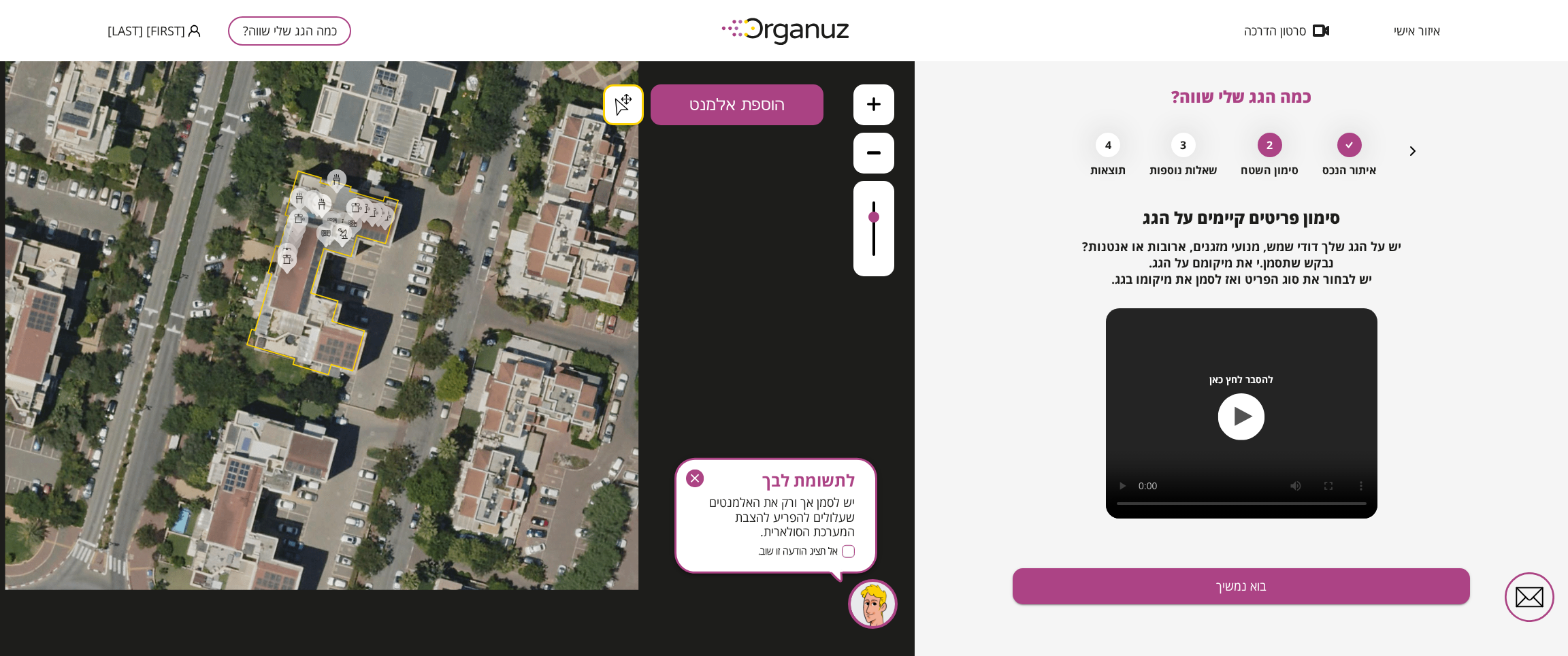 click on ".st0 {
fill: #FFFFFF;
}
.st0 {
fill: #FFFFFF;
}
.st0 {
fill: #FFFFFF;
}" at bounding box center [322, 592] 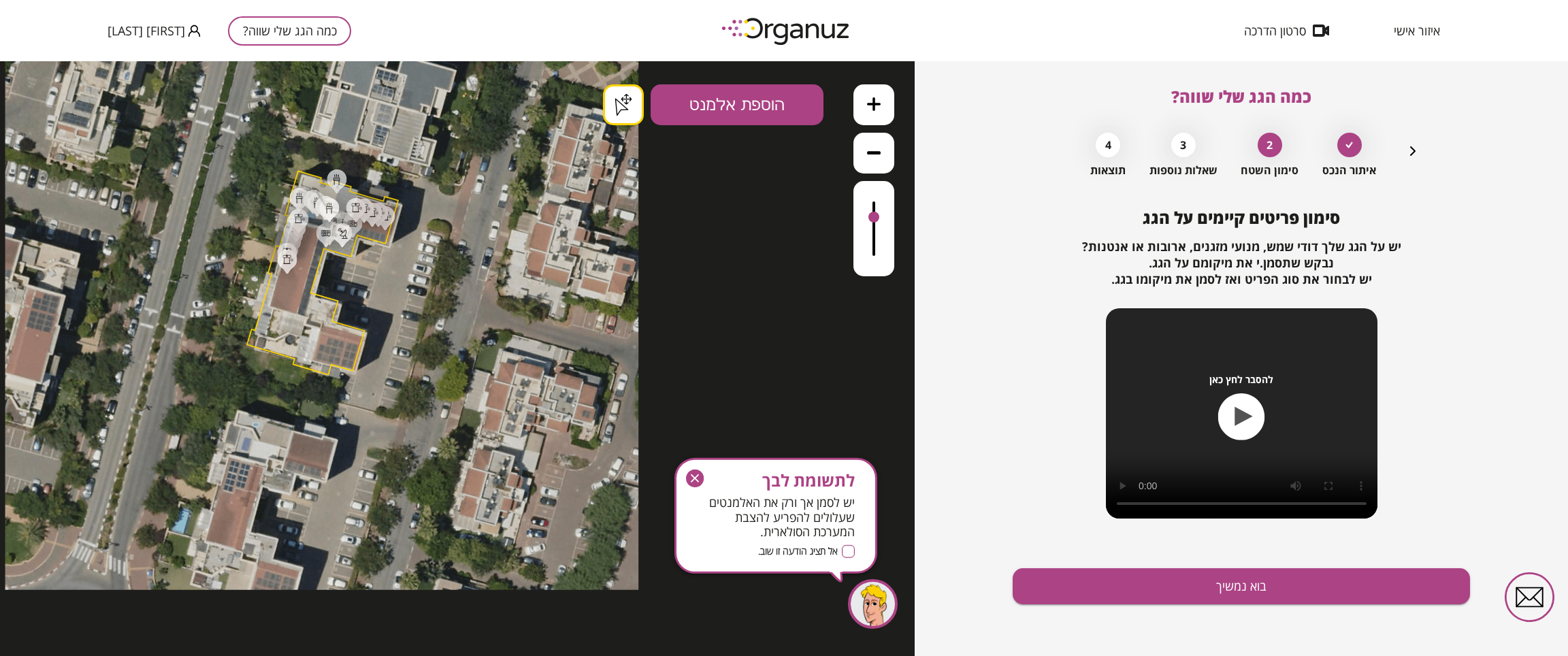 click on ".st0 {
fill: #FFFFFF;
}
.st0 {
fill: #FFFFFF;
}
.st0 {
fill: #FFFFFF;
}" at bounding box center (322, 592) 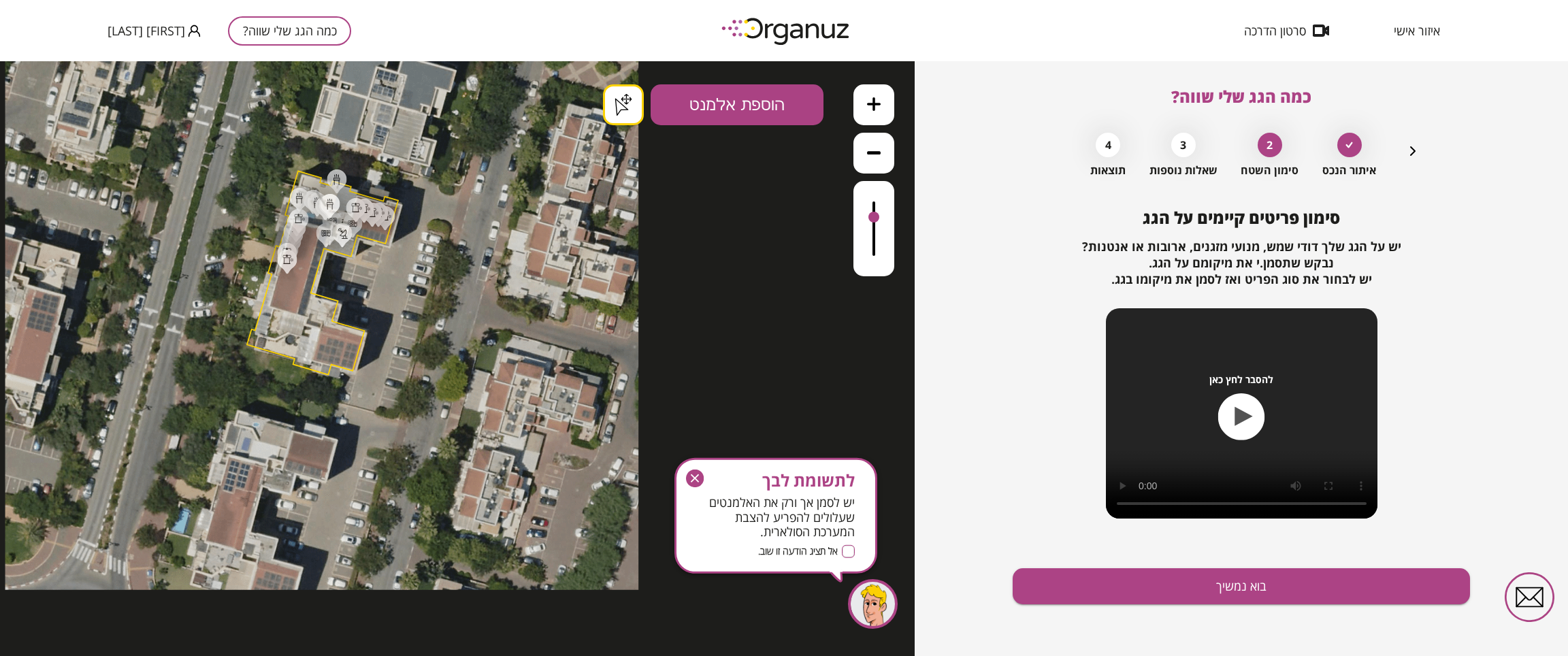click on ".st0 {
fill: #FFFFFF;
}
.st0 {
fill: #FFFFFF;
}
.st0 {
fill: #FFFFFF;
}" at bounding box center [322, 592] 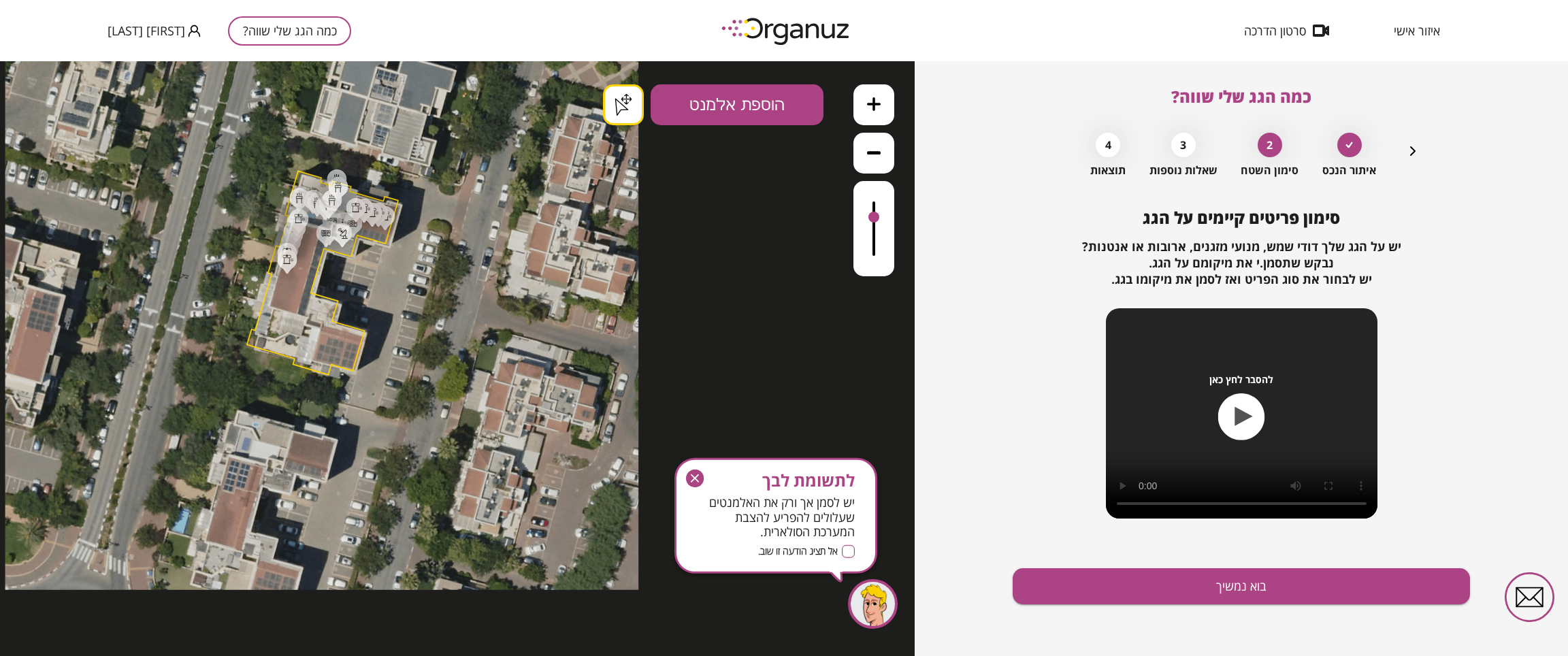 click on ".st0 {
fill: #FFFFFF;
}
.st0 {
fill: #FFFFFF;
}
.st0 {
fill: #FFFFFF;
}" at bounding box center (322, 592) 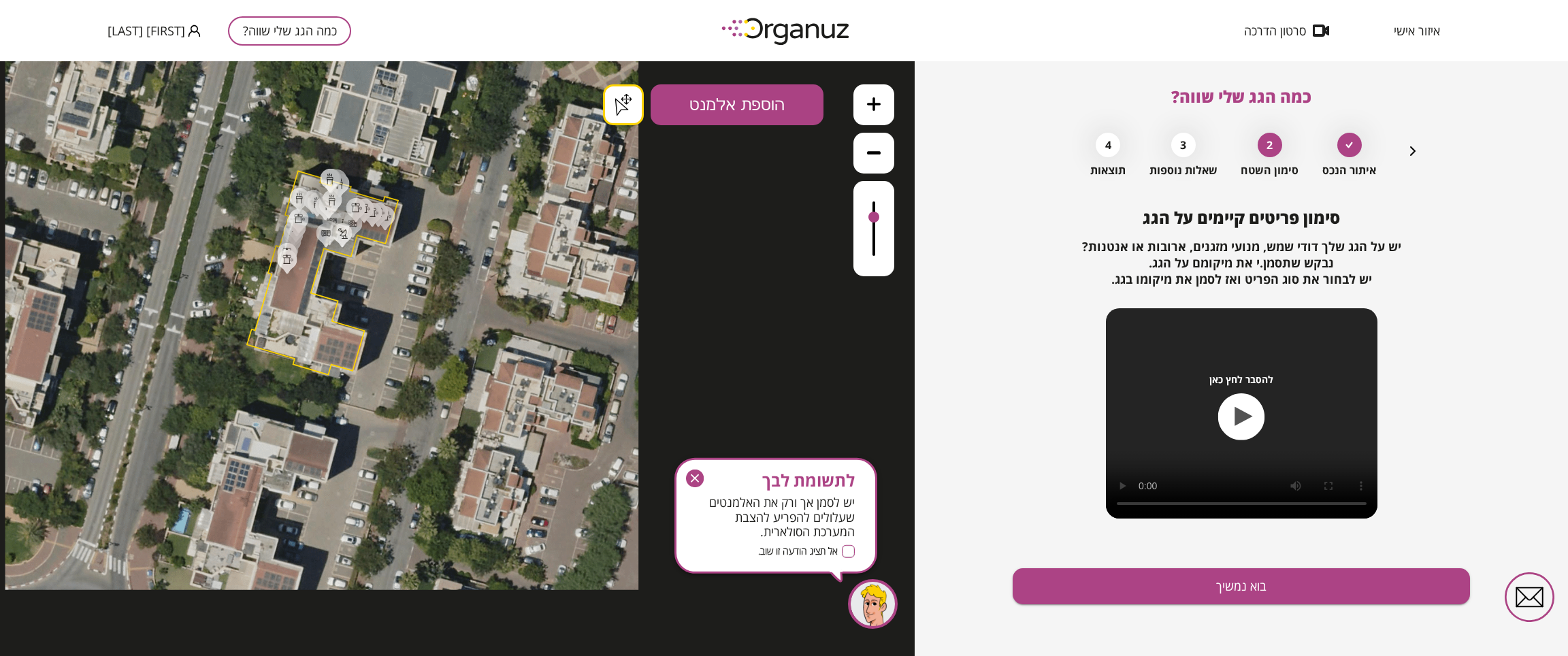 drag, startPoint x: 340, startPoint y: 195, endPoint x: 321, endPoint y: 191, distance: 19.416488 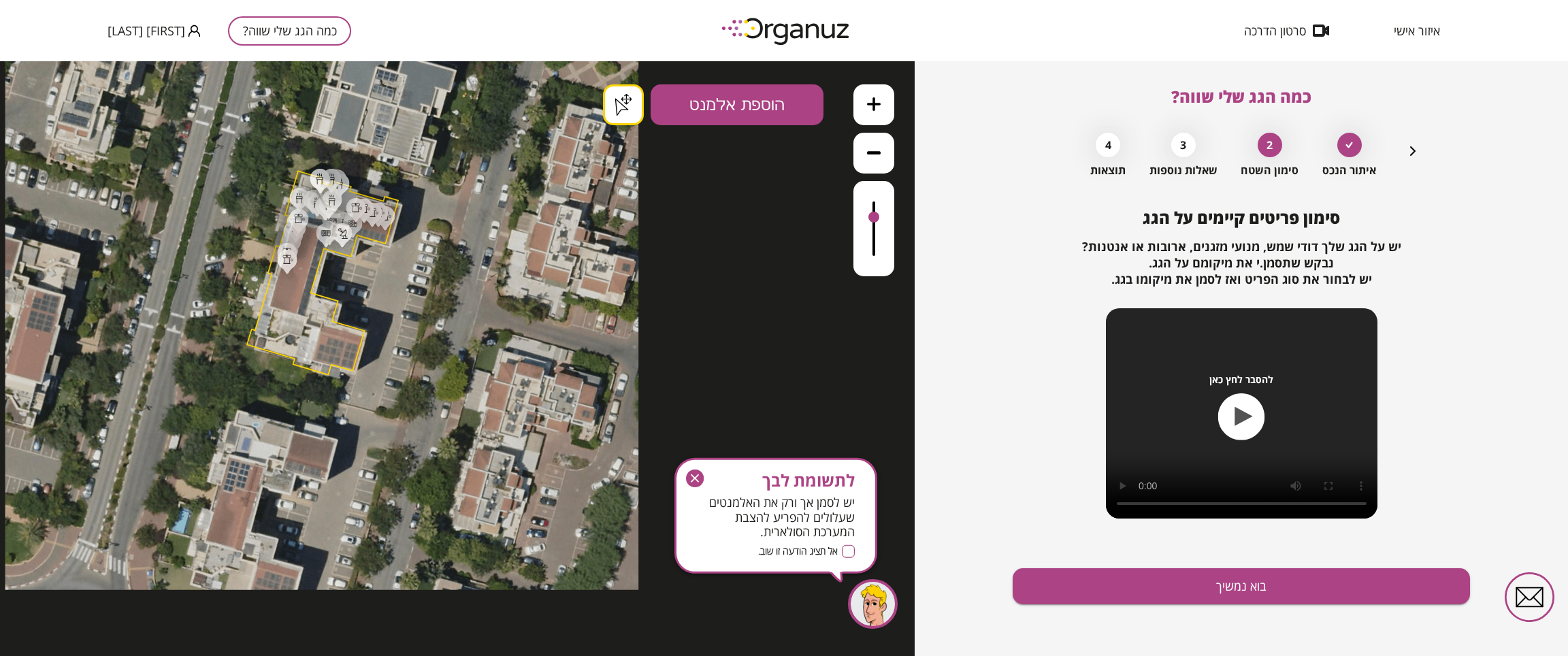 drag, startPoint x: 321, startPoint y: 191, endPoint x: 313, endPoint y: 190, distance: 8.06226 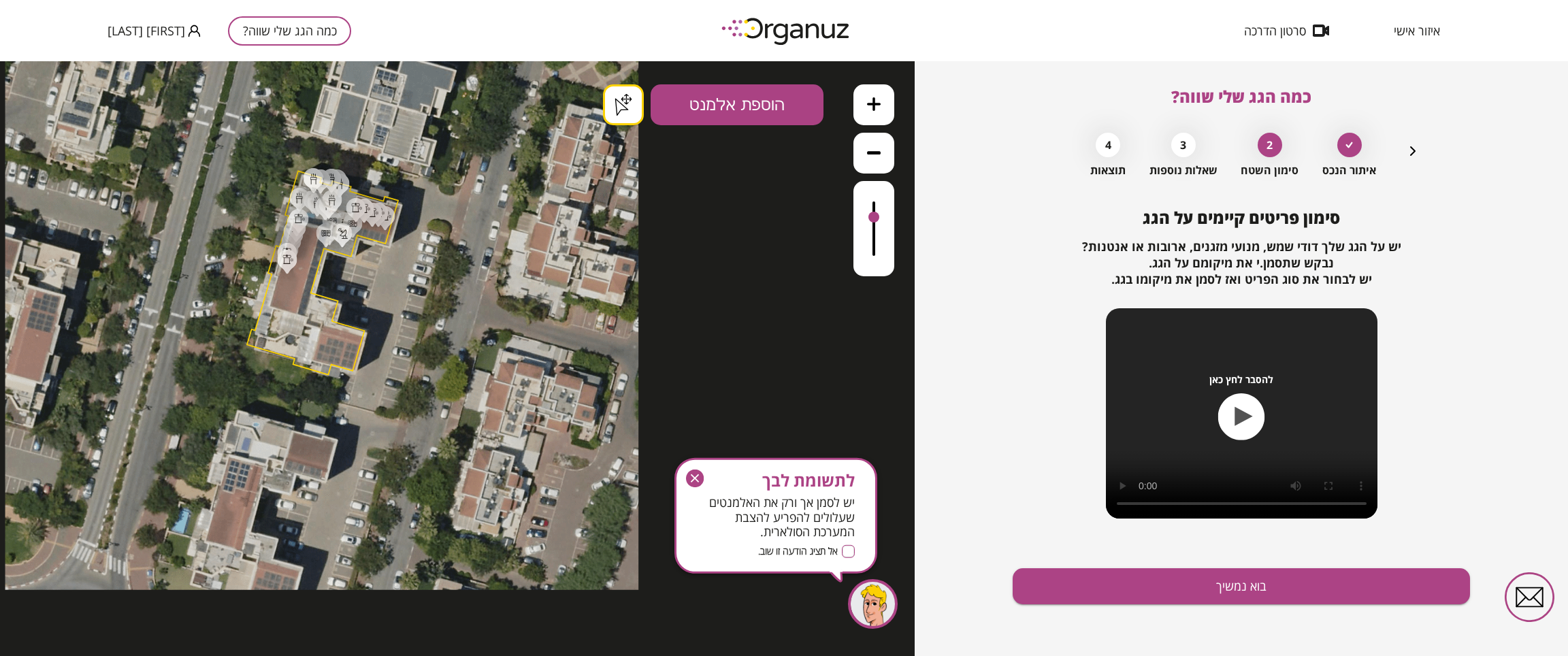 click on ".st0 {
fill: #FFFFFF;
}
.st0 {
fill: #FFFFFF;
}
.st0 {
fill: #FFFFFF;
}" at bounding box center [322, 592] 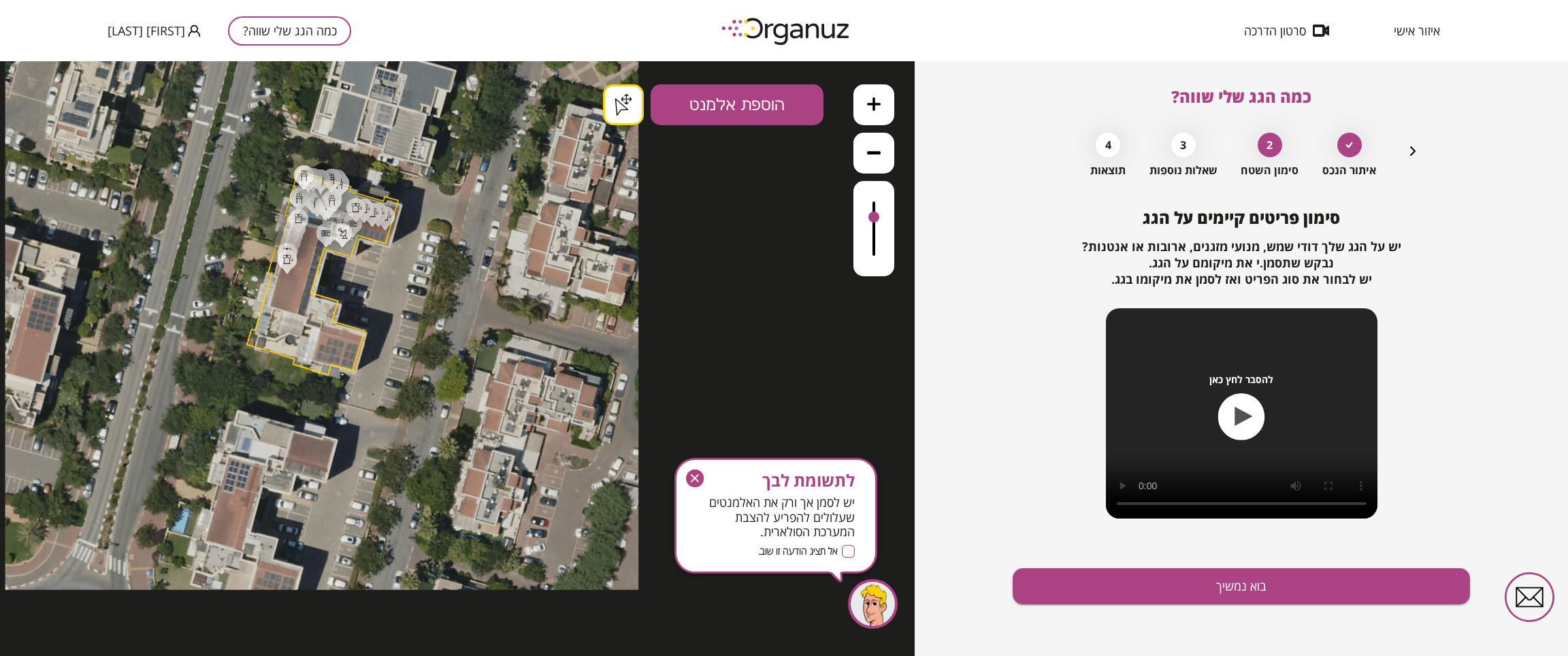 click on ".st0 {
fill: #FFFFFF;
}
.st0 {
fill: #FFFFFF;
}
.st0 {
fill: #FFFFFF;
}" at bounding box center (322, 592) 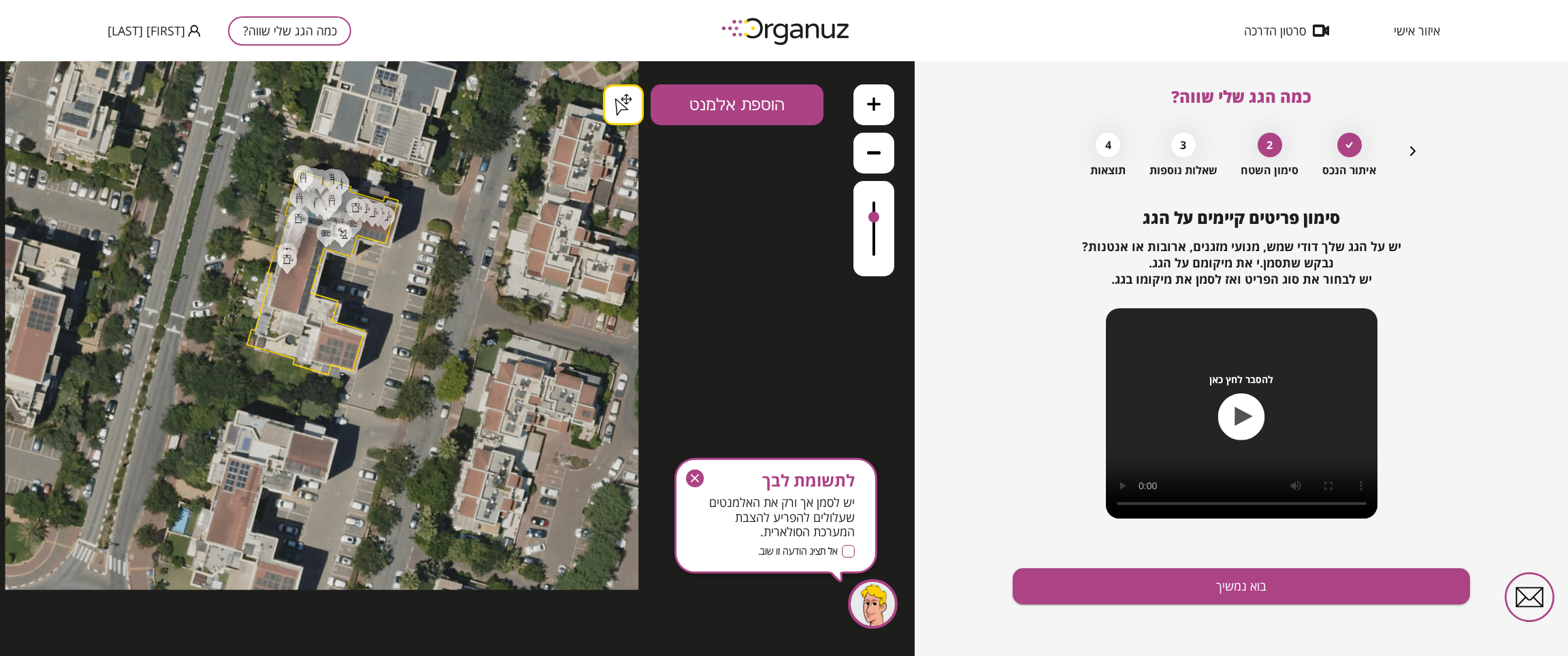 drag, startPoint x: 303, startPoint y: 187, endPoint x: 312, endPoint y: 195, distance: 12.041595 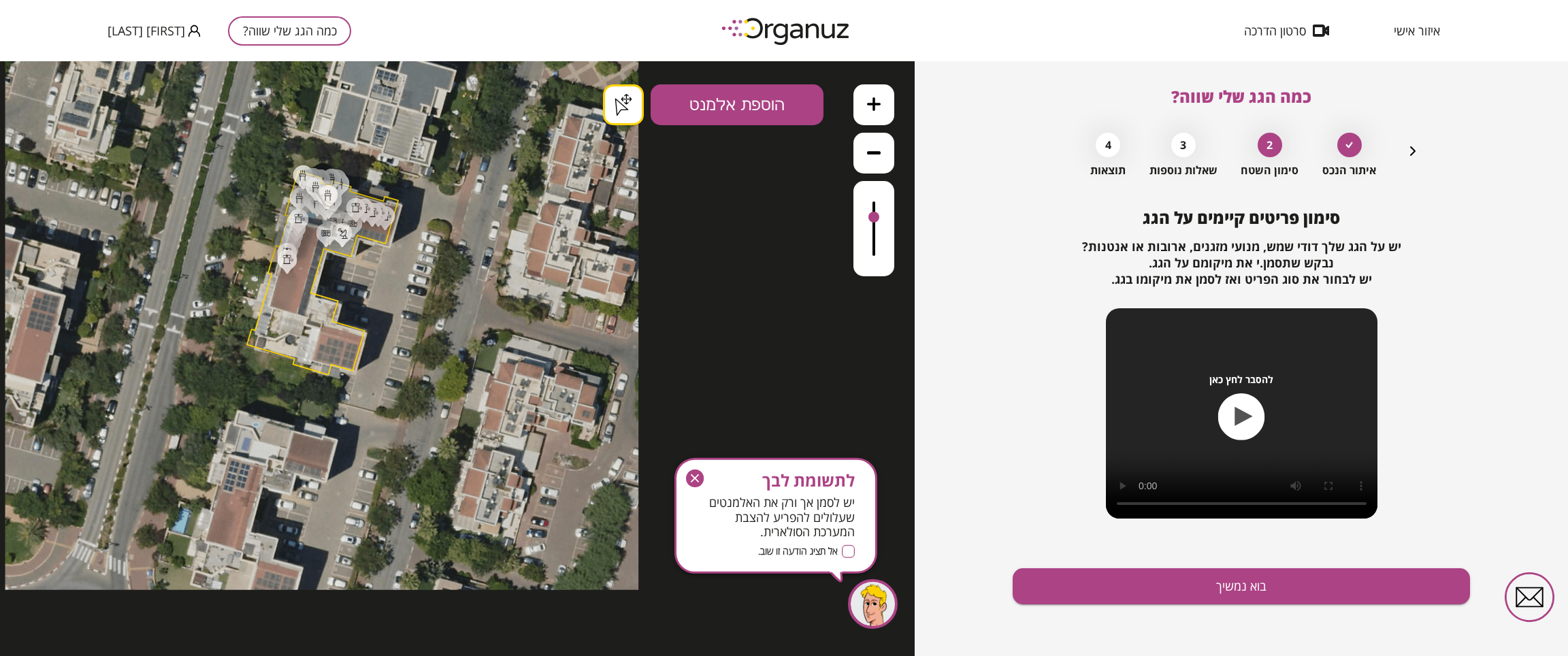 drag, startPoint x: 316, startPoint y: 199, endPoint x: 329, endPoint y: 207, distance: 15.264338 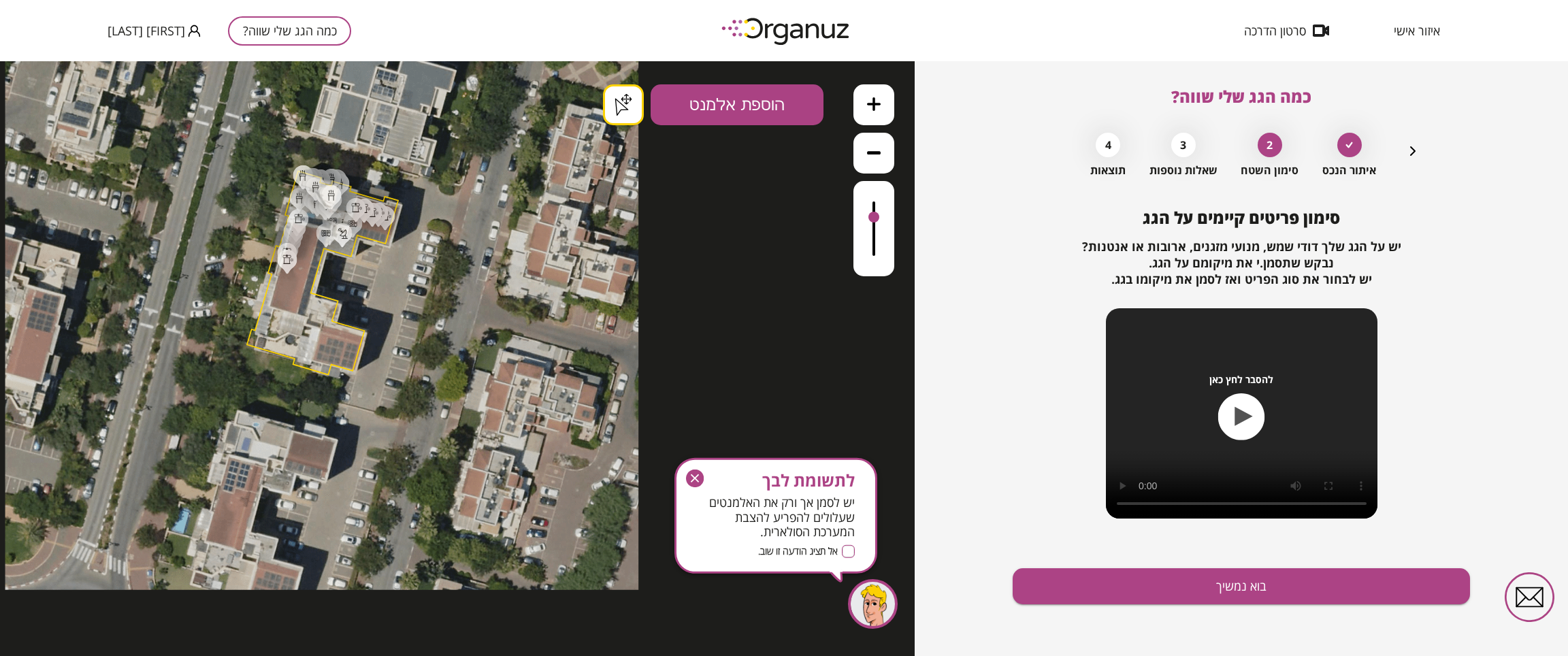 click on ".st0 {
fill: #FFFFFF;
}
.st0 {
fill: #FFFFFF;
}
.st0 {
fill: #FFFFFF;
}" at bounding box center (322, 592) 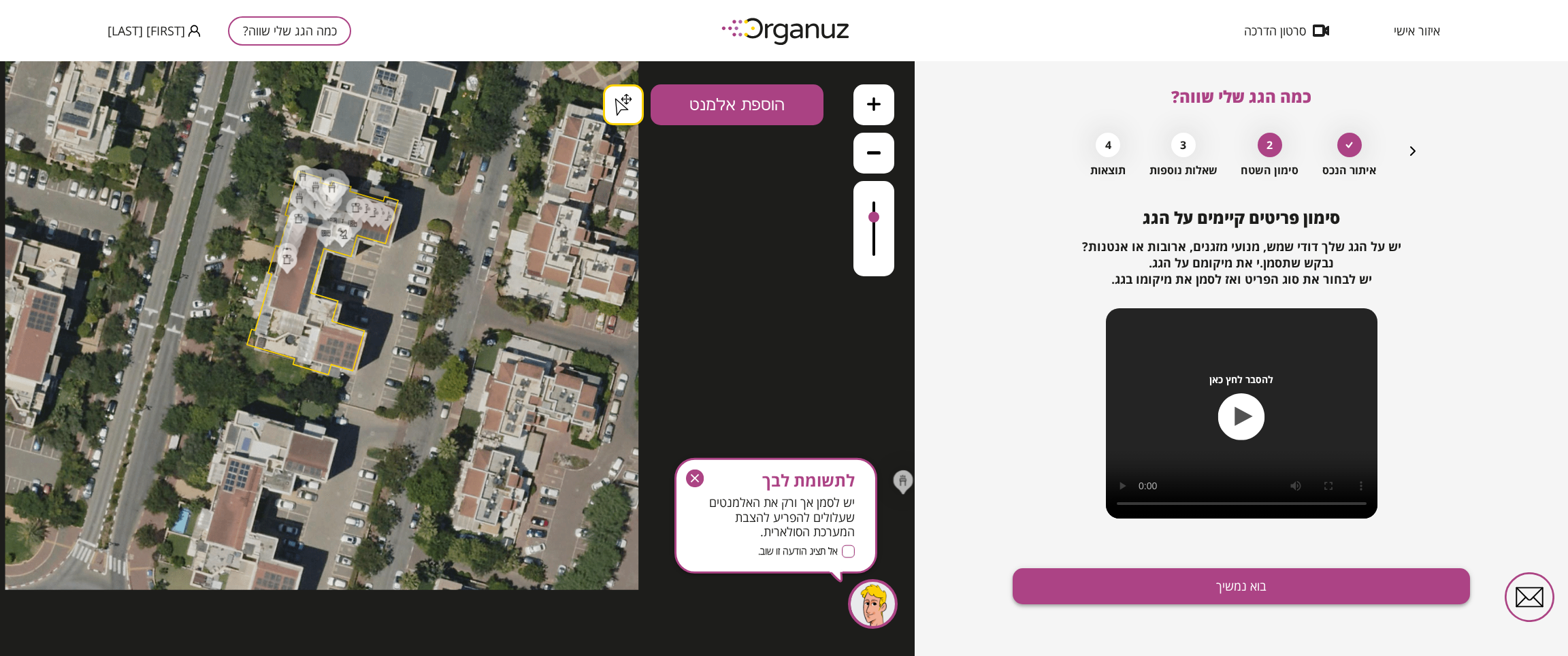 click on "בוא נמשיך" at bounding box center [1241, 586] 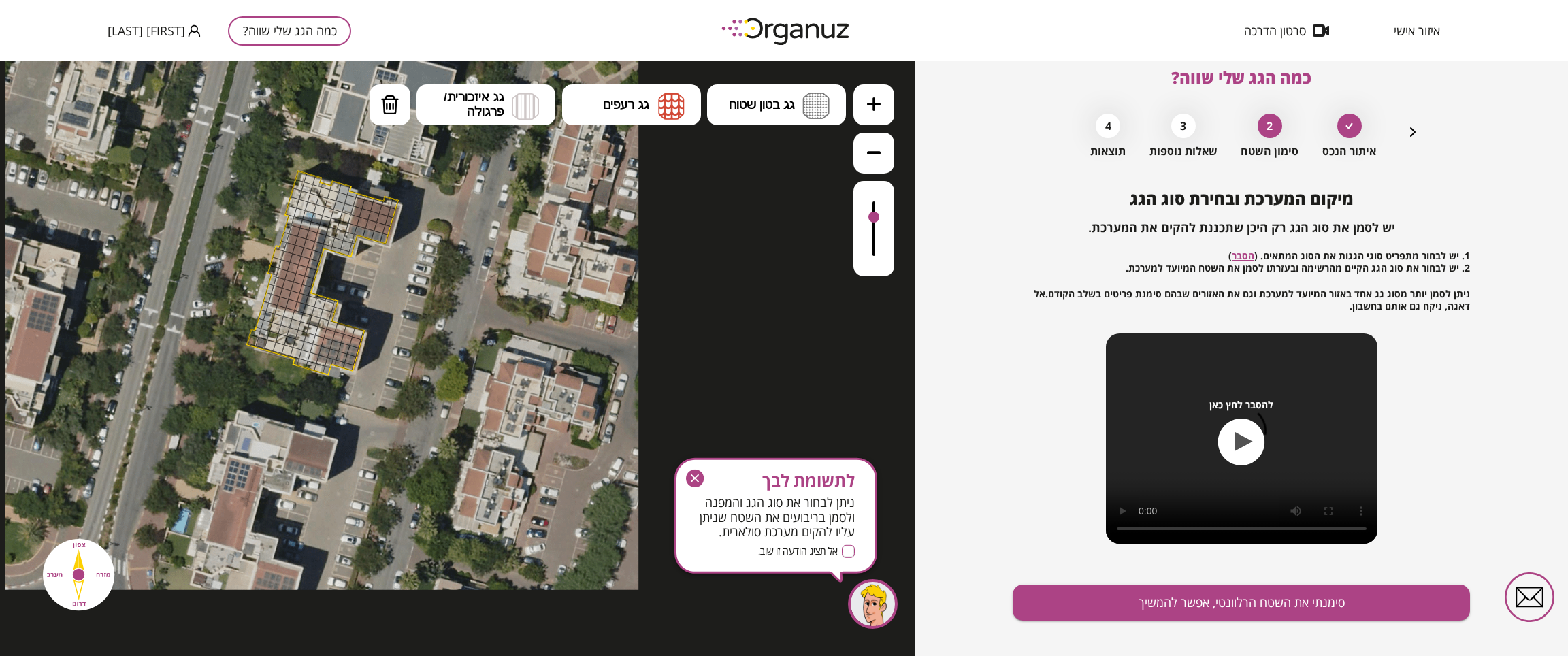 scroll, scrollTop: 36, scrollLeft: 0, axis: vertical 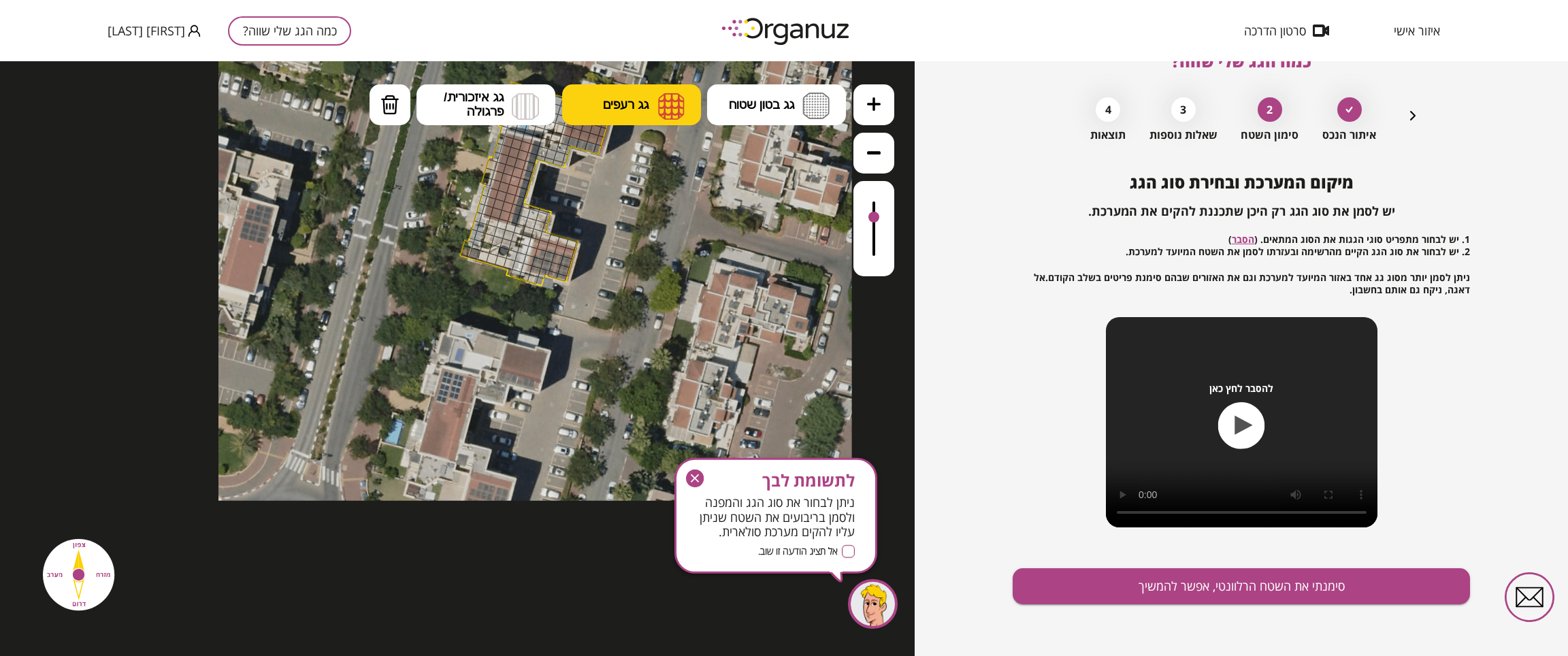 click at bounding box center [671, 106] 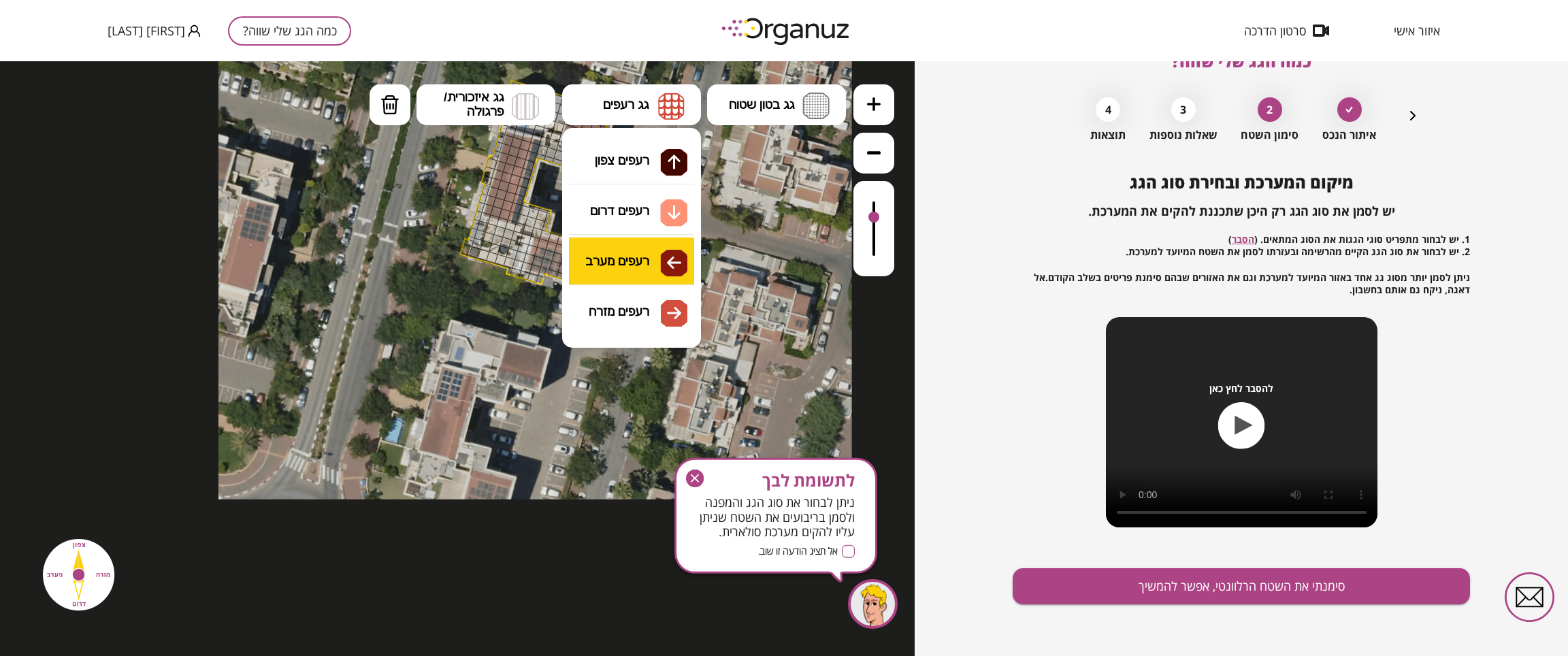 click on ".st0 {
fill: #FFFFFF;
}
.st0 {
fill: #FFFFFF;
}" at bounding box center [457, 359] 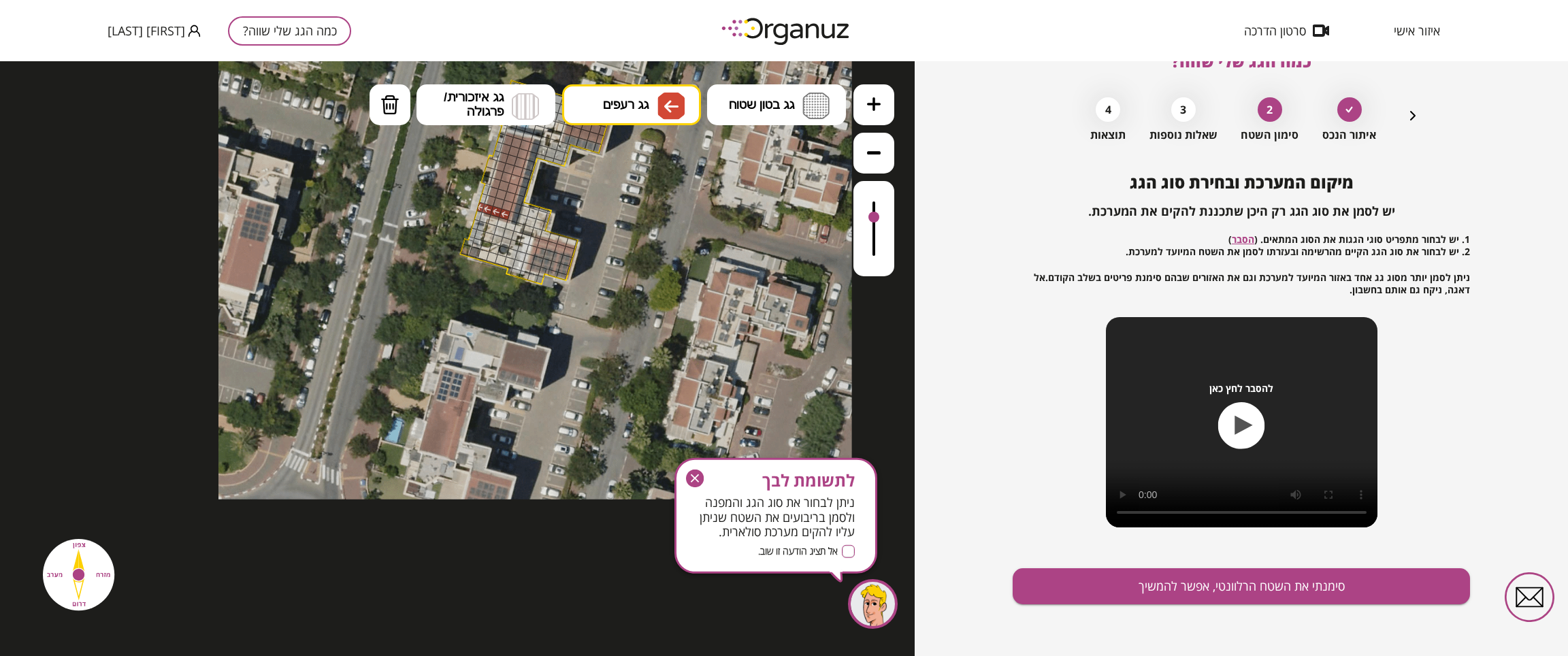 click at bounding box center (495, 212) 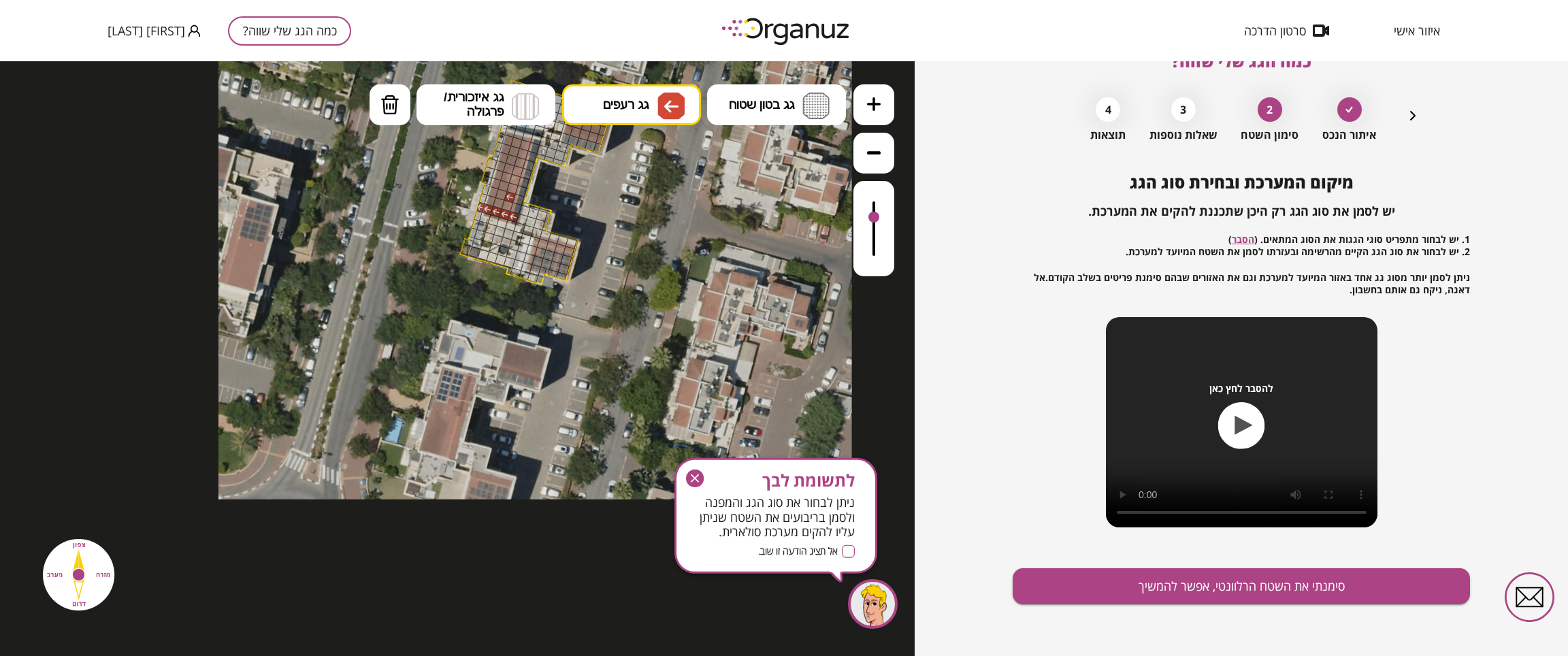click at bounding box center [510, 197] 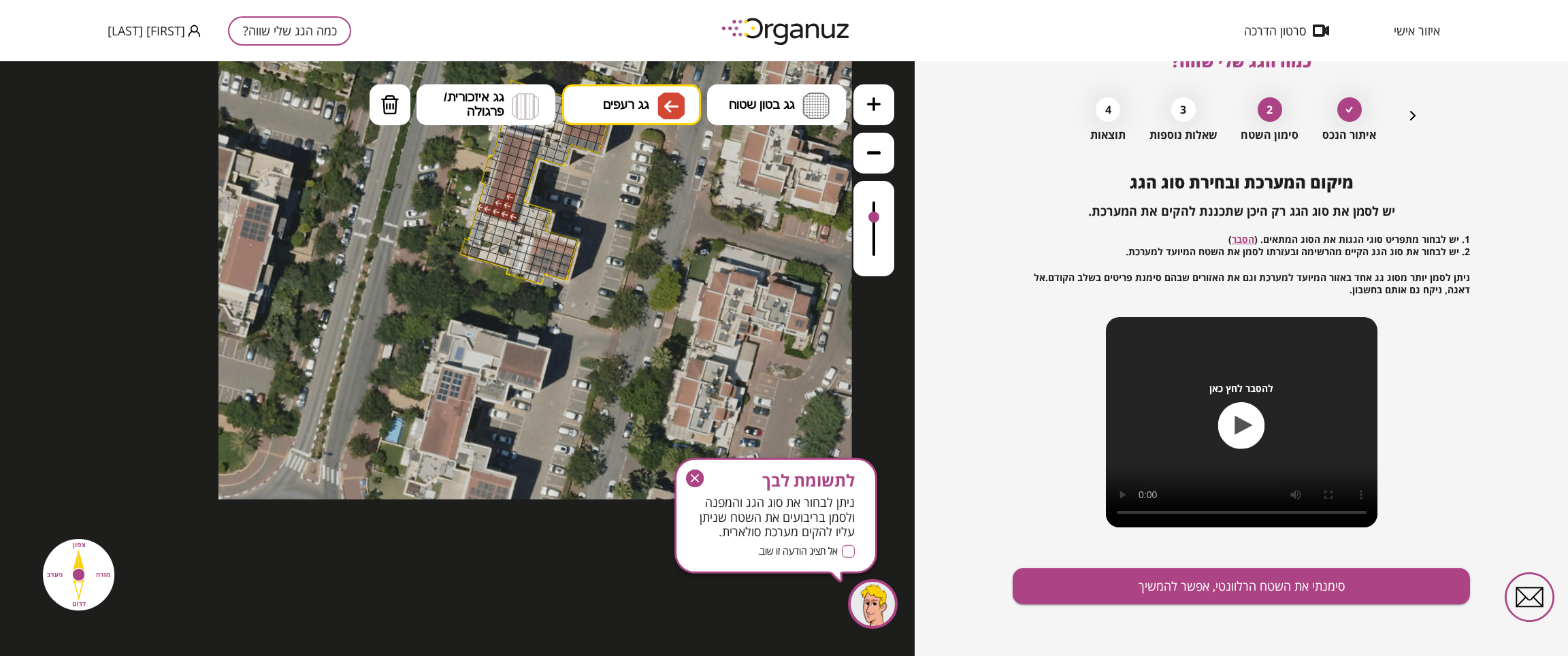 click at bounding box center (498, 203) 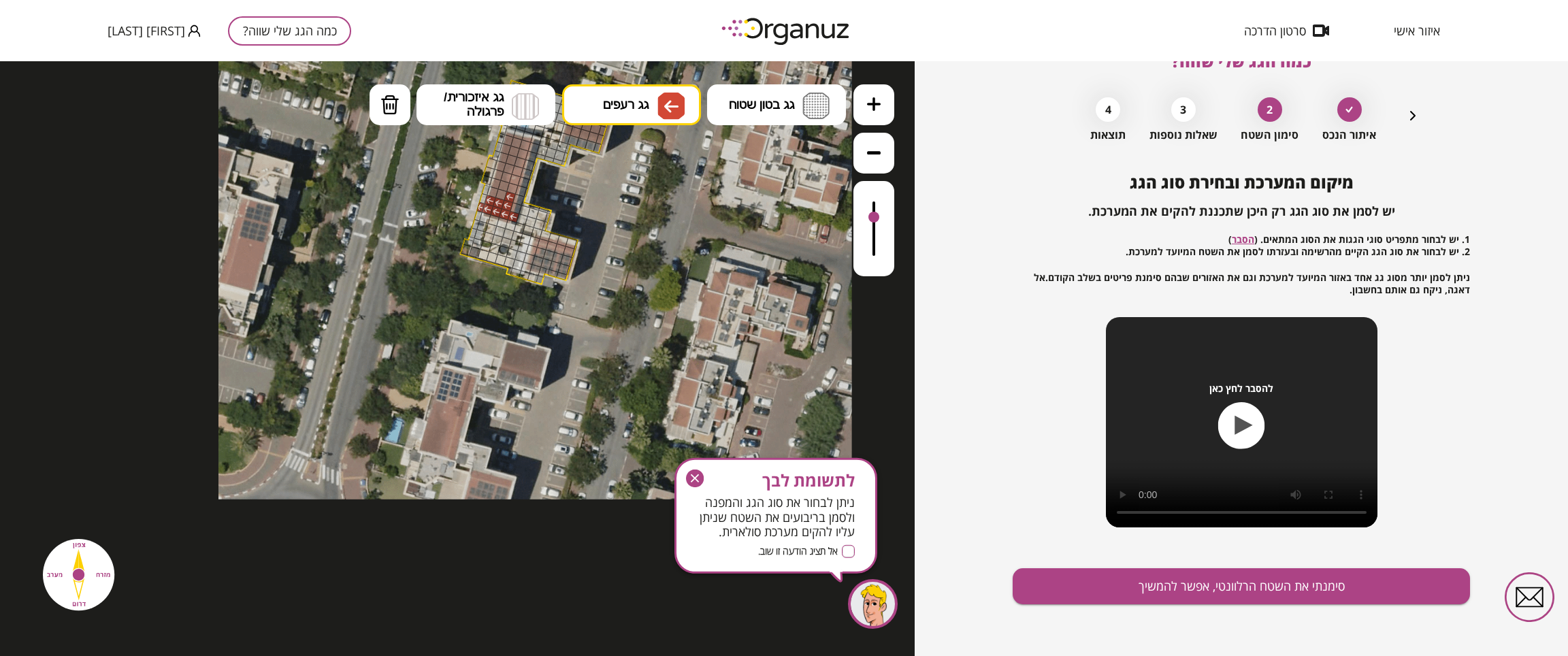 click at bounding box center (515, 208) 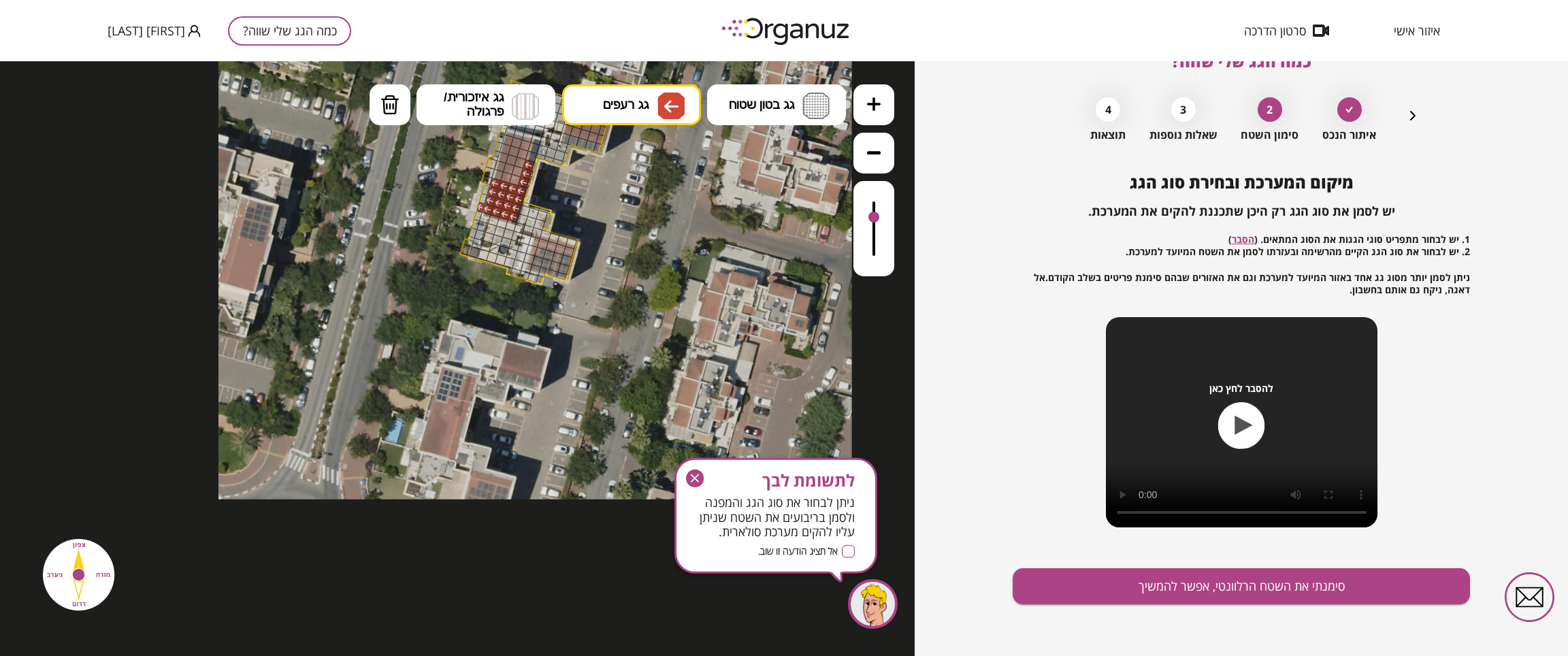click at bounding box center (528, 165) 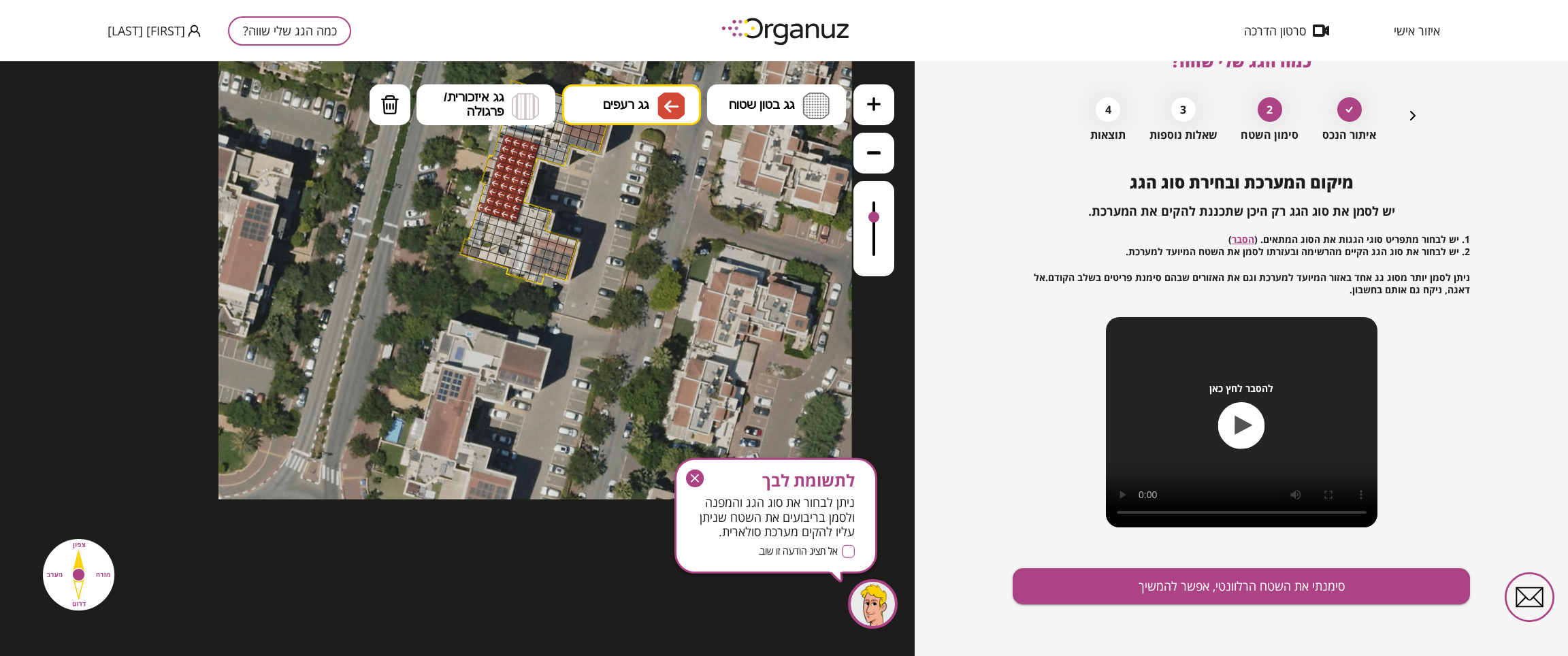 click at bounding box center (517, 171) 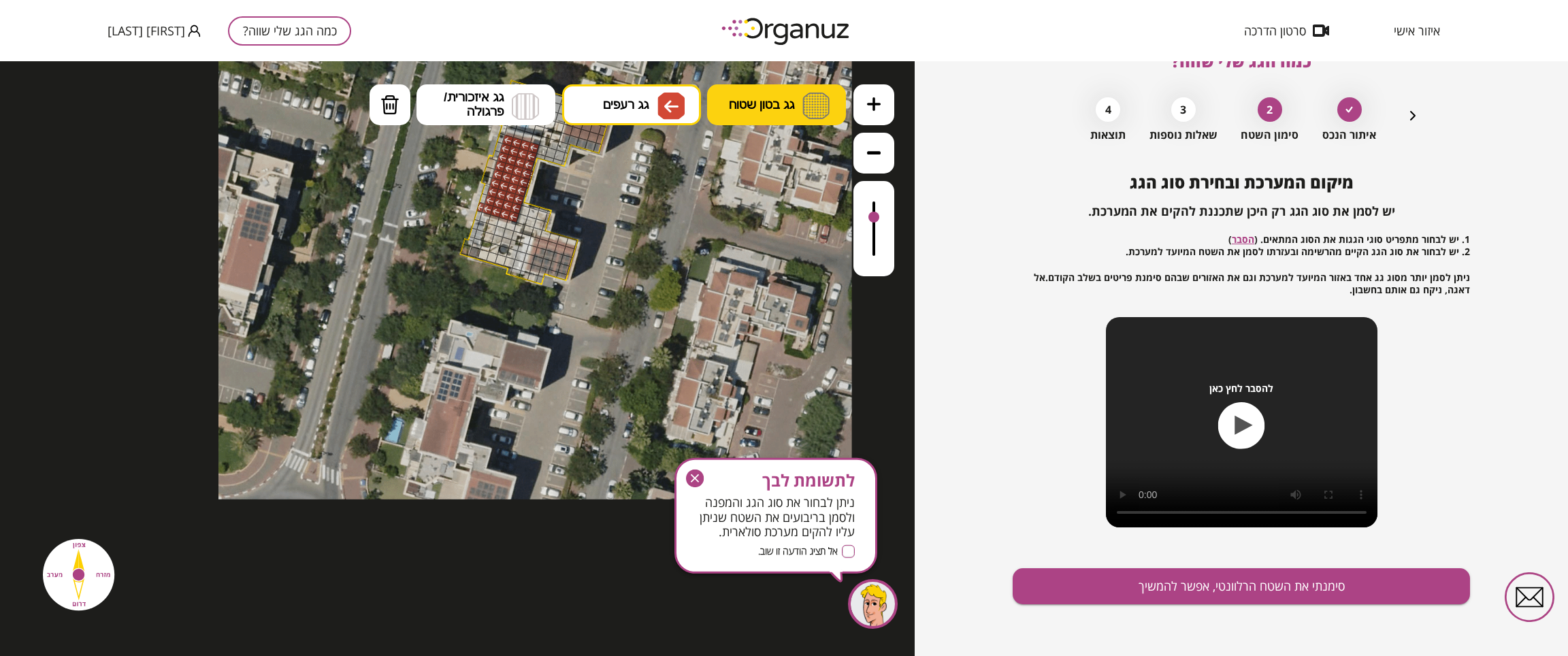 click on "גג בטון שטוח" at bounding box center (762, 105) 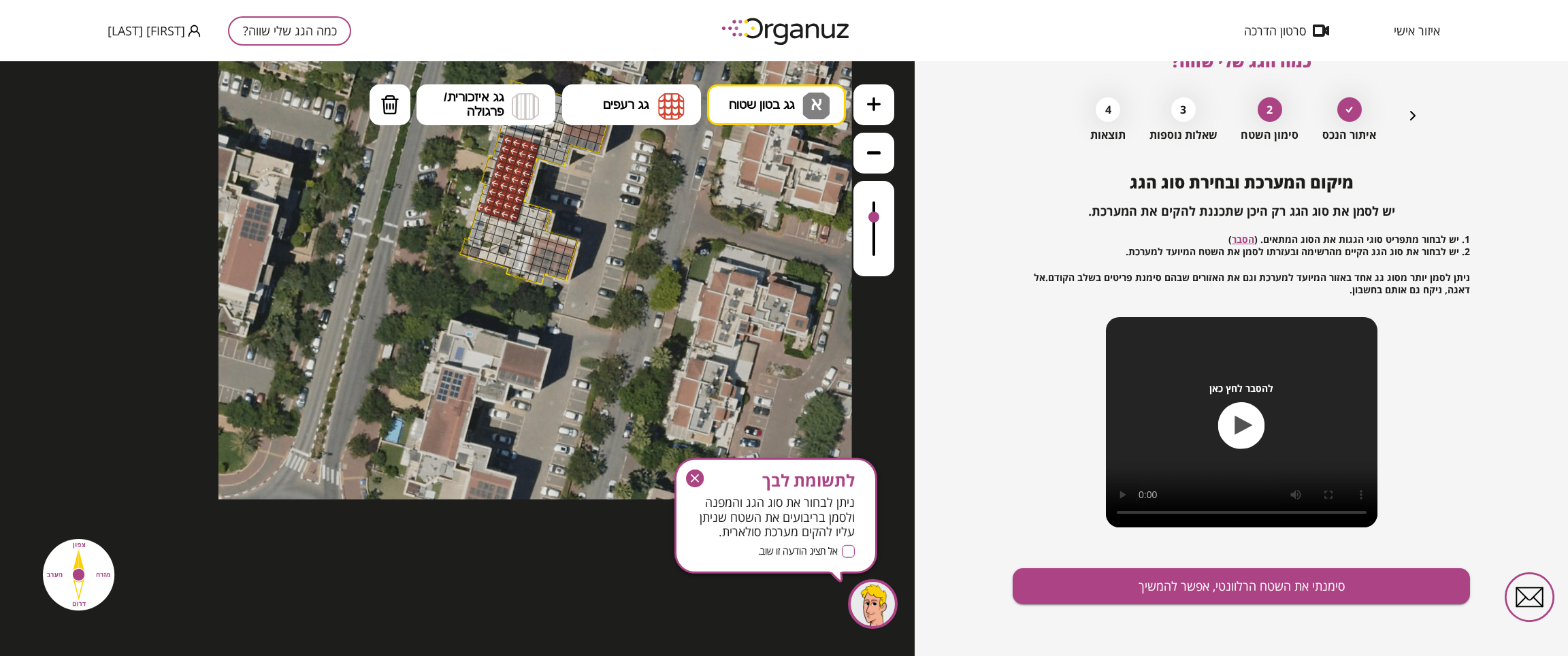 click on ".st0 {
fill: #FFFFFF;
}
.st0 {
fill: #FFFFFF;
}" at bounding box center [457, 359] 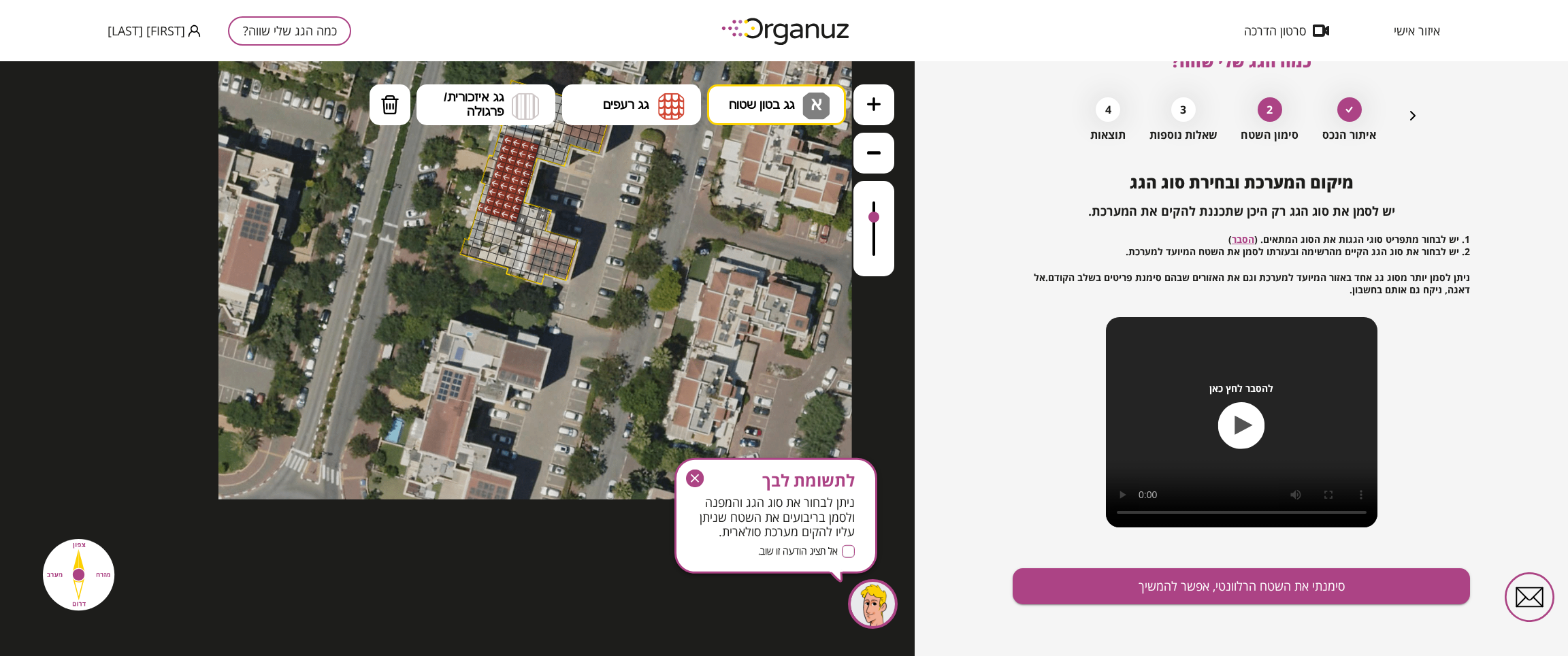 click at bounding box center (530, 222) 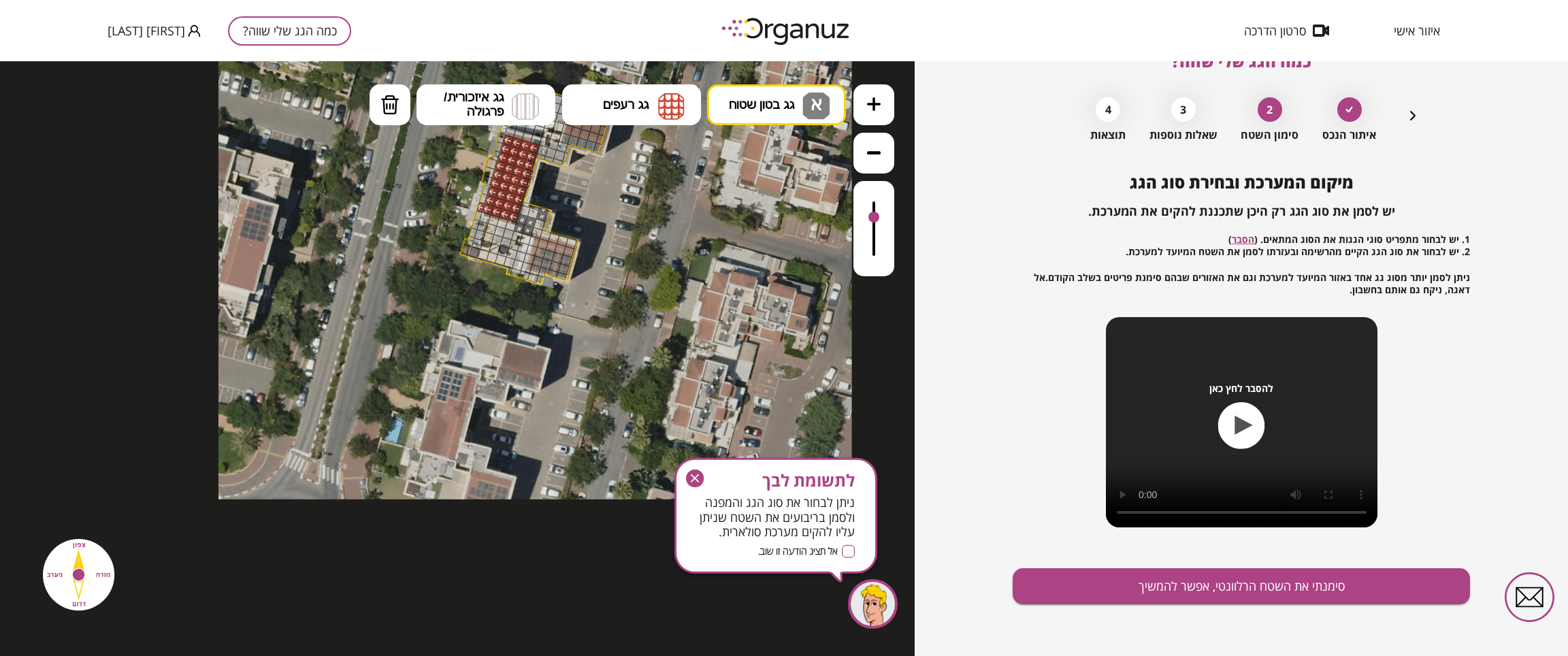 click at bounding box center [524, 210] 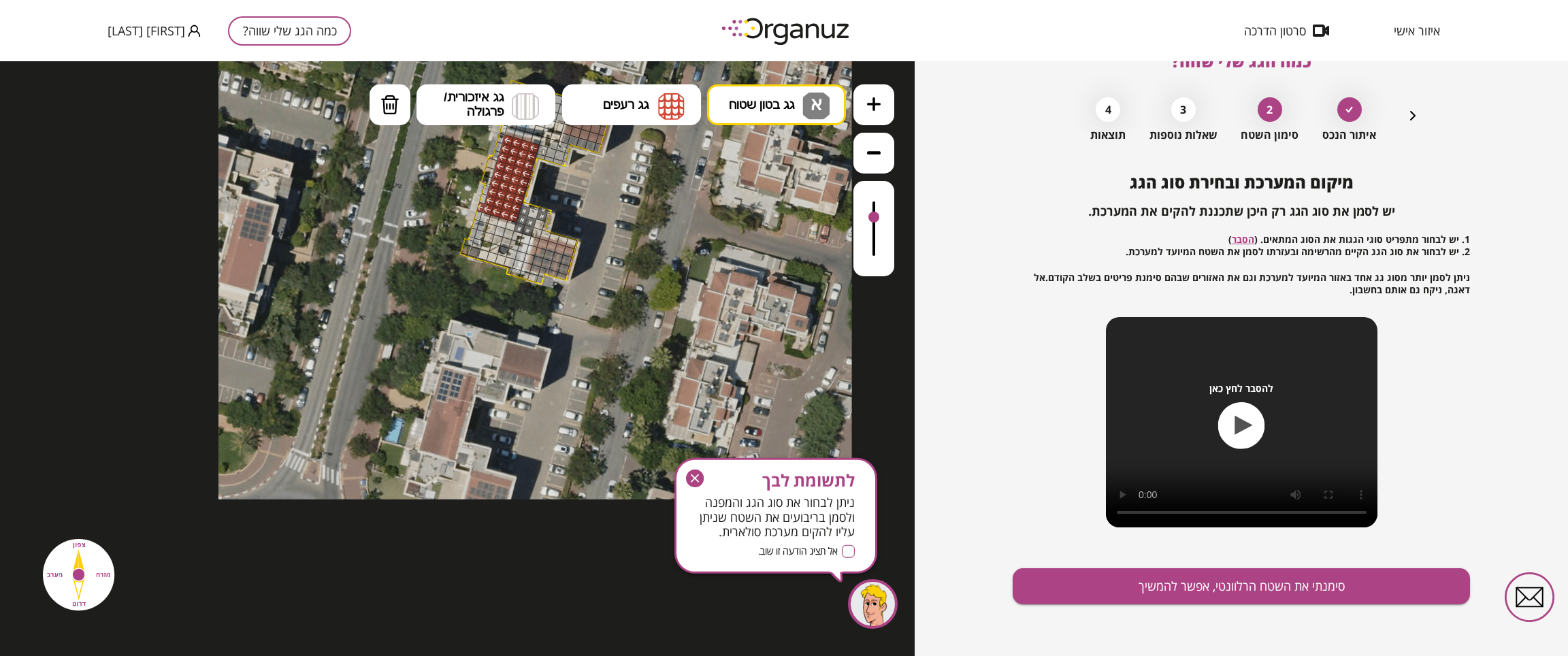 click at bounding box center [533, 213] 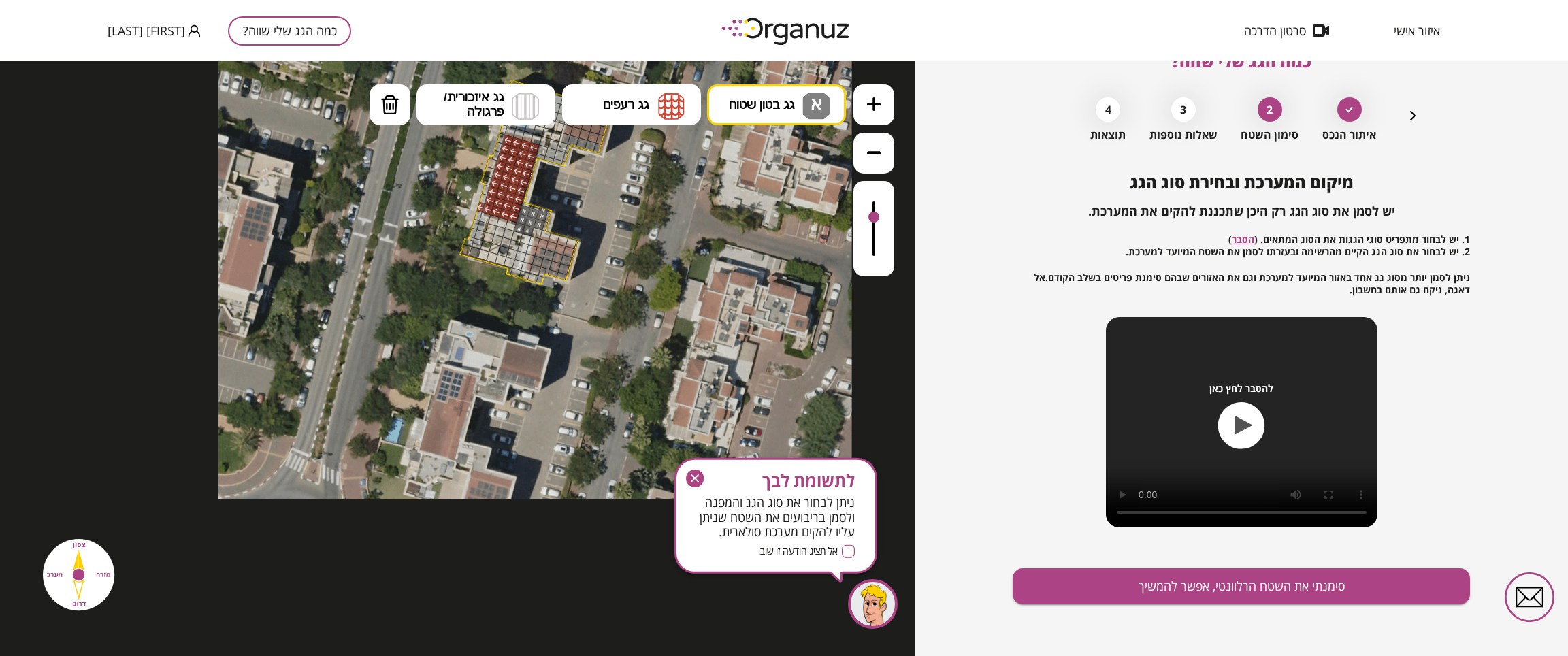click at bounding box center [539, 224] 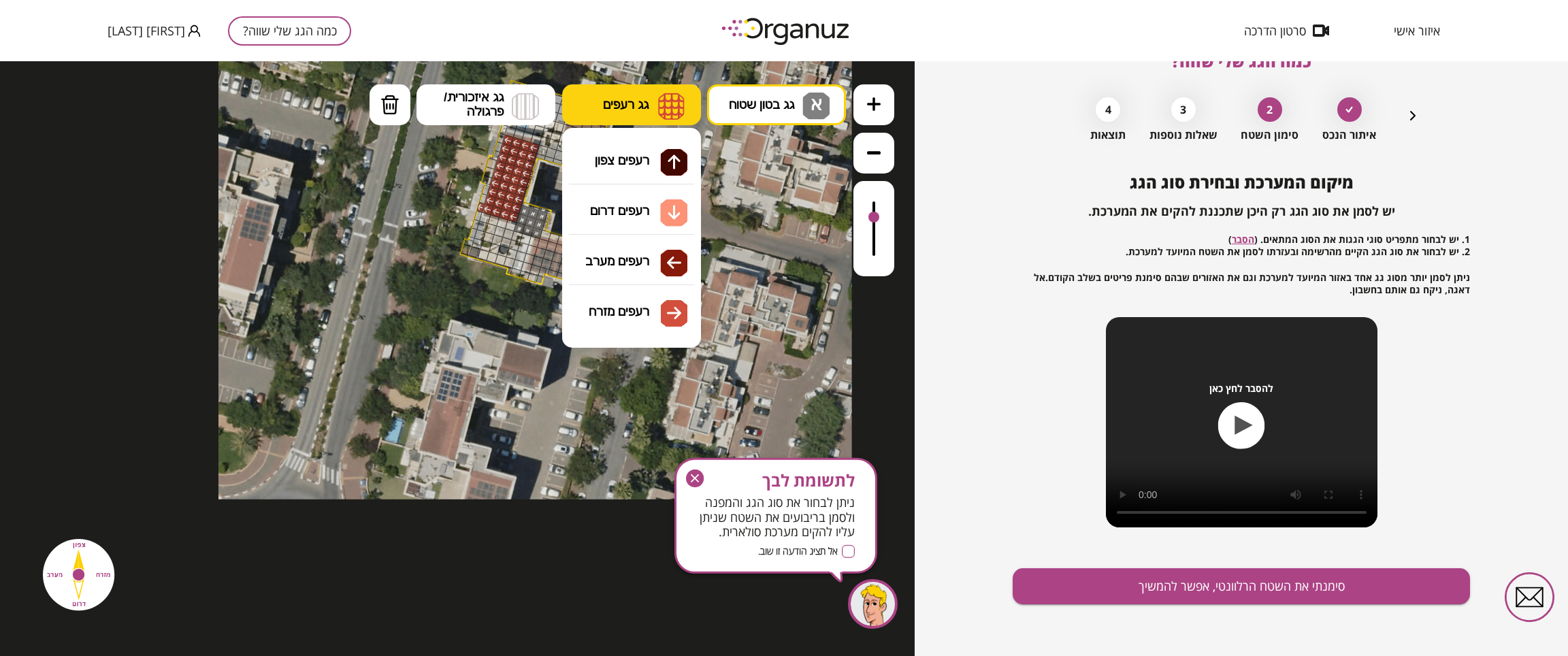 click at bounding box center [671, 106] 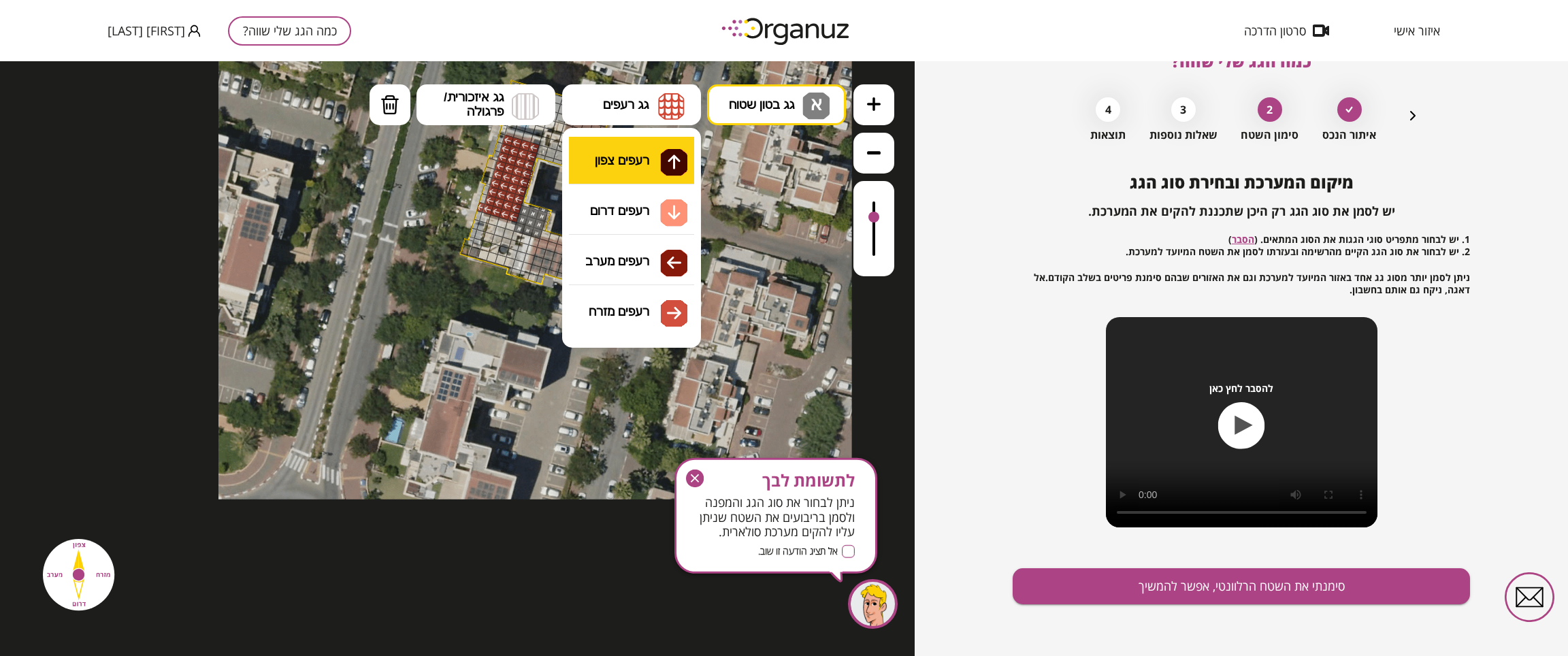 click on ".st0 {
fill: #FFFFFF;
}
.st0 {
fill: #FFFFFF;
}" at bounding box center (457, 359) 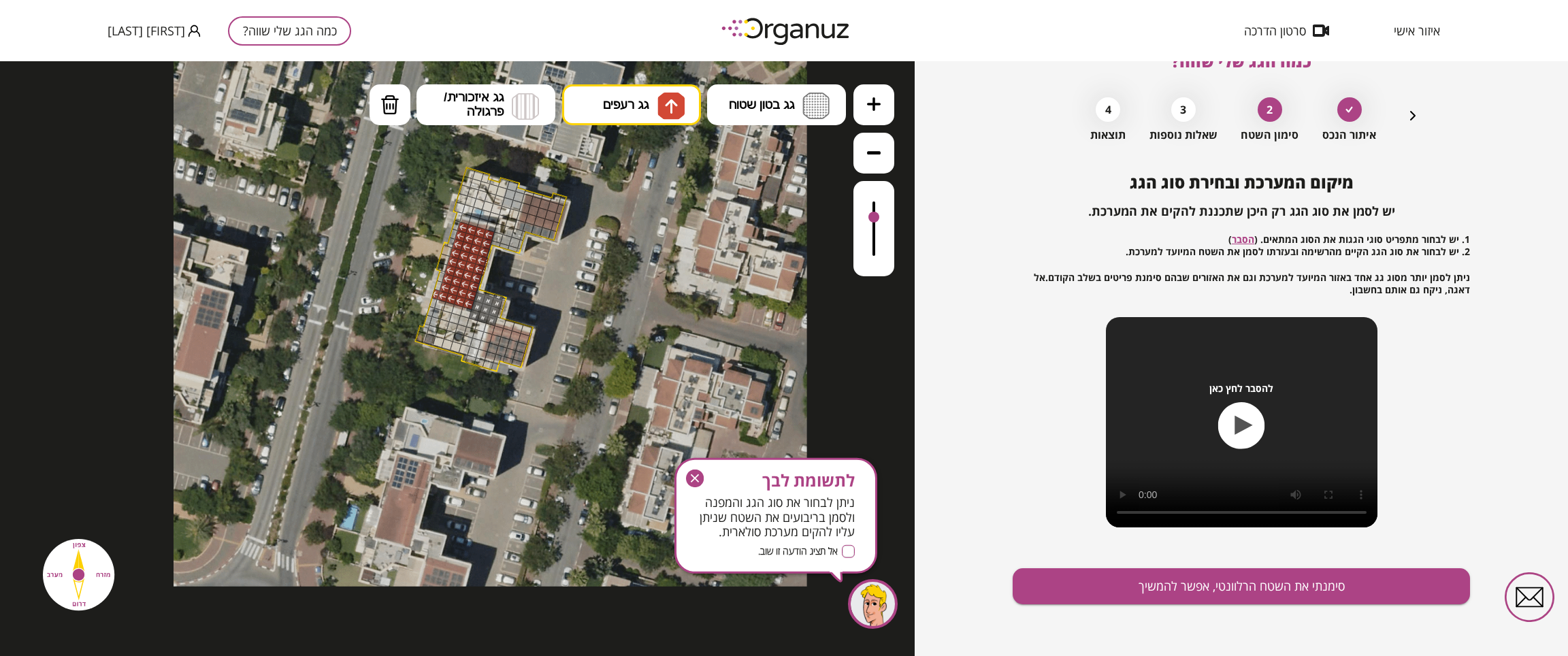 click 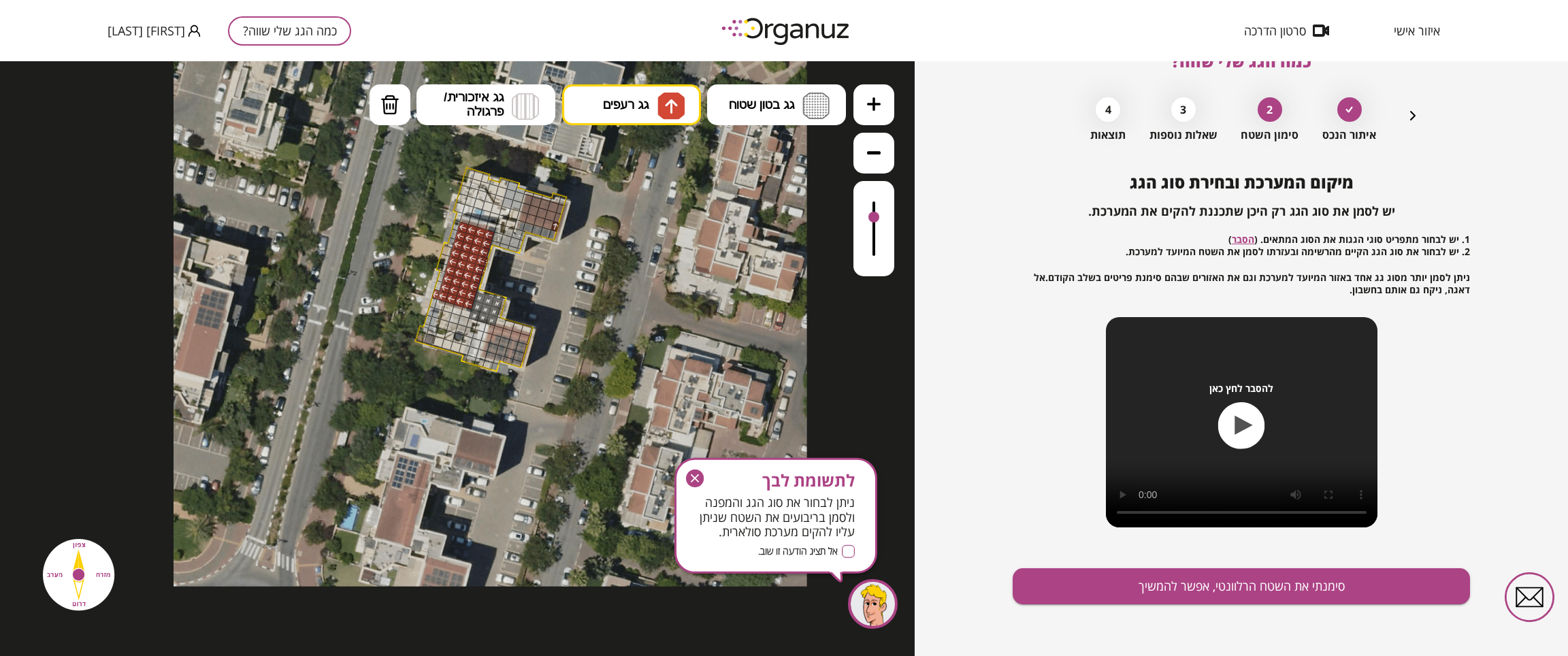 click at bounding box center [557, 218] 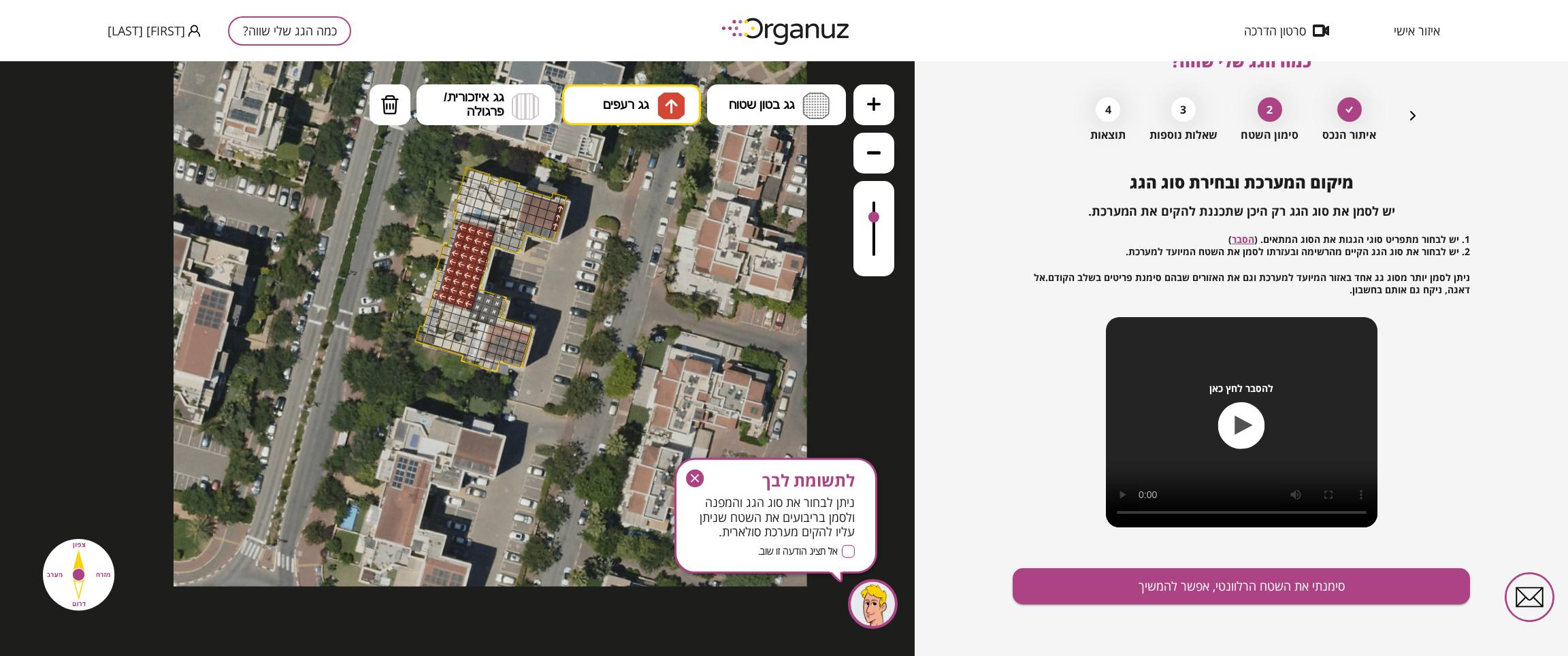 click at bounding box center (560, 210) 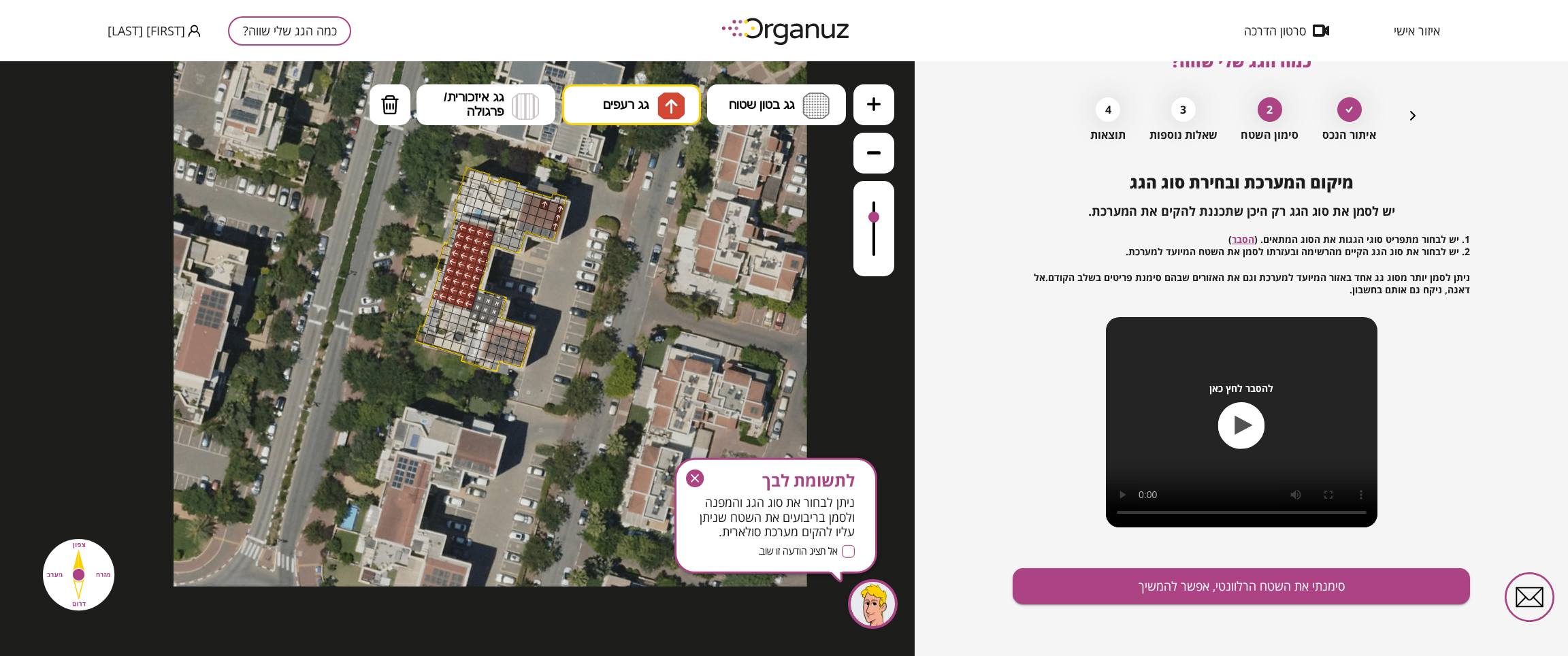 click at bounding box center [550, 216] 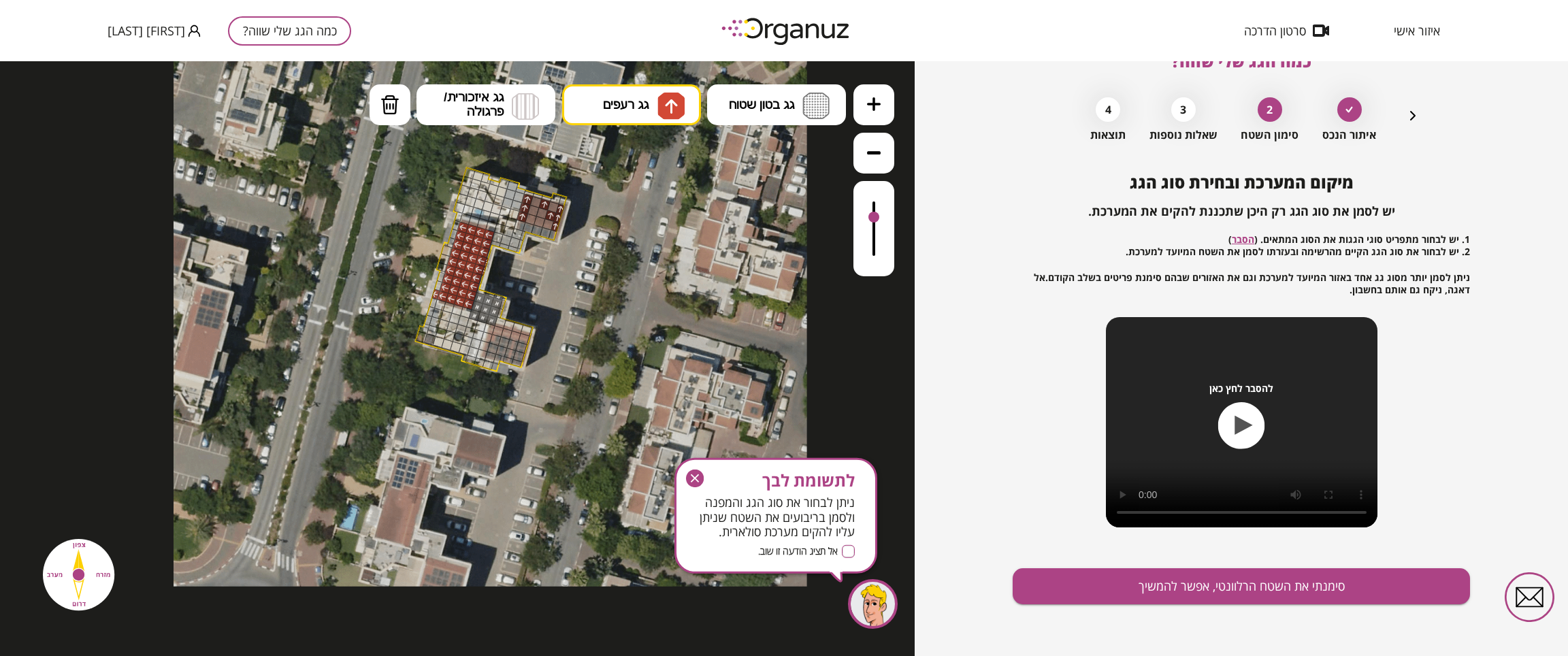 drag, startPoint x: 525, startPoint y: 216, endPoint x: 527, endPoint y: 200, distance: 16.124515 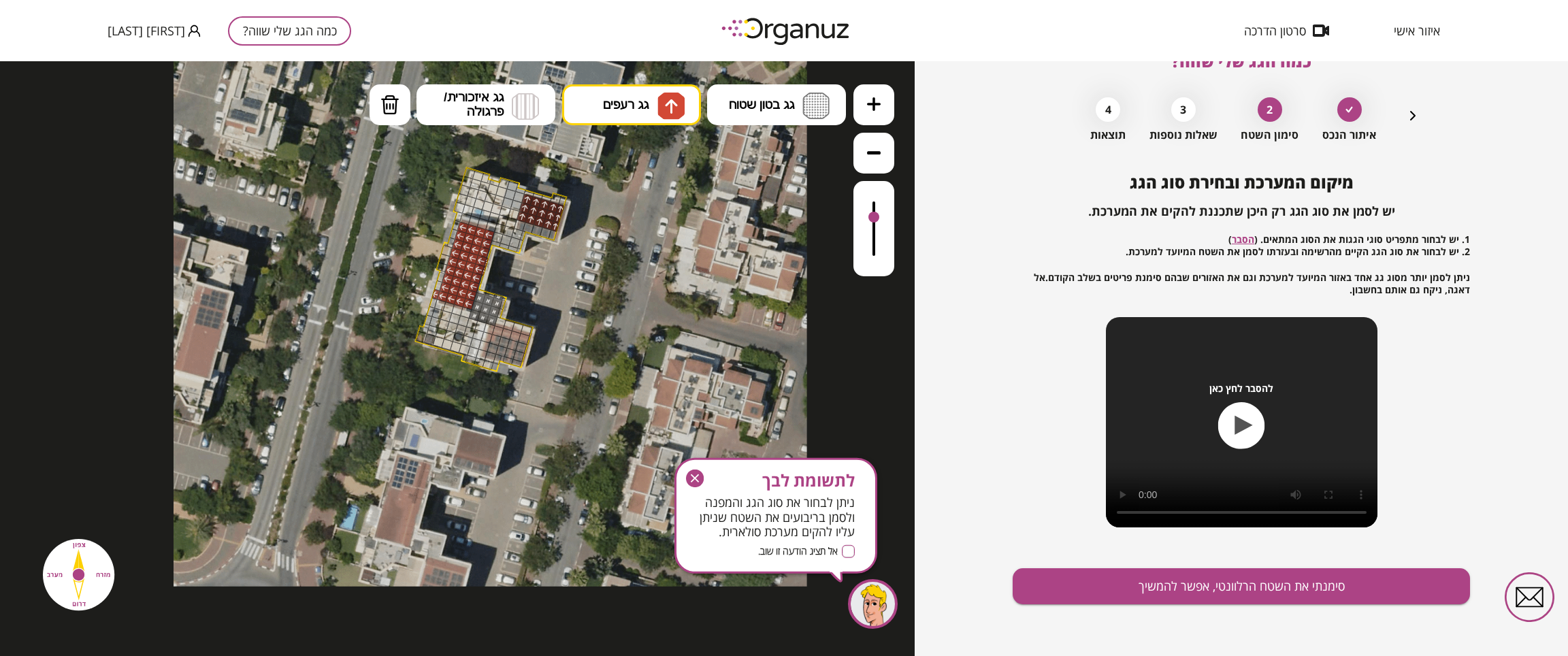 drag, startPoint x: 536, startPoint y: 199, endPoint x: 544, endPoint y: 225, distance: 27.202941 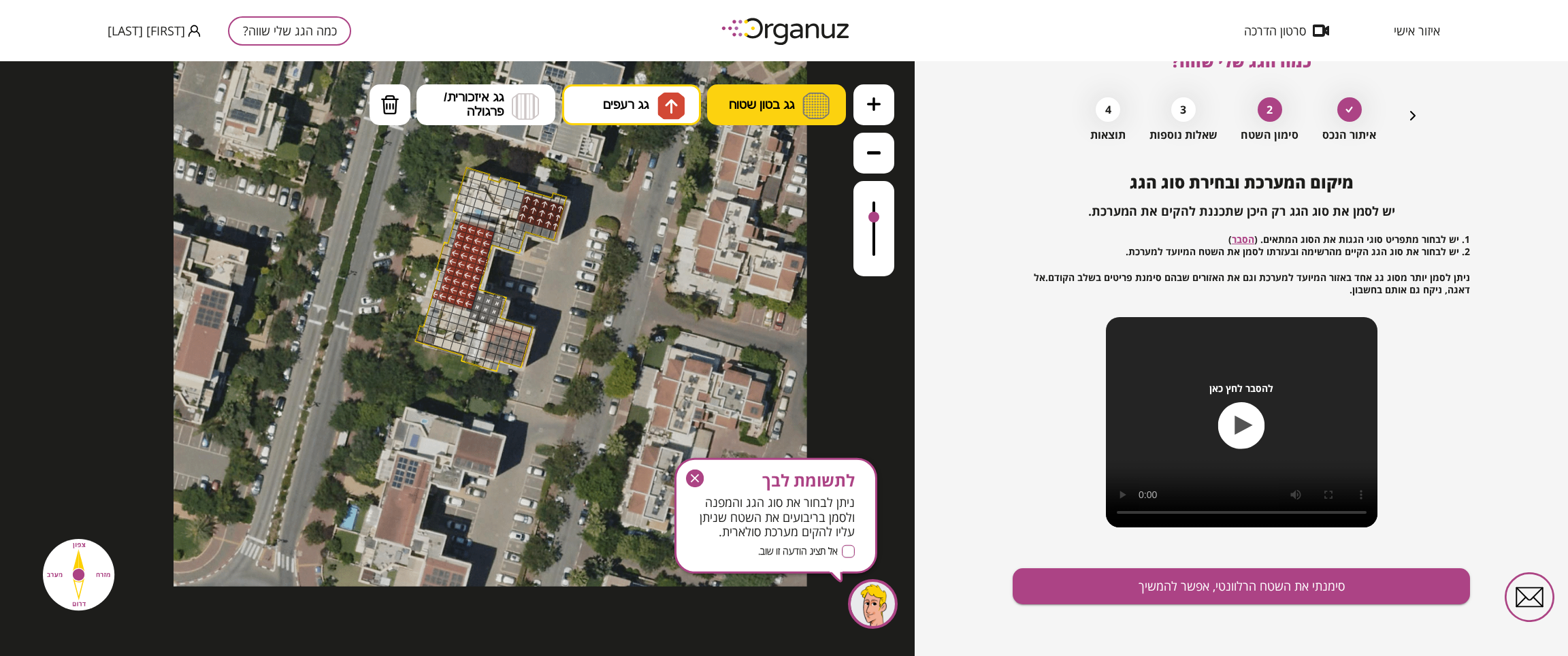 click on "גג בטון שטוח" at bounding box center (762, 105) 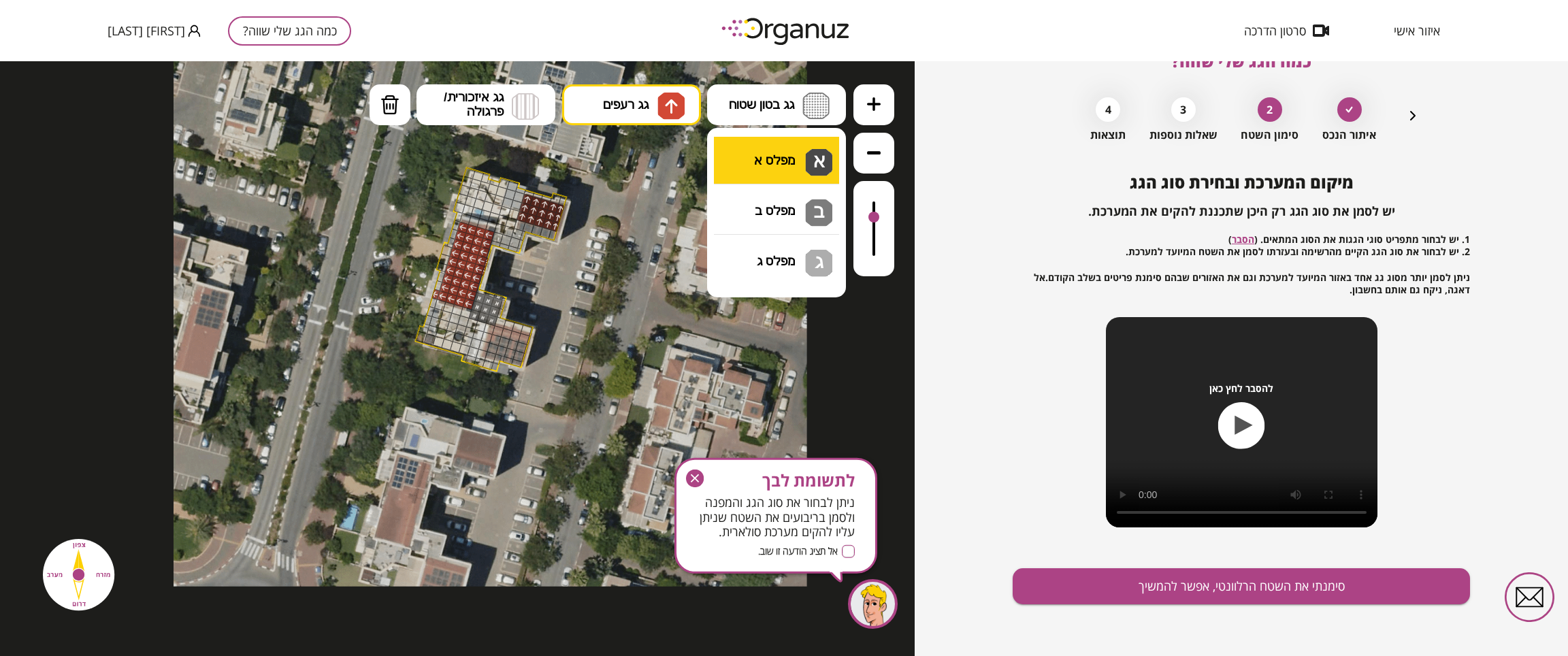 click on ".st0 {
fill: #FFFFFF;
}
.st0 {
fill: #FFFFFF;
}" at bounding box center (457, 359) 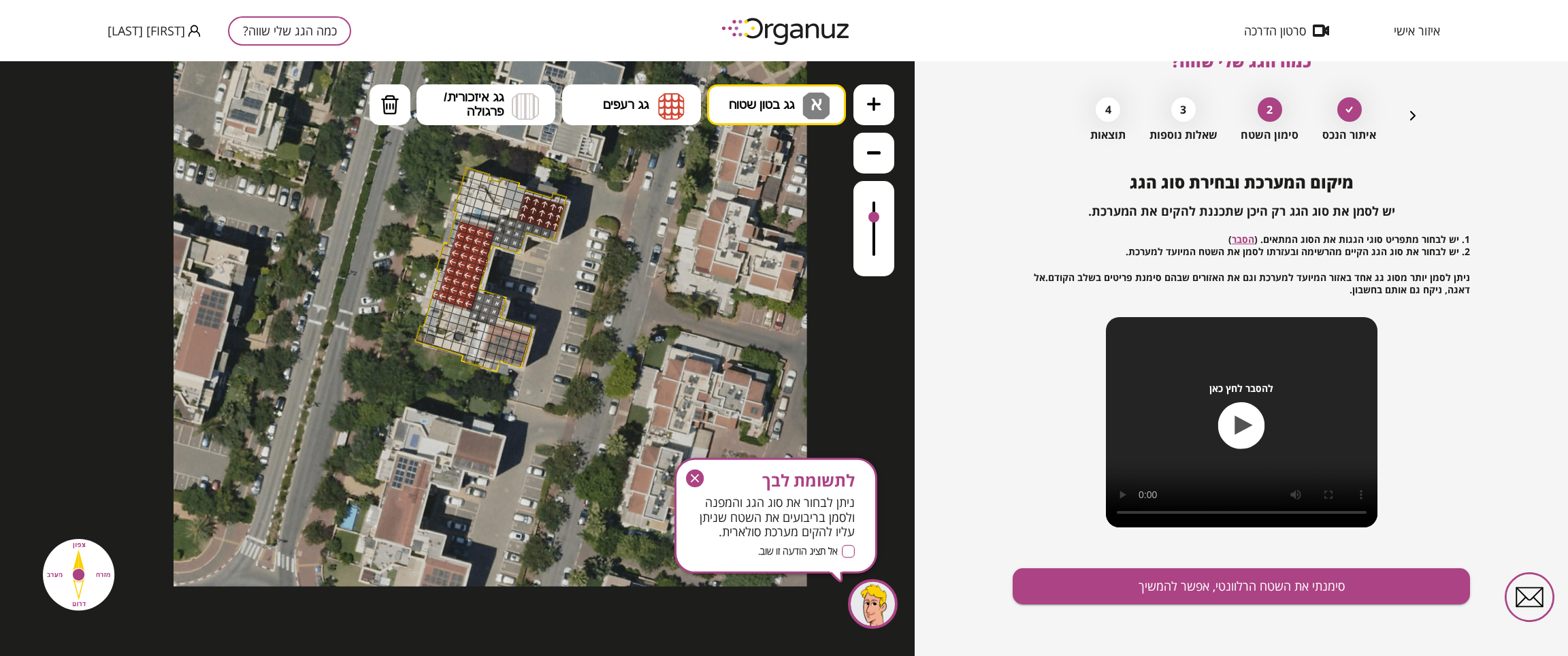 drag, startPoint x: 546, startPoint y: 230, endPoint x: 497, endPoint y: 237, distance: 49.49747 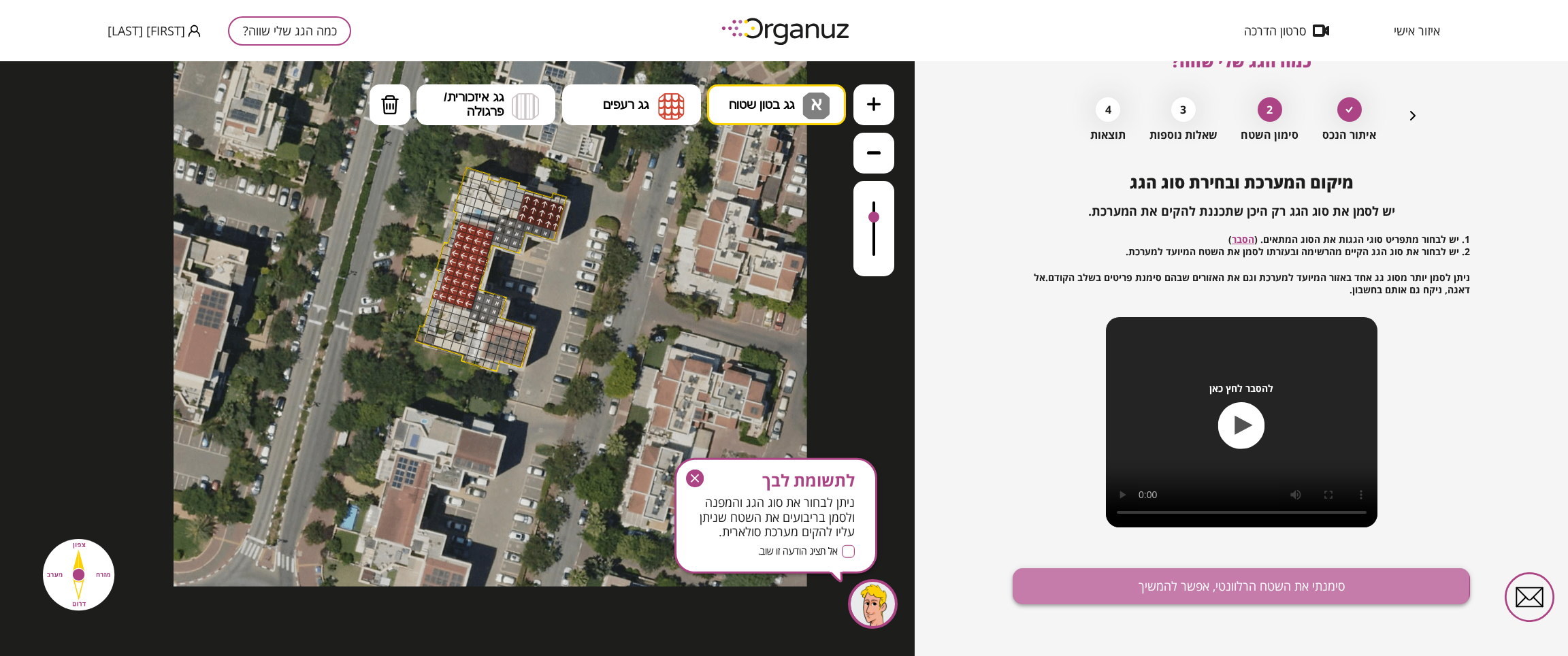 click on "סימנתי את השטח הרלוונטי, אפשר להמשיך" at bounding box center [1241, 586] 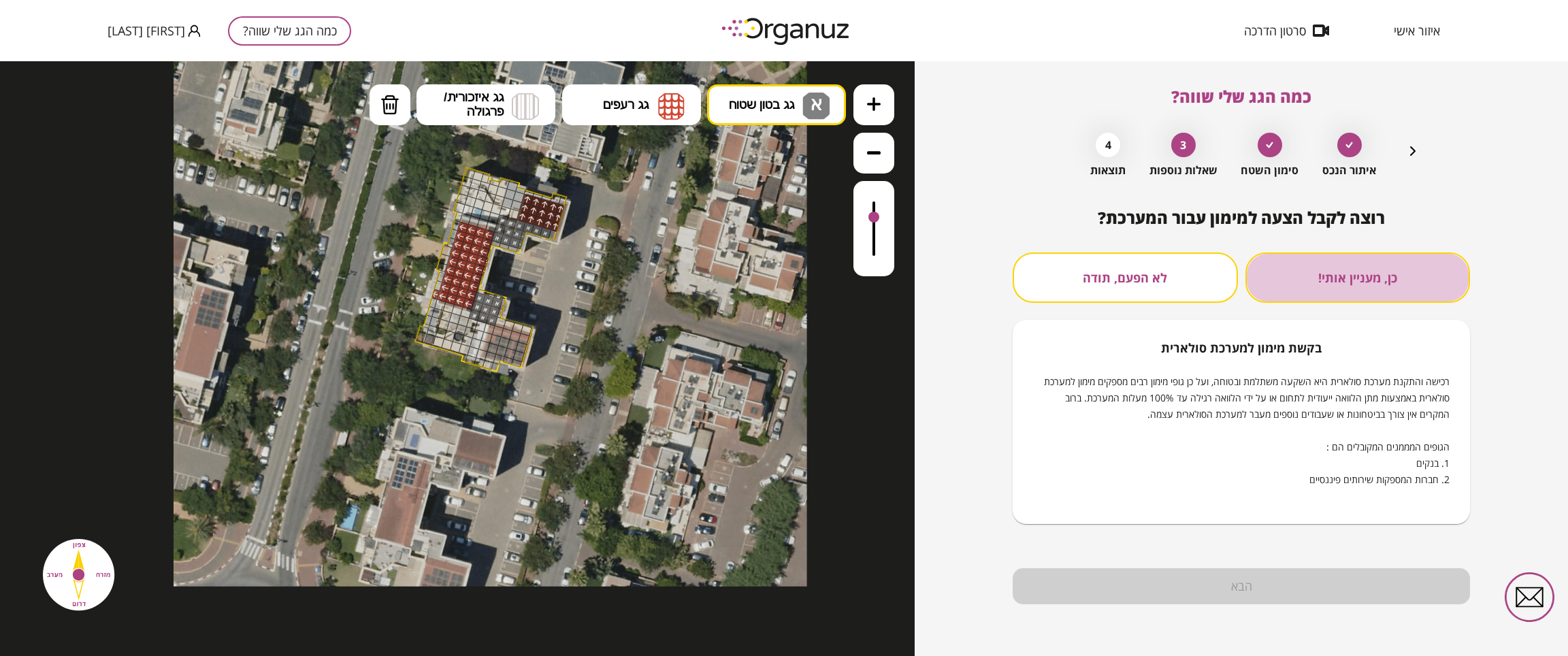 click on "כן, מעניין אותי!" at bounding box center [1358, 278] 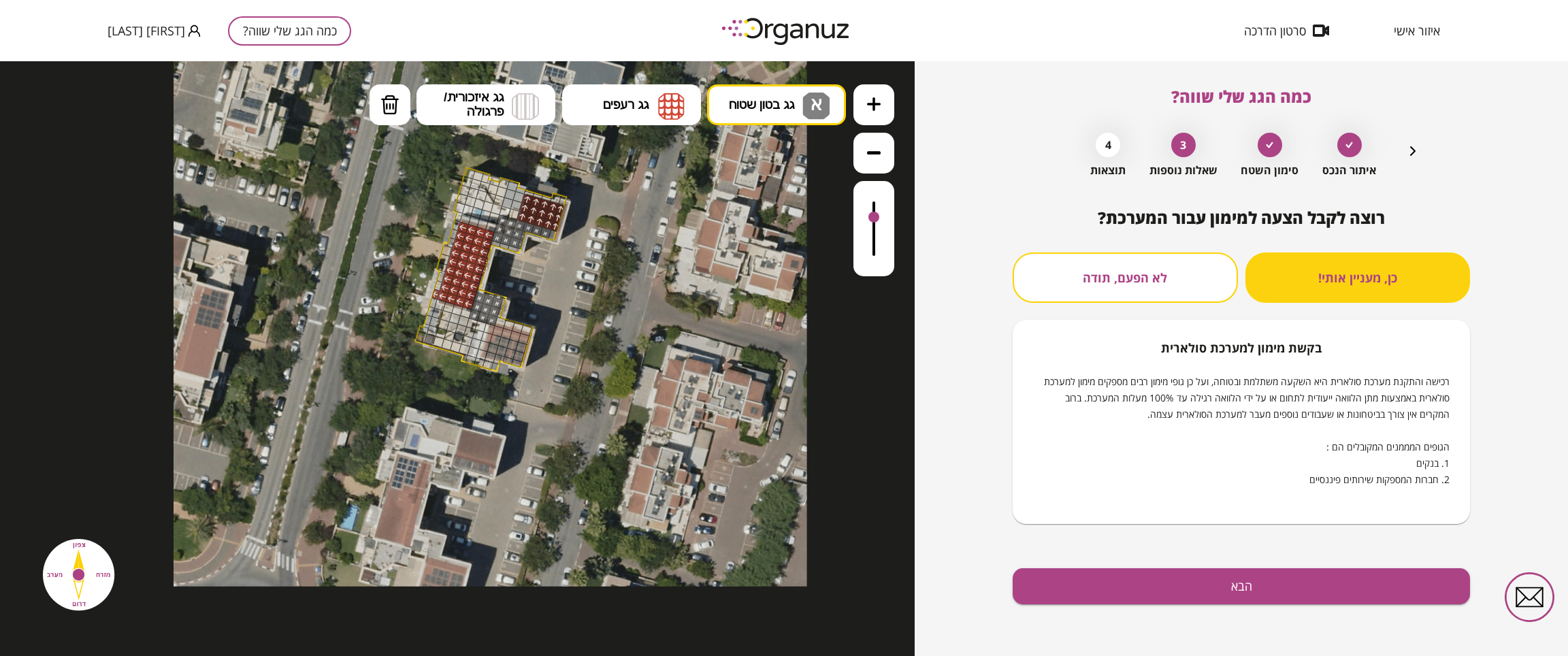 click on "לא הפעם, תודה" at bounding box center (1125, 278) 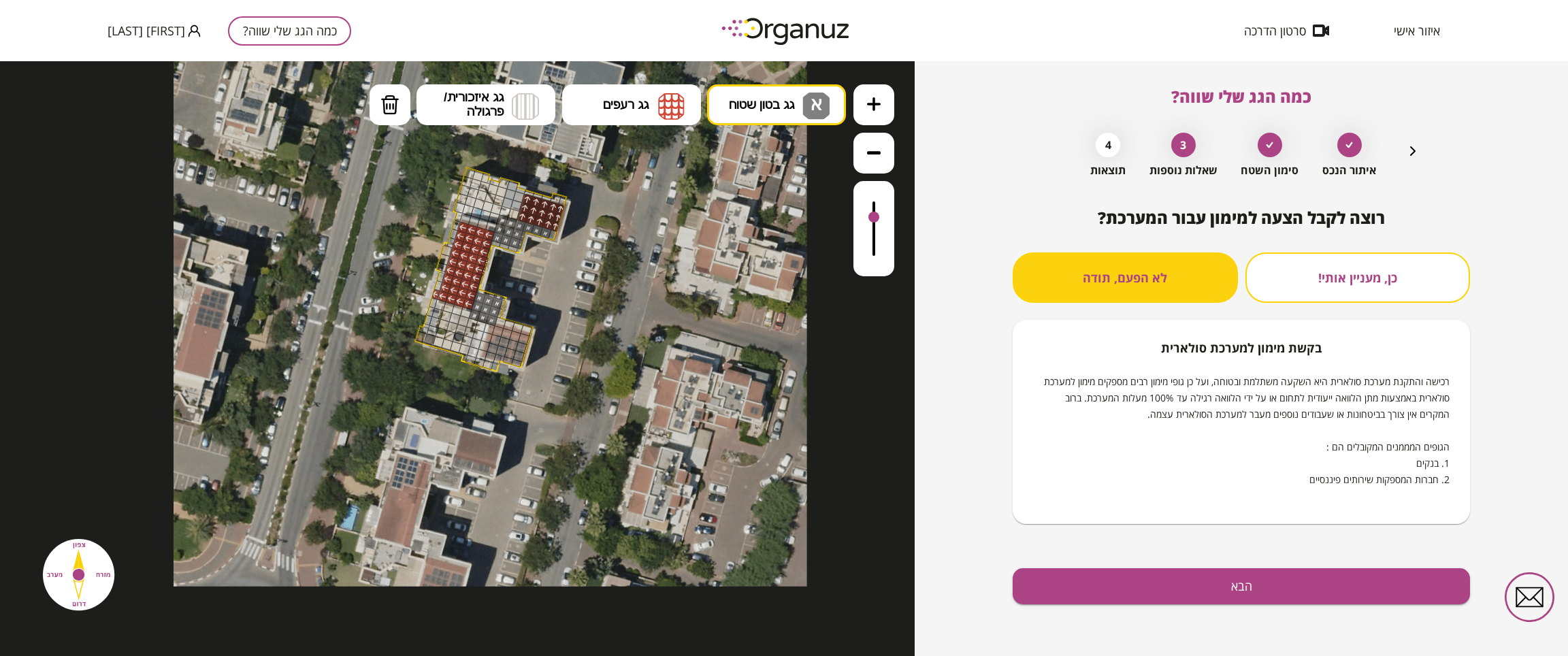 click on "לא הפעם, תודה" at bounding box center [1125, 278] 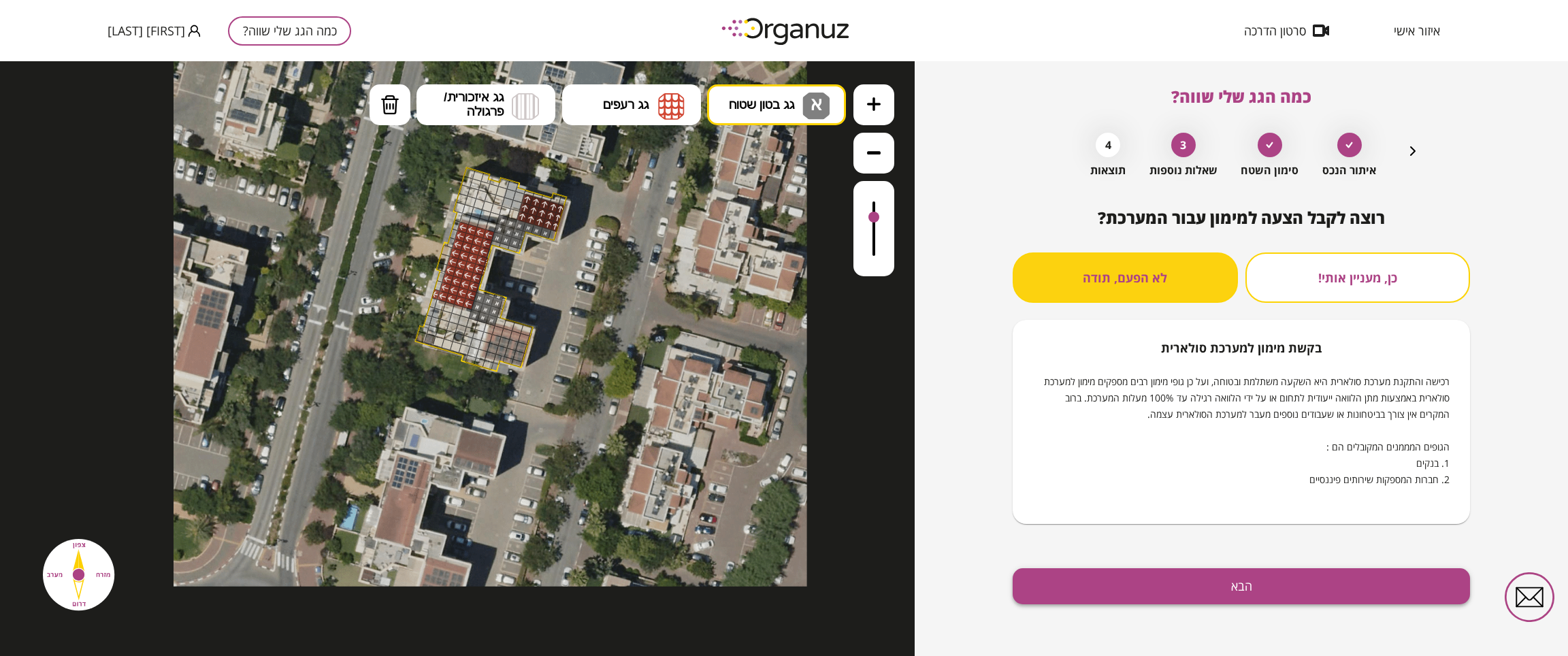 click on "הבא" at bounding box center (1241, 586) 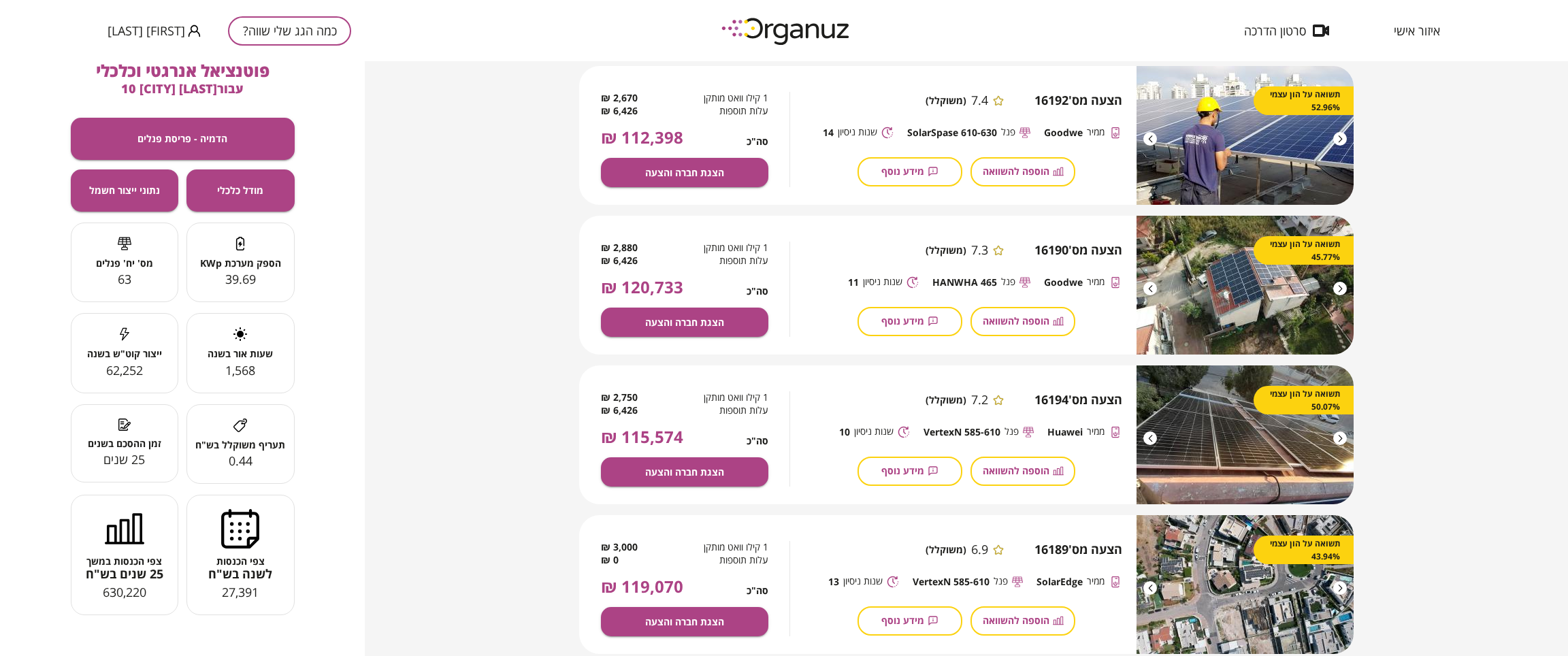 scroll, scrollTop: 0, scrollLeft: 0, axis: both 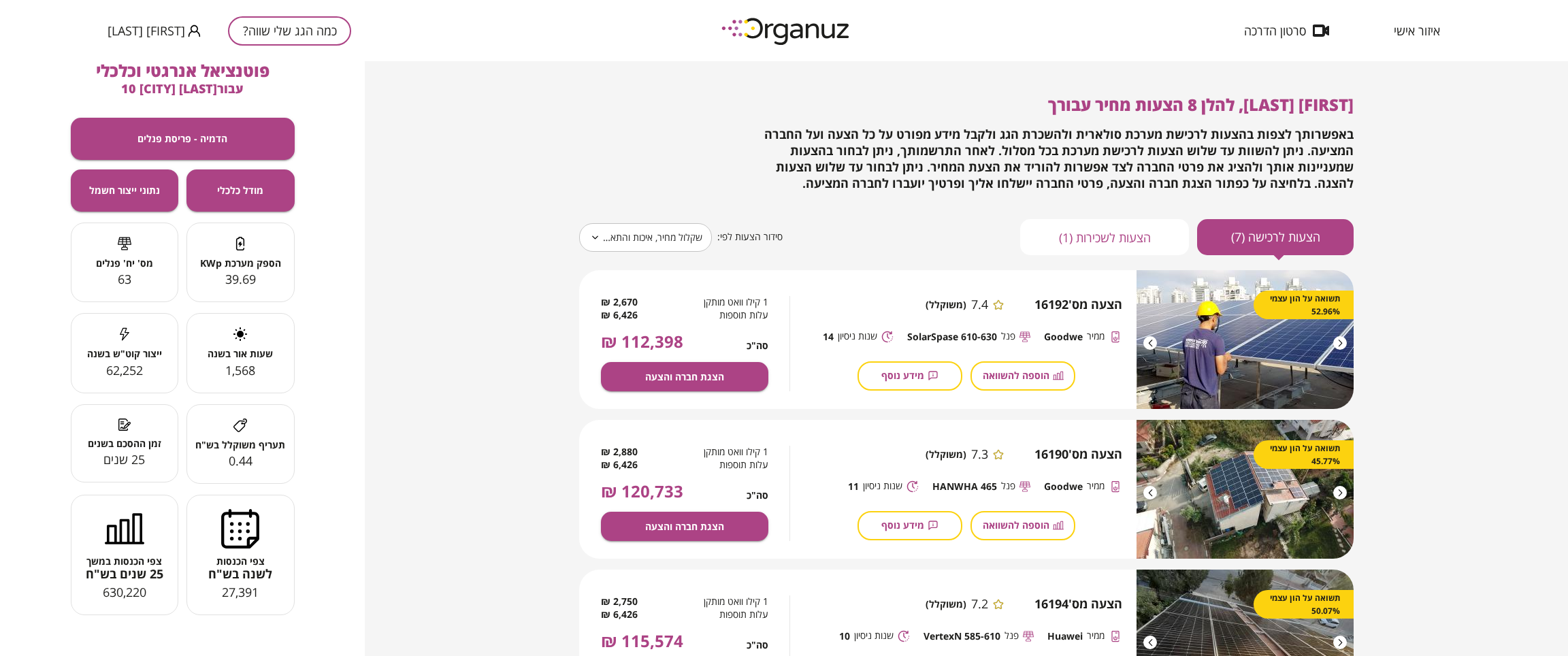 click on "צפי הכנסות במשך 25 שנים בש"ח 630,220" at bounding box center (125, 555) 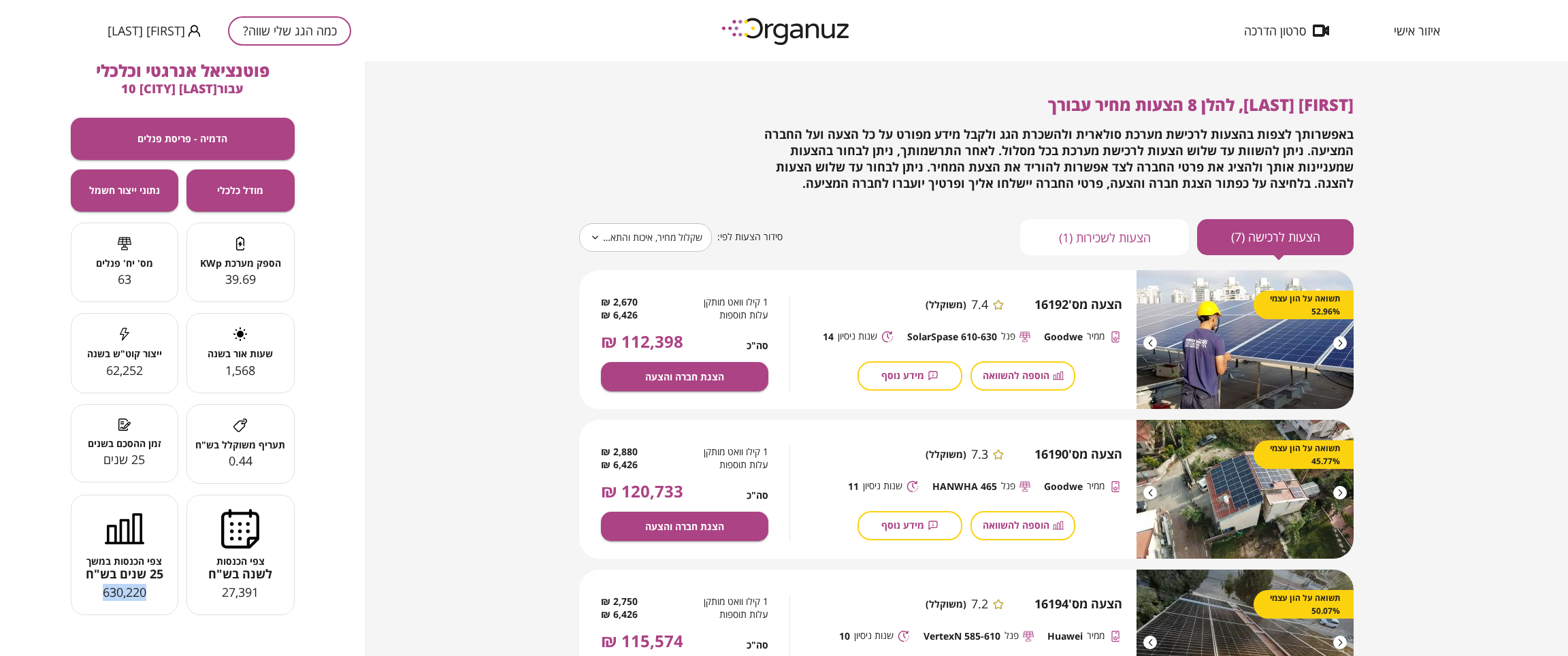 click on "630,220" at bounding box center [125, 593] 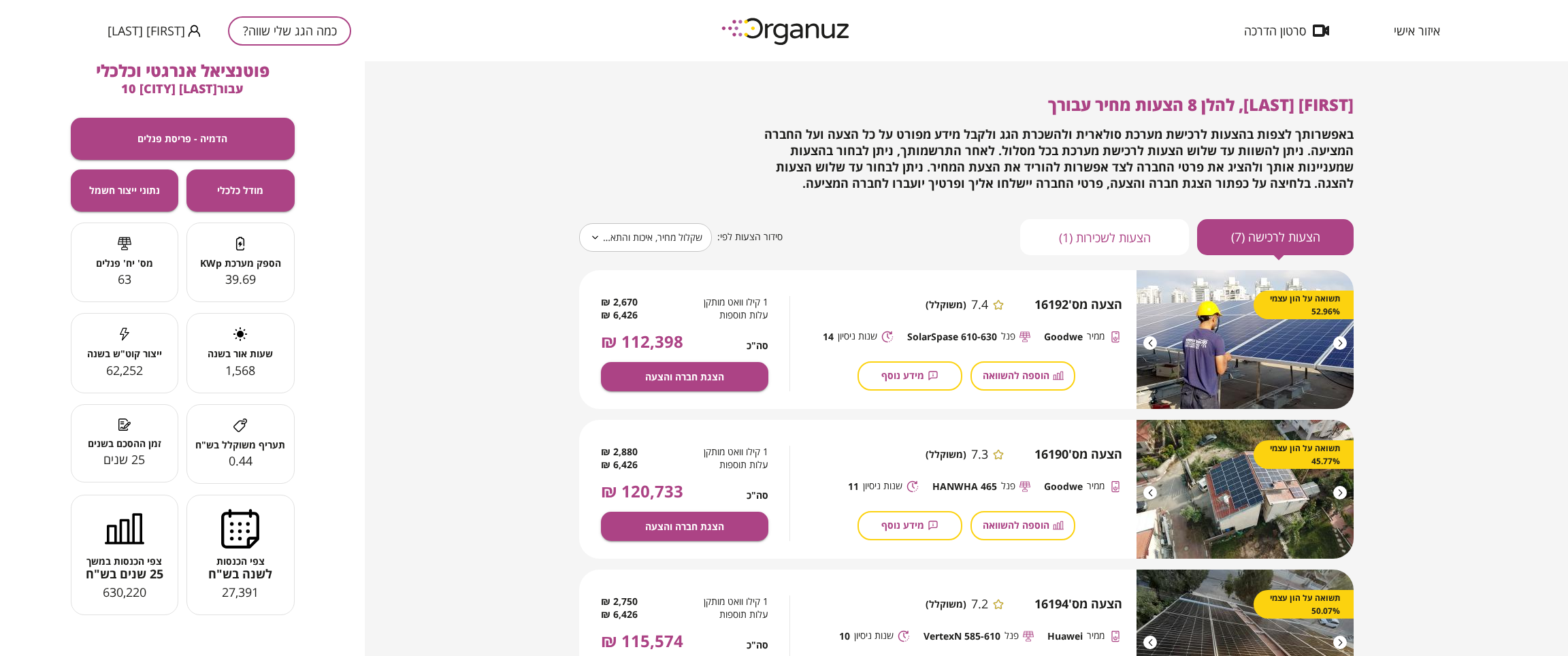 click on "לשנה בש"ח" at bounding box center [240, 574] 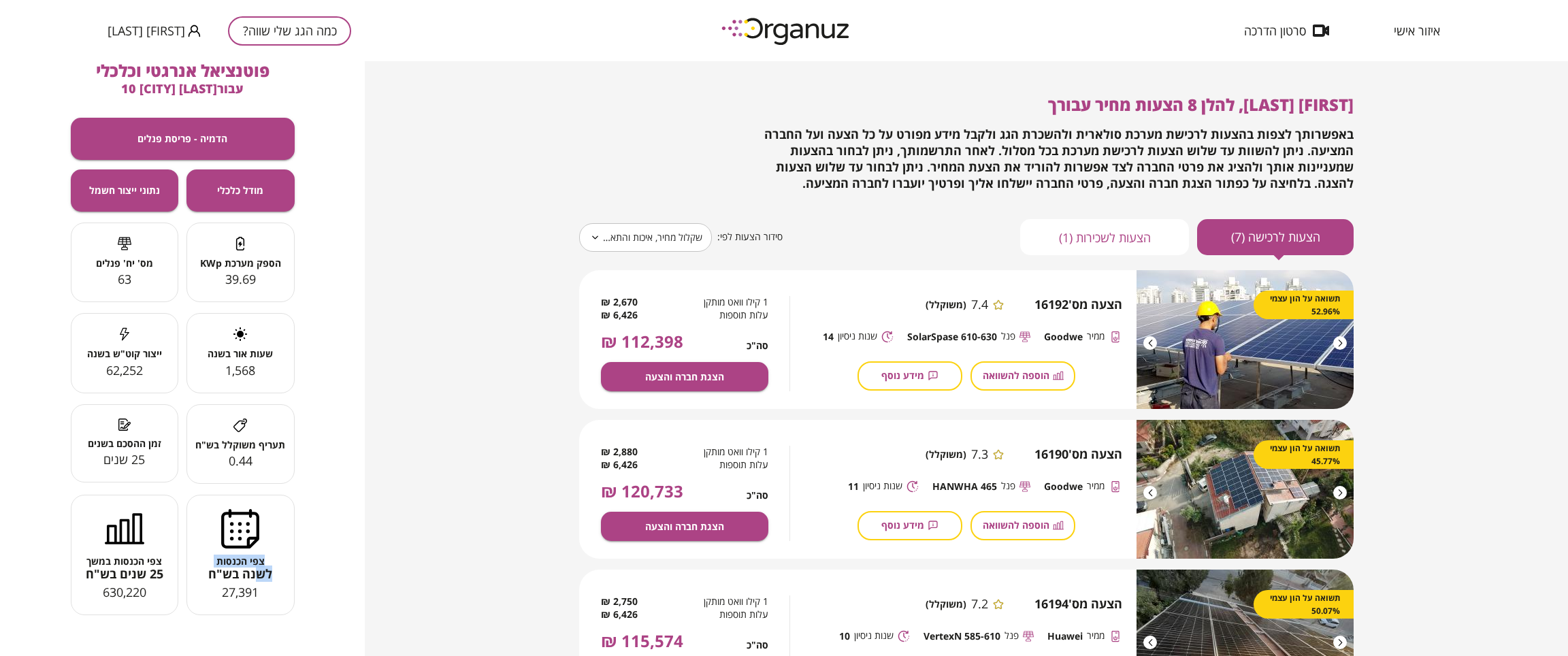 drag, startPoint x: 293, startPoint y: 570, endPoint x: 258, endPoint y: 583, distance: 37.336309 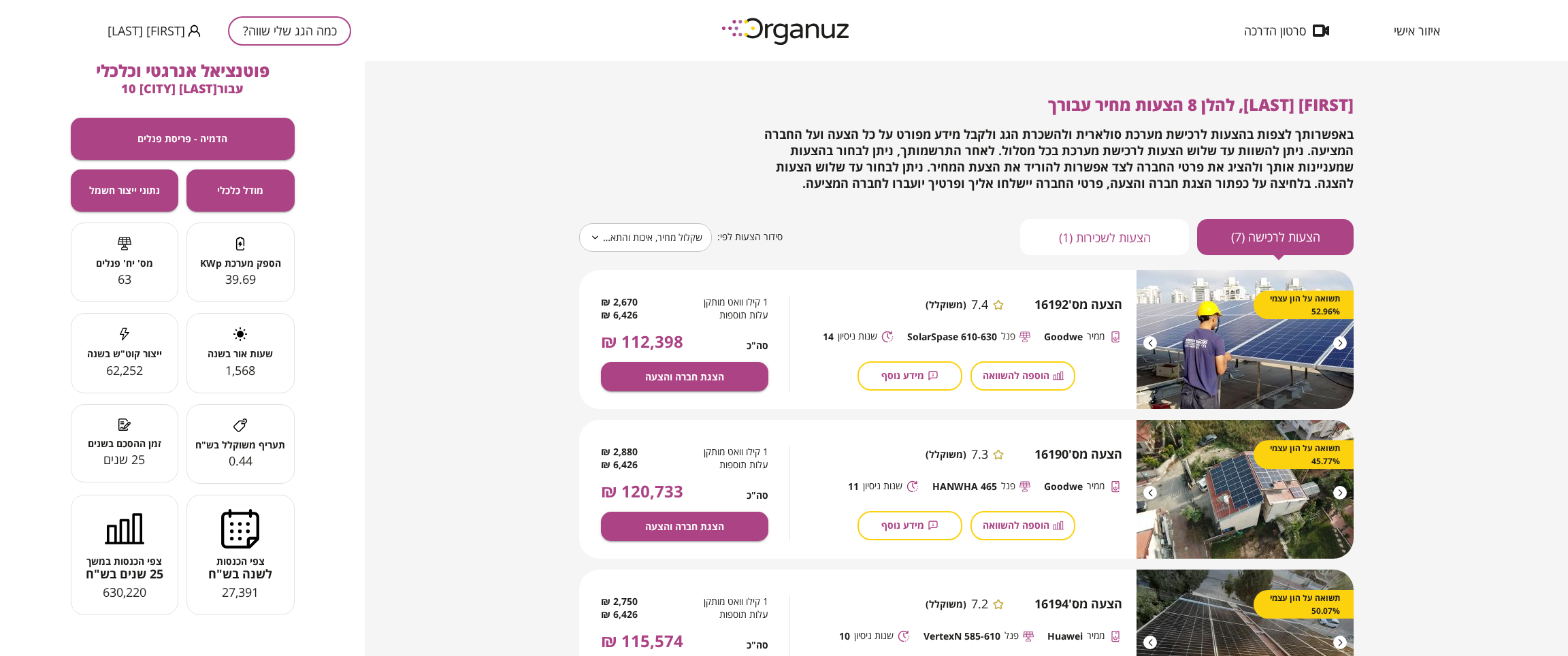 click on "27,391" at bounding box center (240, 593) 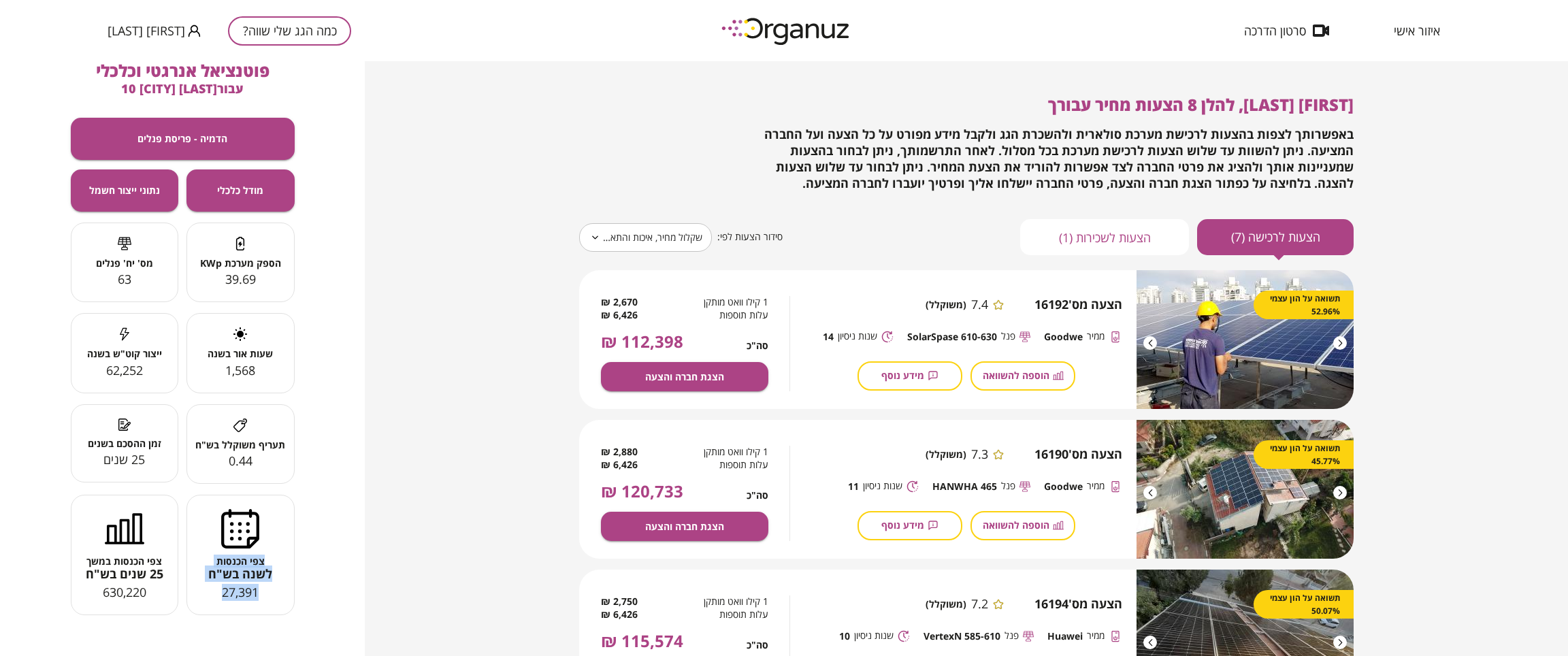 drag, startPoint x: 220, startPoint y: 603, endPoint x: 273, endPoint y: 558, distance: 69.526973 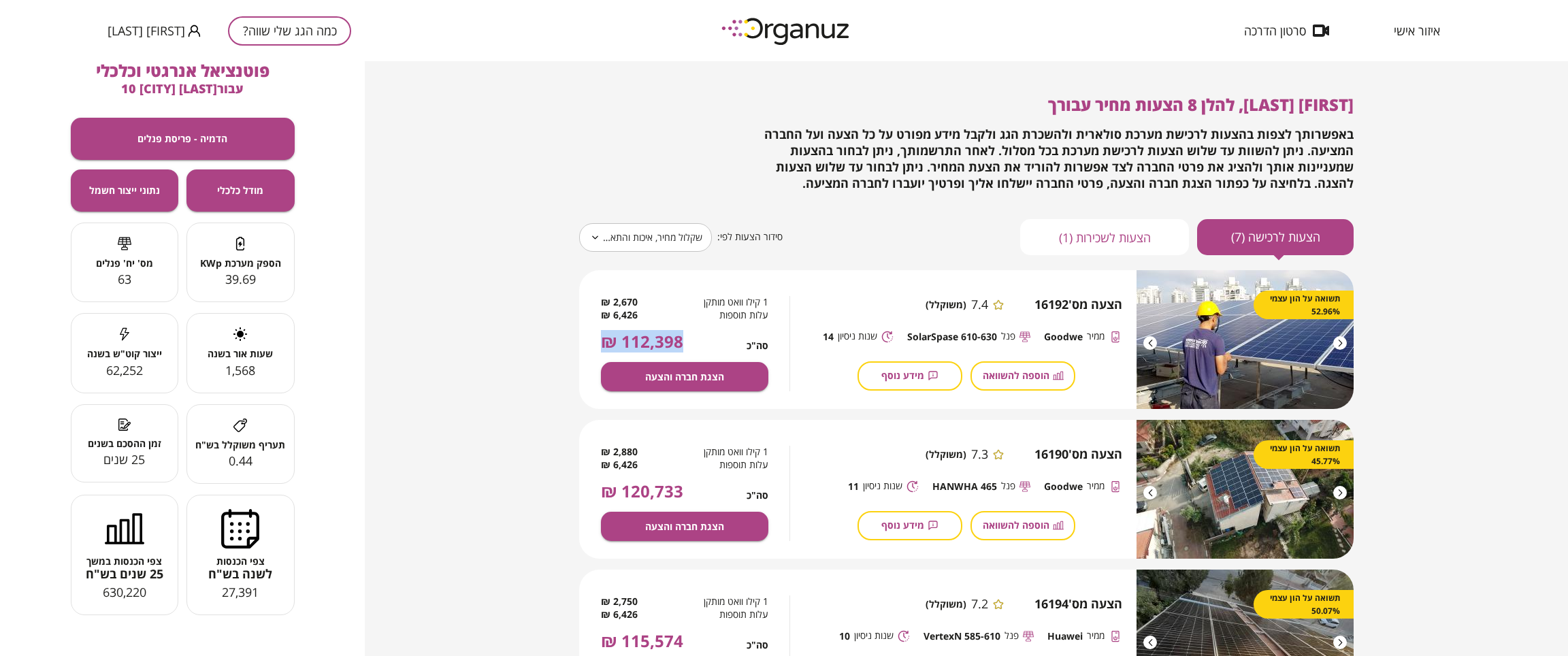 drag, startPoint x: 683, startPoint y: 340, endPoint x: 593, endPoint y: 355, distance: 91.24144 